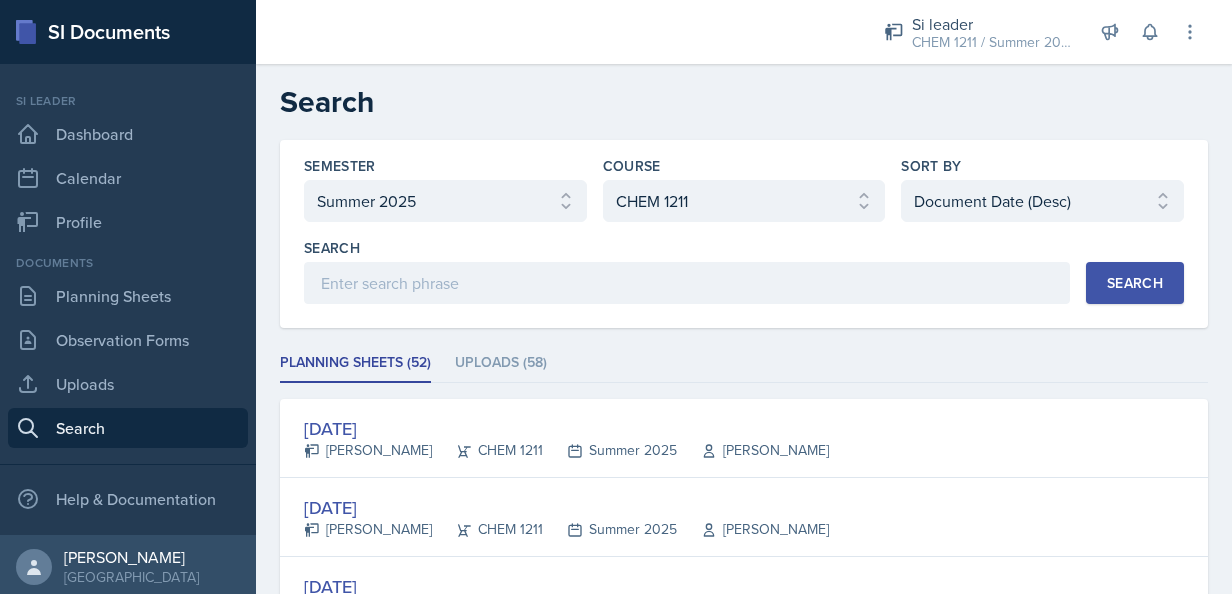 select on "515a866e-7596-43ee-a538-4da7a47c8e37" 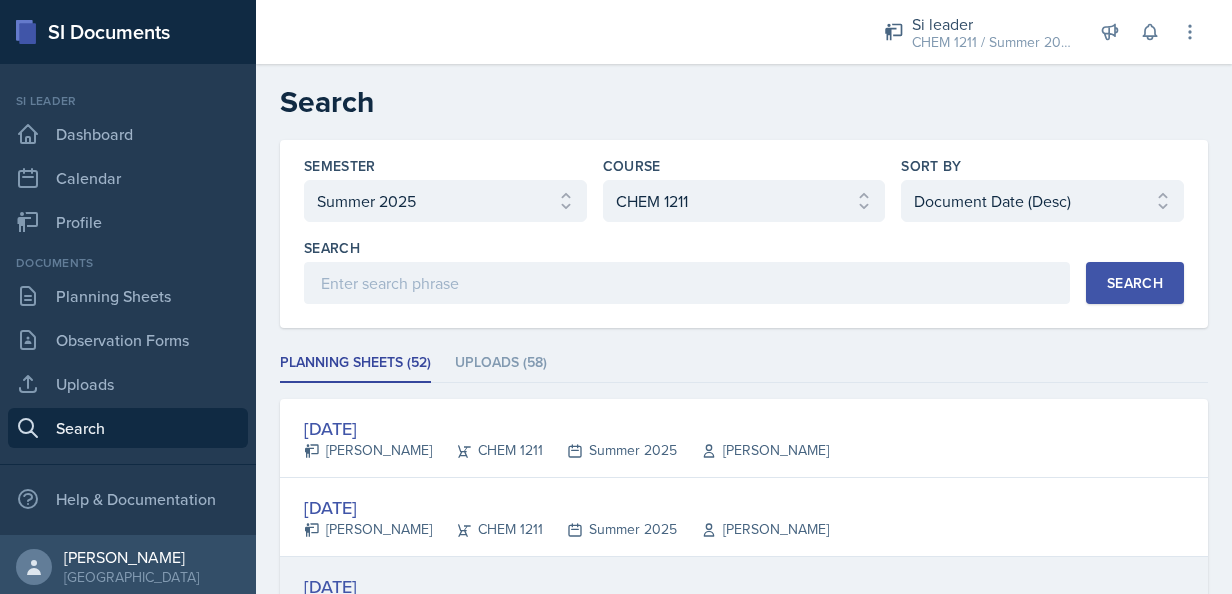 scroll, scrollTop: 363, scrollLeft: 0, axis: vertical 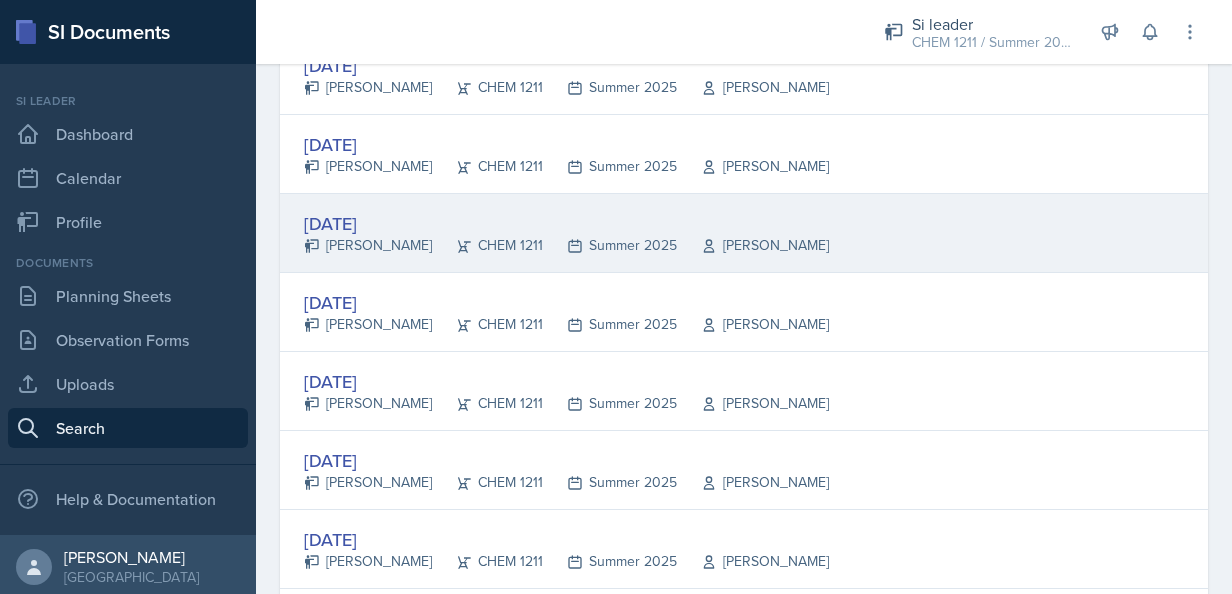 click on "[DATE]" at bounding box center [566, 223] 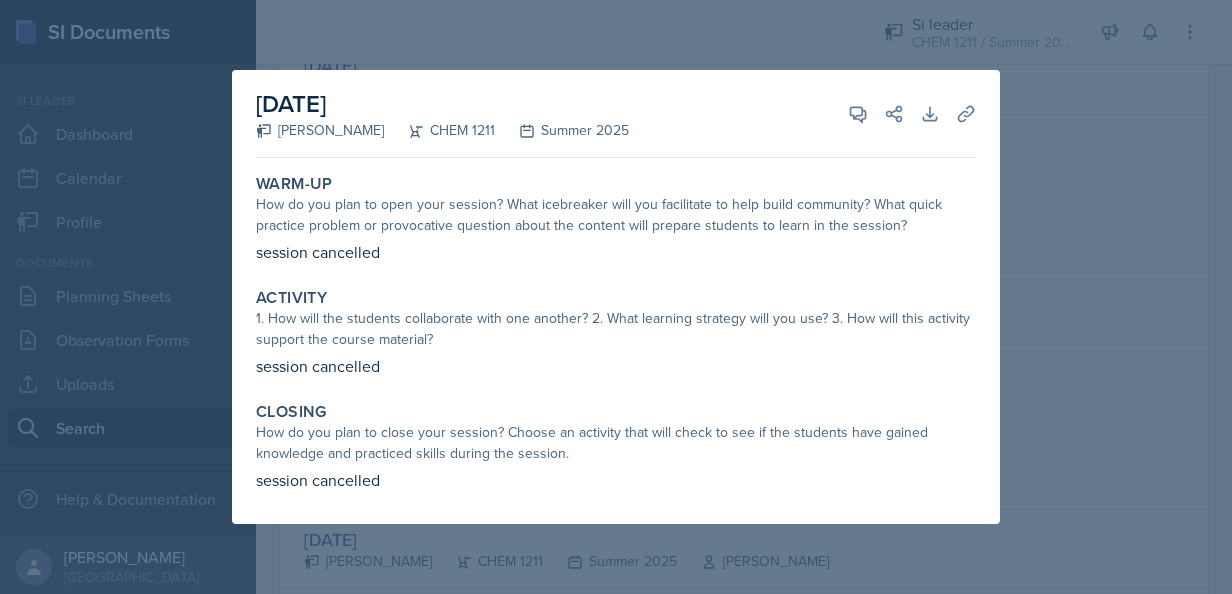 click at bounding box center (616, 297) 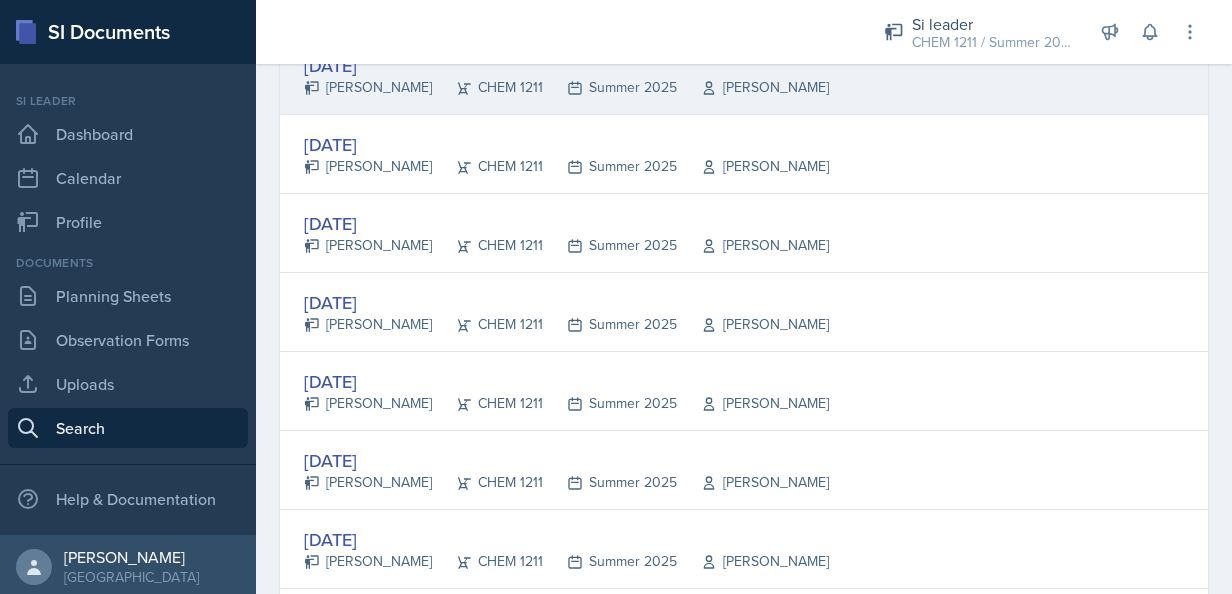 click on "[PERSON_NAME]" at bounding box center [368, 87] 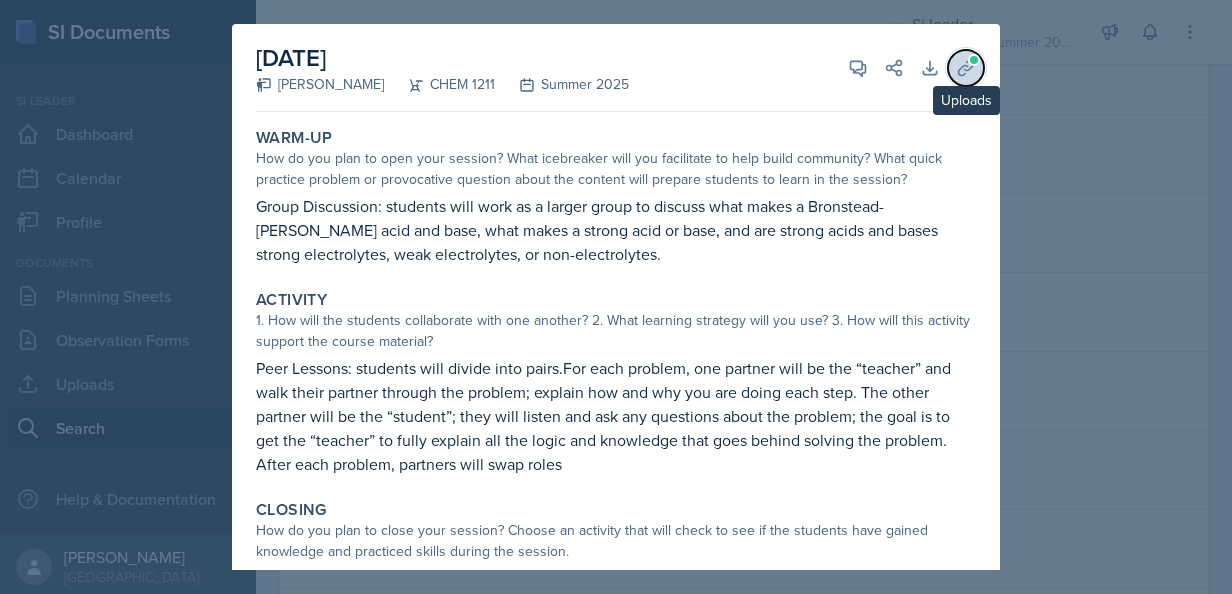 click at bounding box center [974, 60] 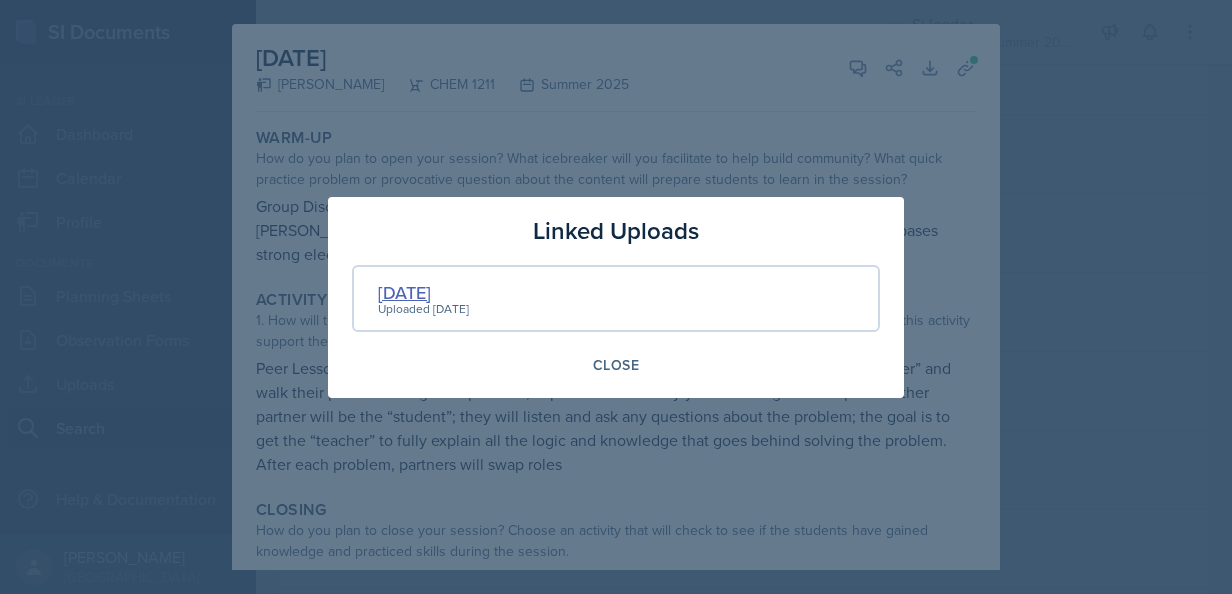 click on "[DATE]" at bounding box center [423, 292] 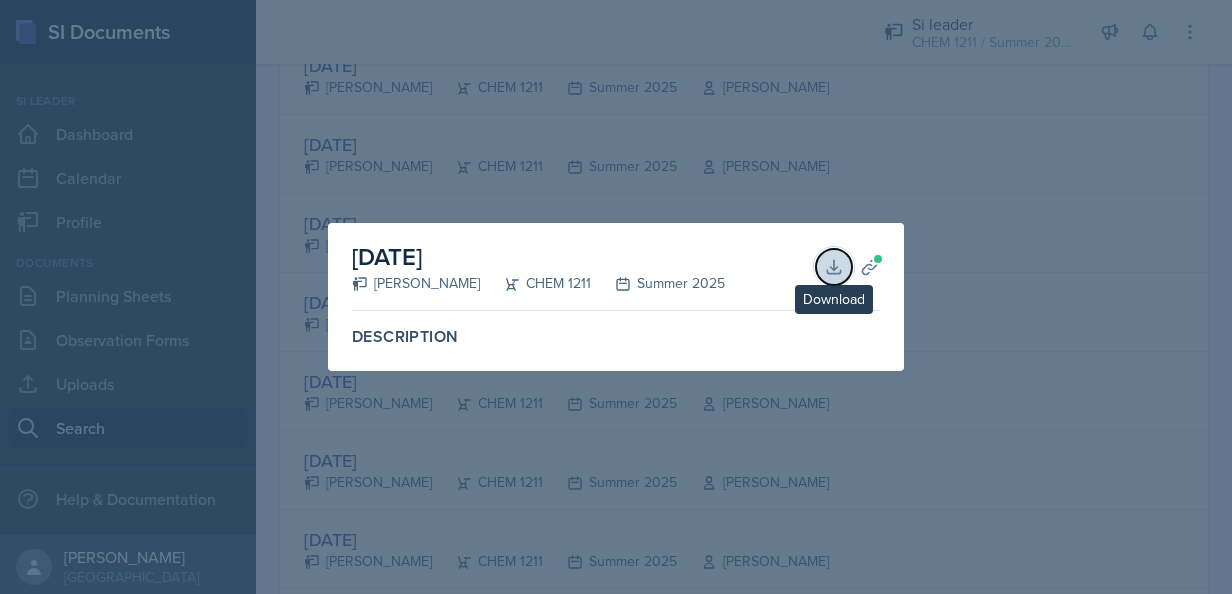 click 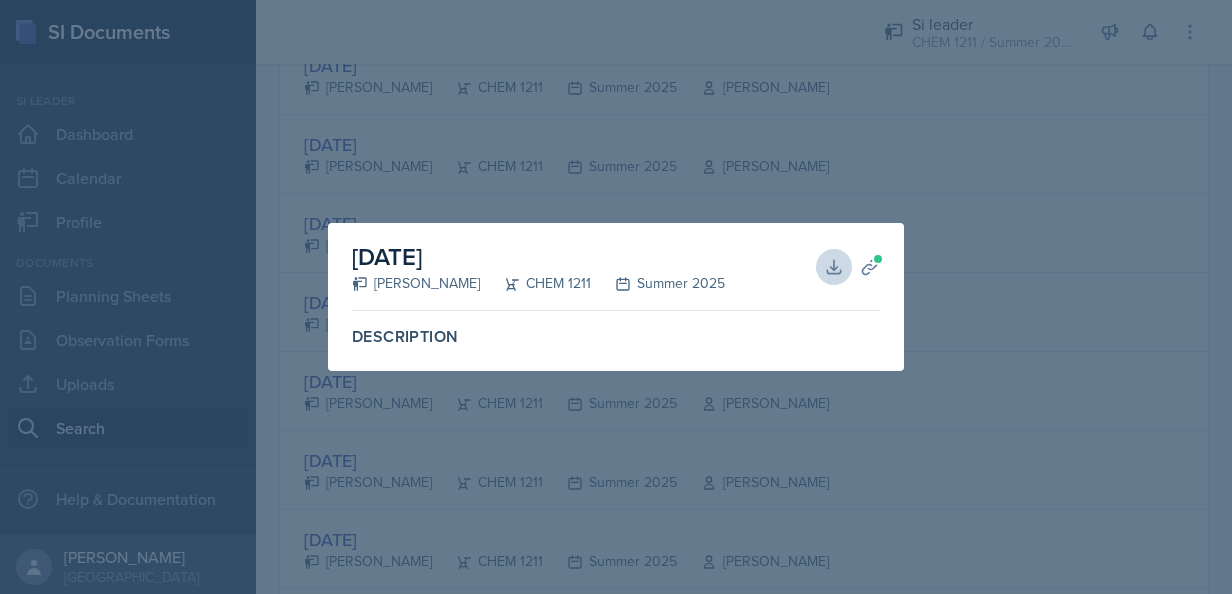 click at bounding box center [616, 297] 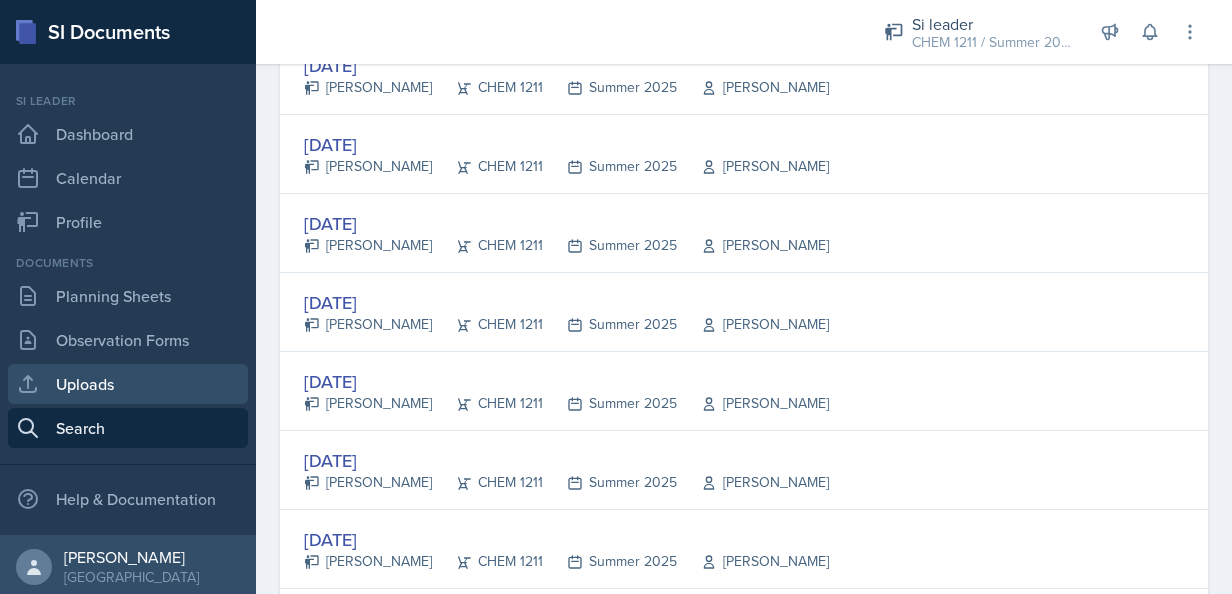 click on "Uploads" at bounding box center [128, 384] 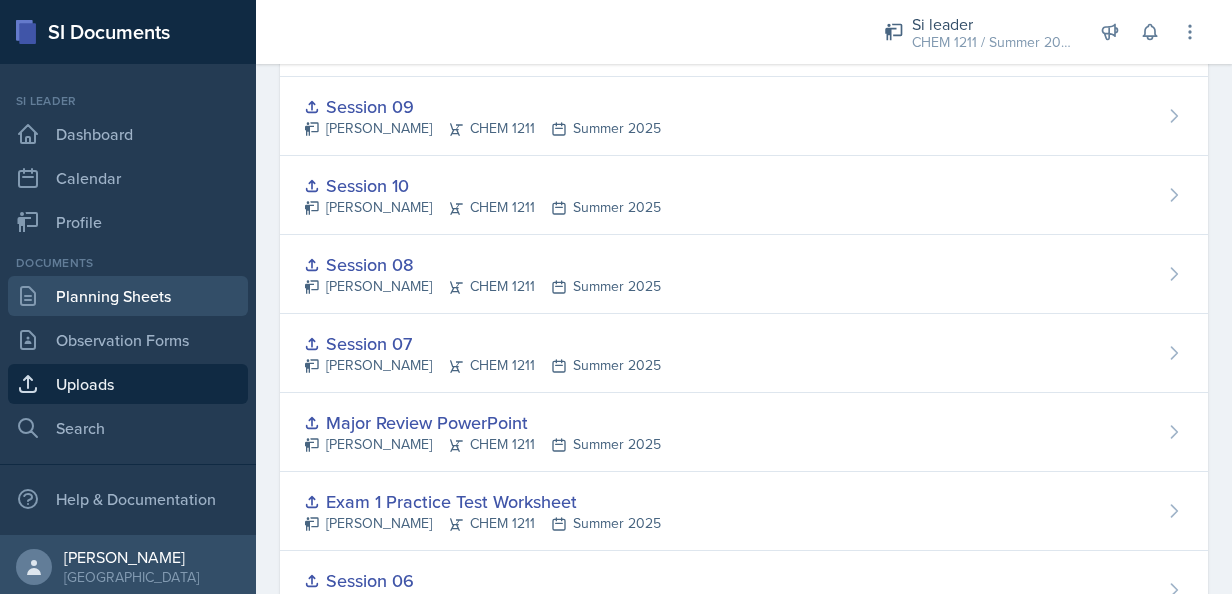 click on "Planning Sheets" at bounding box center (128, 296) 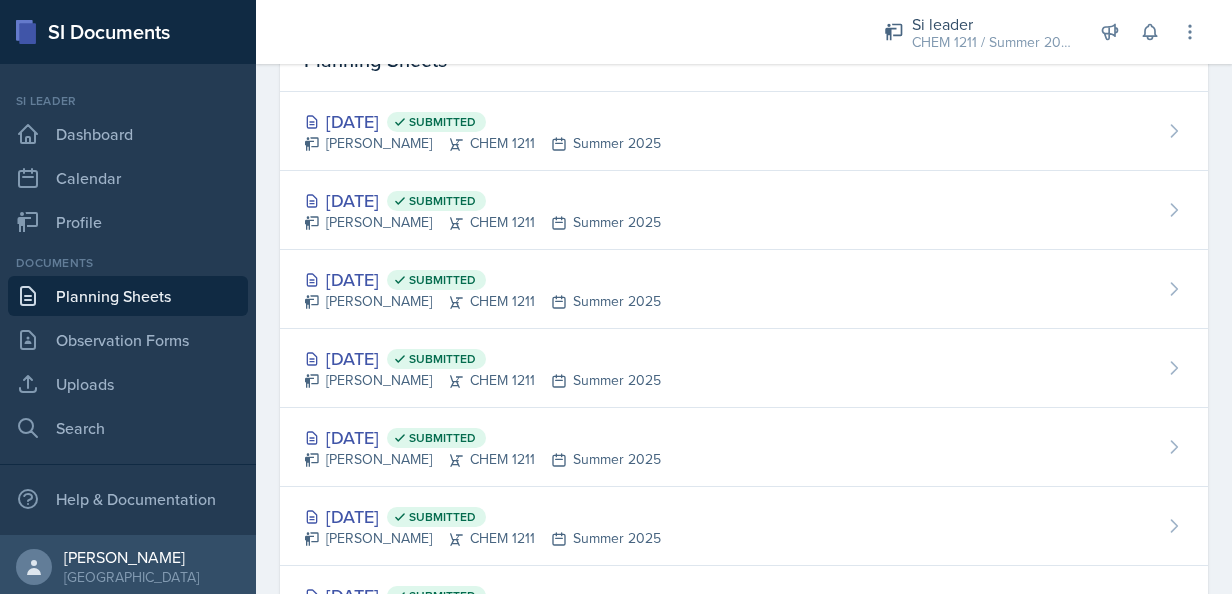 scroll, scrollTop: 0, scrollLeft: 0, axis: both 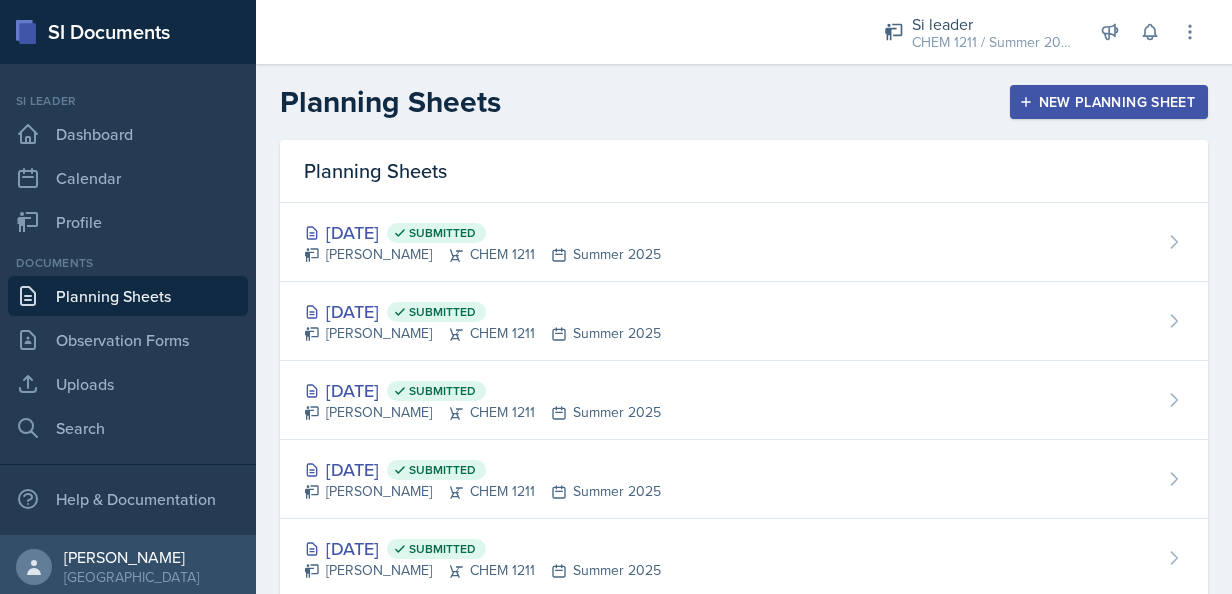 click on "New Planning Sheet" at bounding box center [1109, 102] 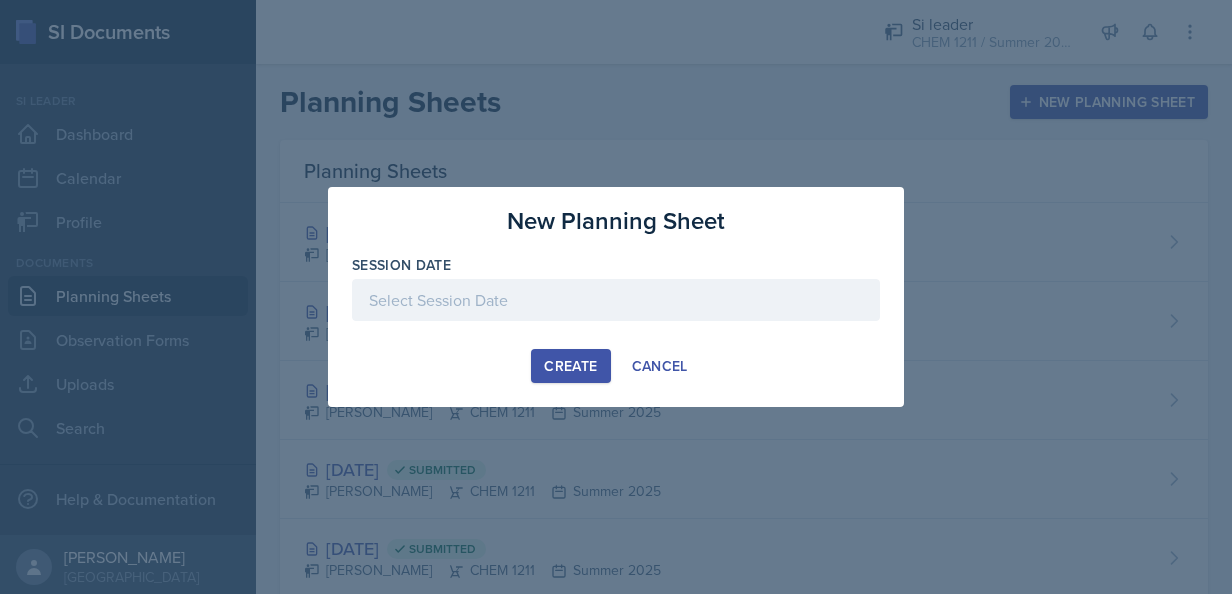 click on "Session Date" at bounding box center (616, 298) 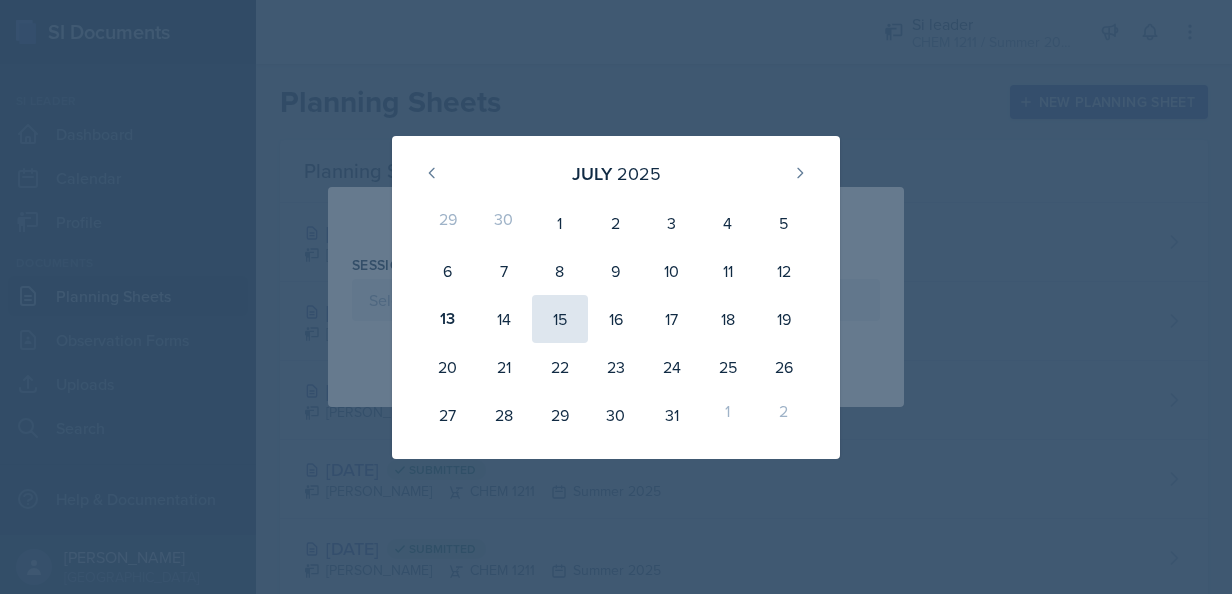 click on "15" at bounding box center (560, 319) 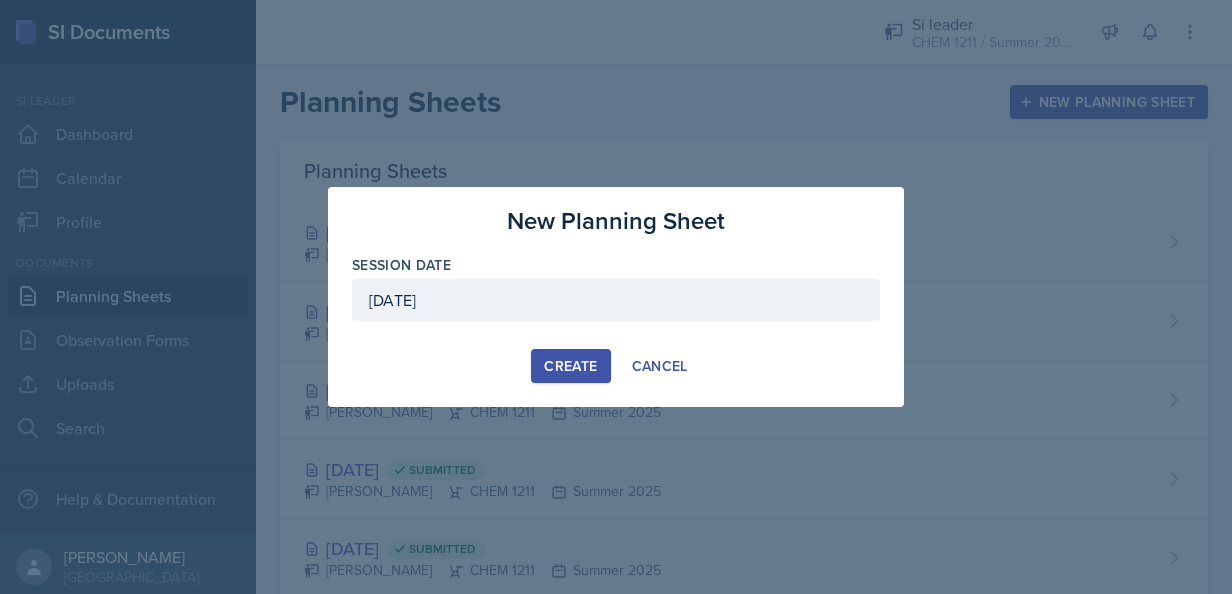 click on "Create" at bounding box center [570, 366] 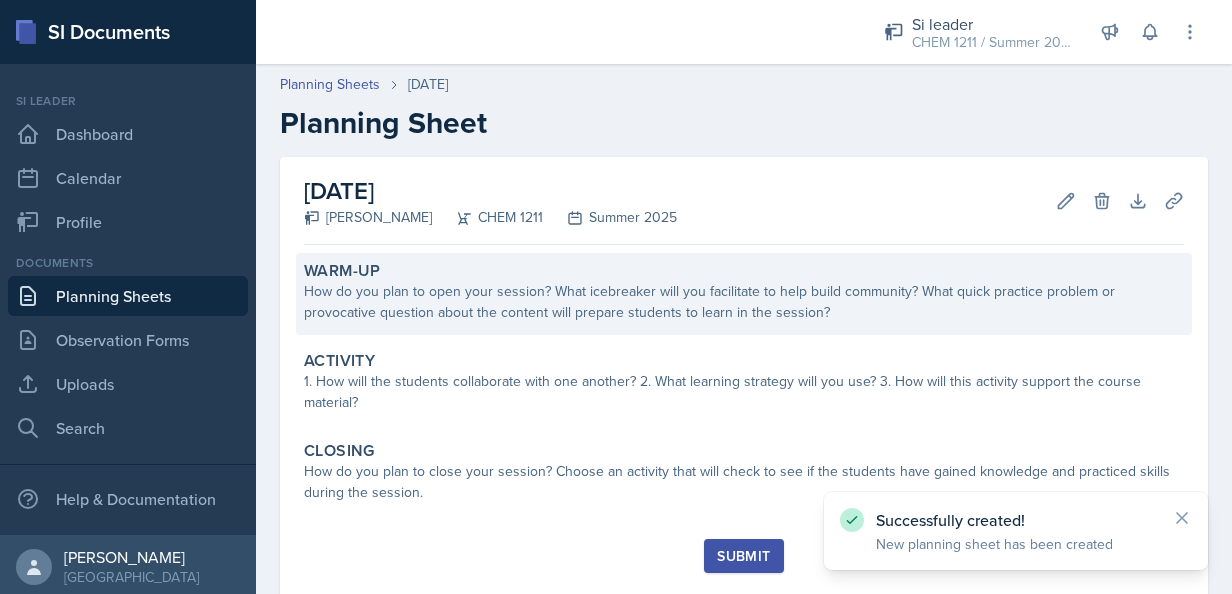 click on "How do you plan to open your session? What icebreaker will you facilitate to help build community? What quick practice problem or provocative question about the content will prepare students to learn in the session?" at bounding box center [744, 302] 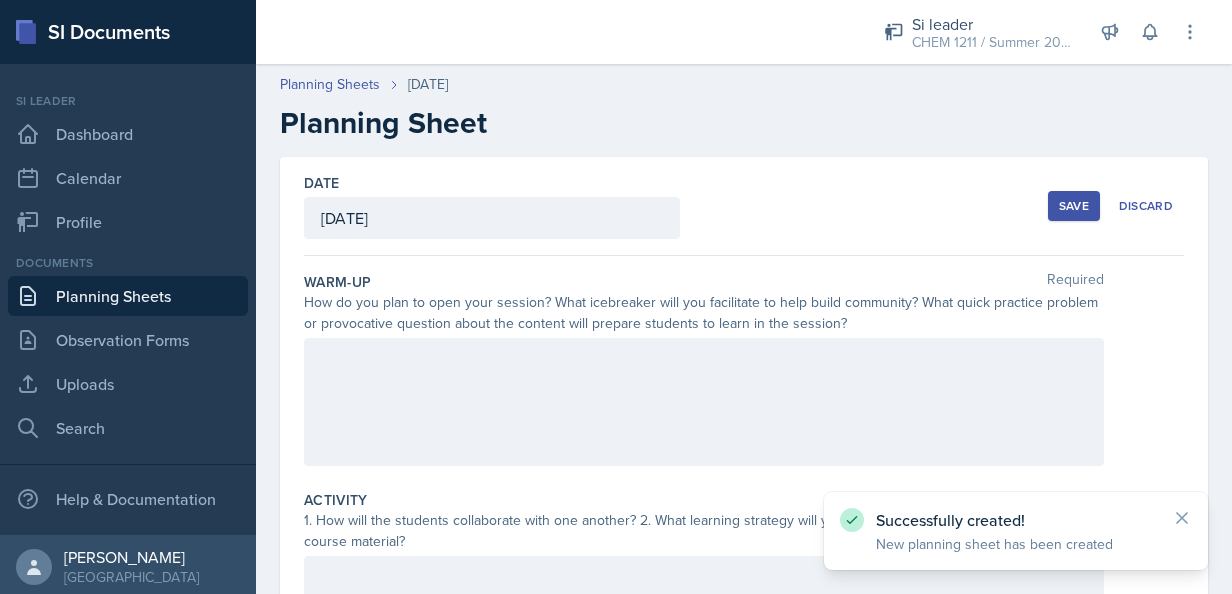 click at bounding box center (704, 402) 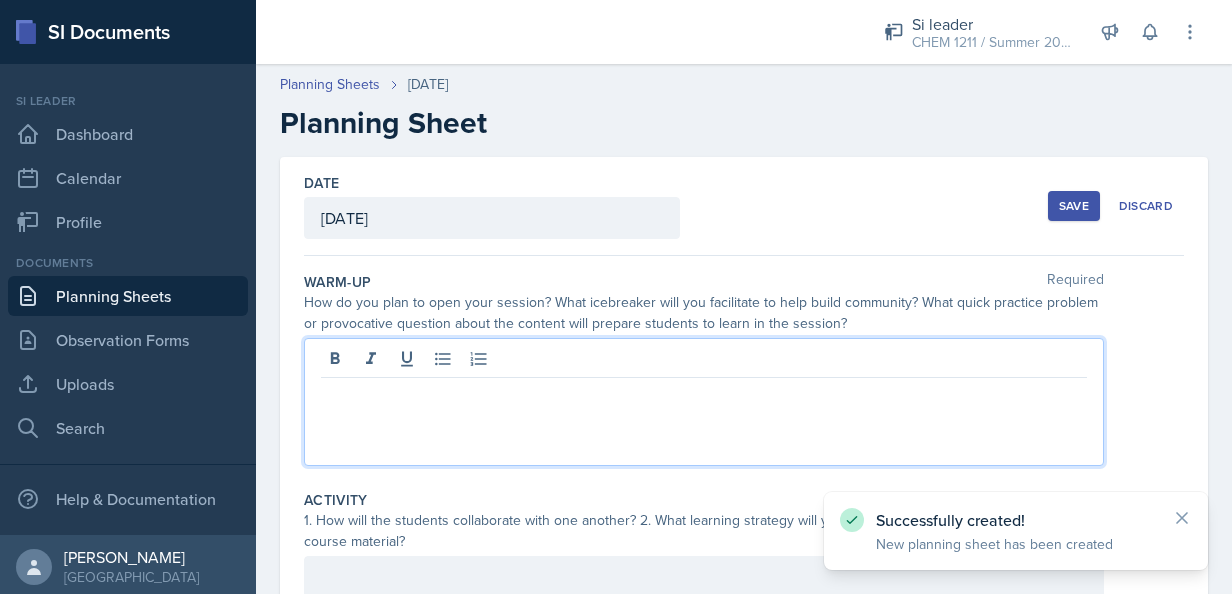 type 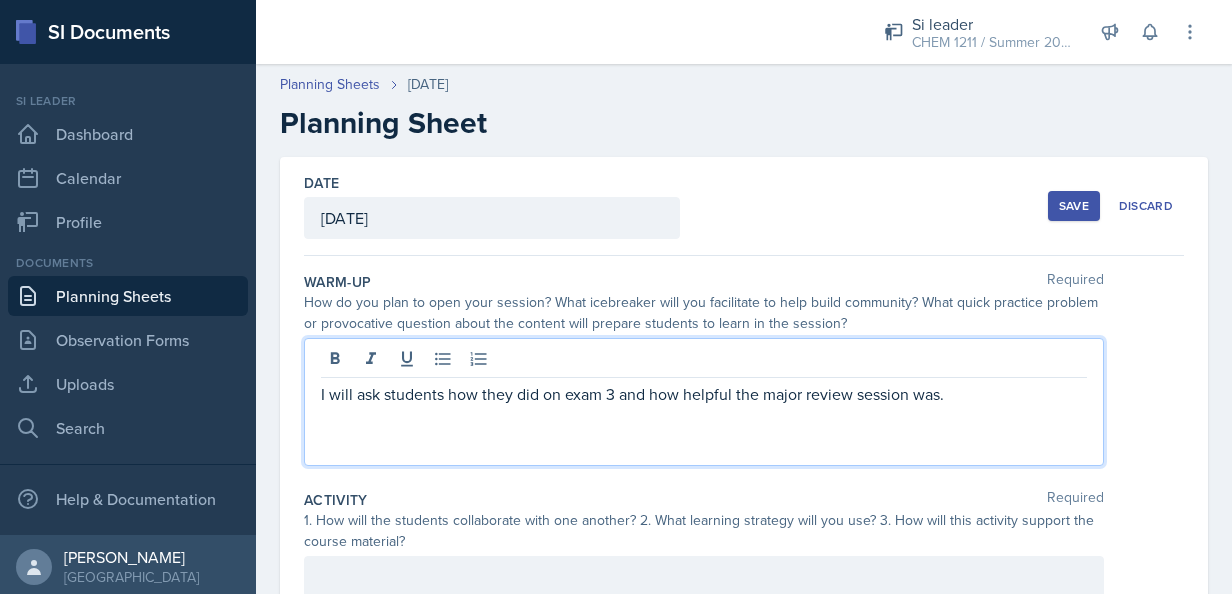 click on "I will ask students how they did on exam 3 and how helpful the major review session was." at bounding box center [704, 402] 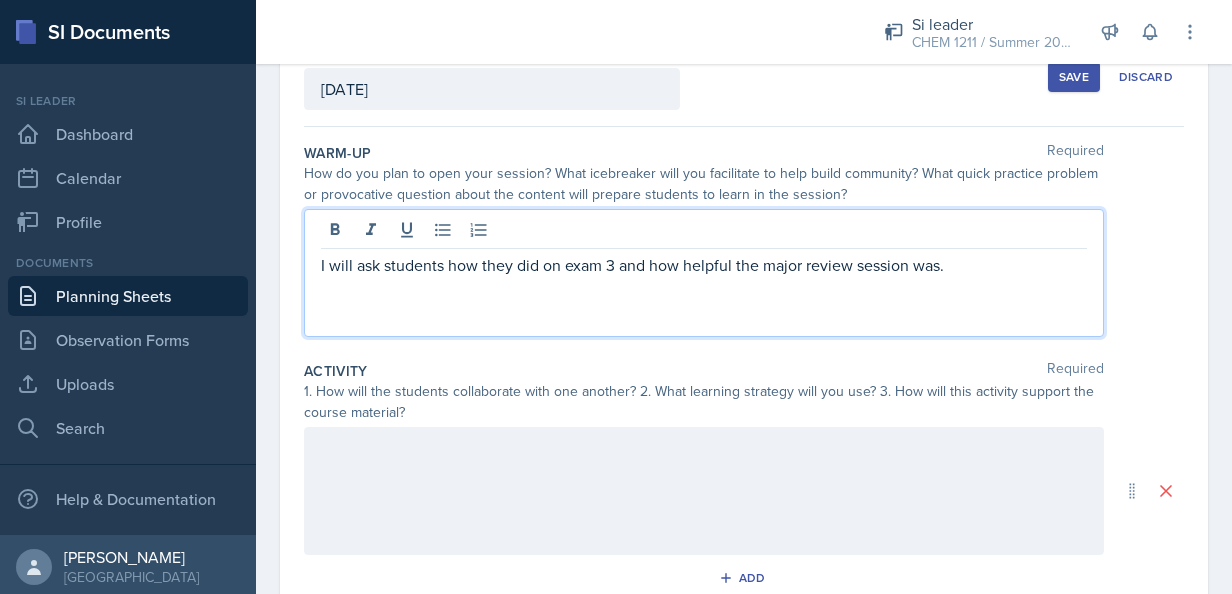 click at bounding box center (704, 448) 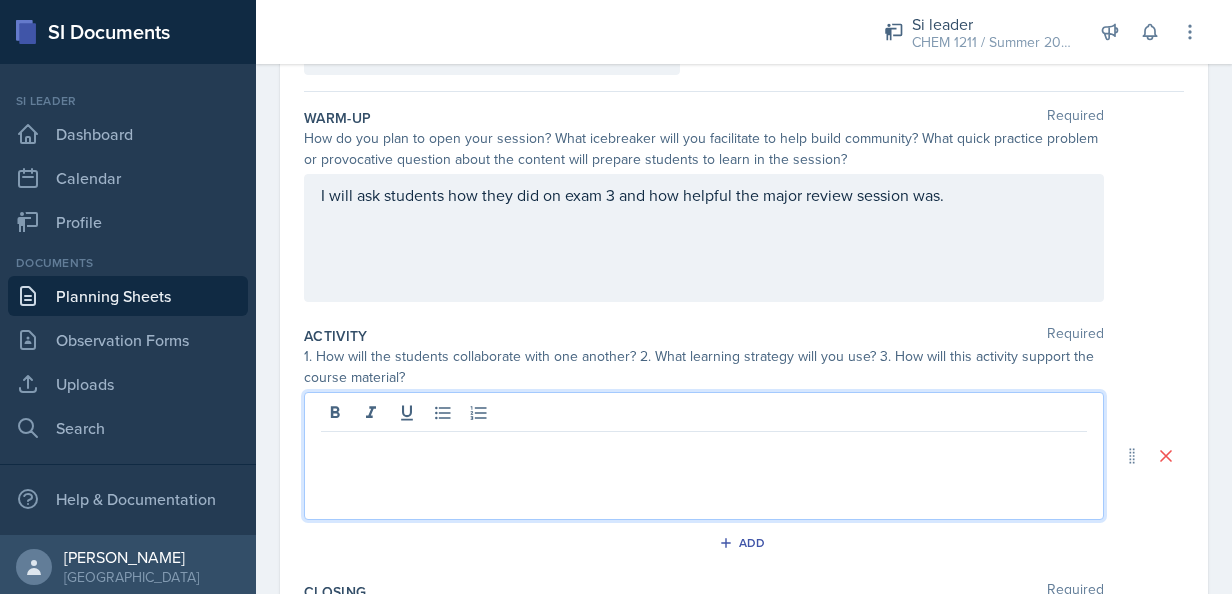 type 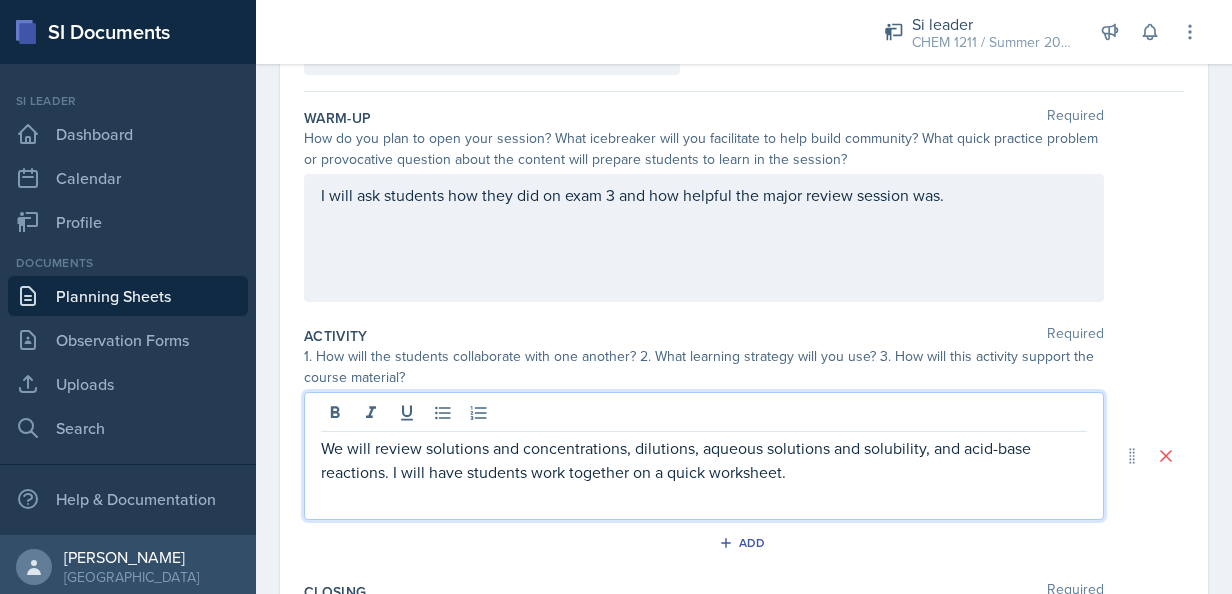 click on "We will review solutions and concentrations, dilutions, aqueous solutions and solubility, and acid-base reactions. I will have students work together on a quick worksheet." at bounding box center (704, 460) 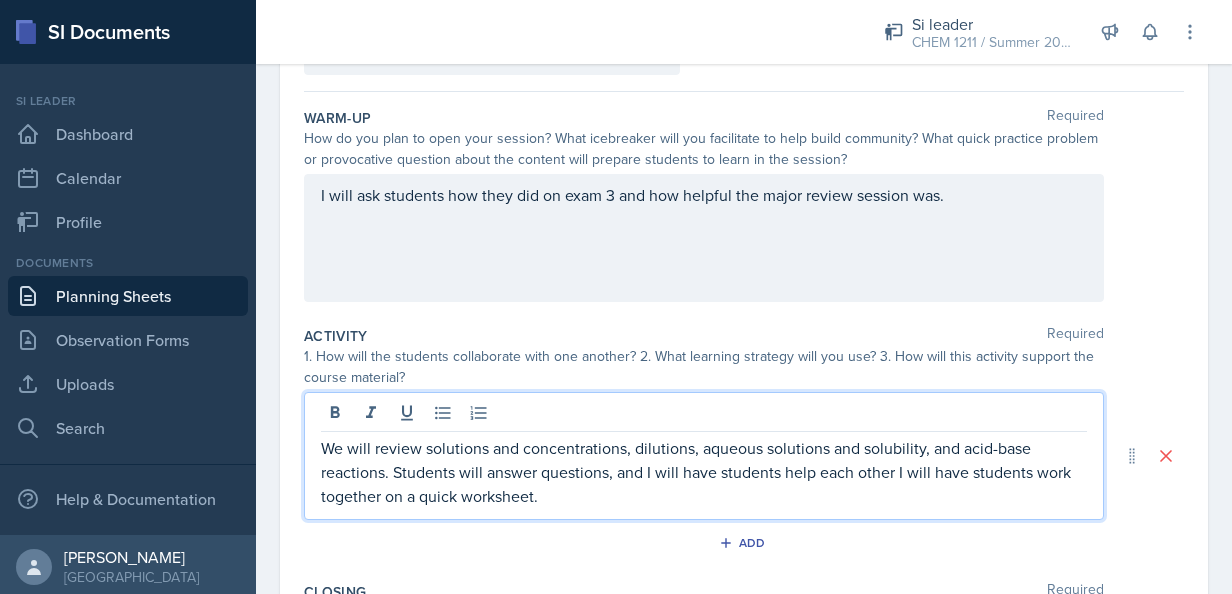 click on "We will review solutions and concentrations, dilutions, aqueous solutions and solubility, and acid-base reactions. Students will answer questions, and I will have students help each other I will have students work together on a quick worksheet." at bounding box center (704, 472) 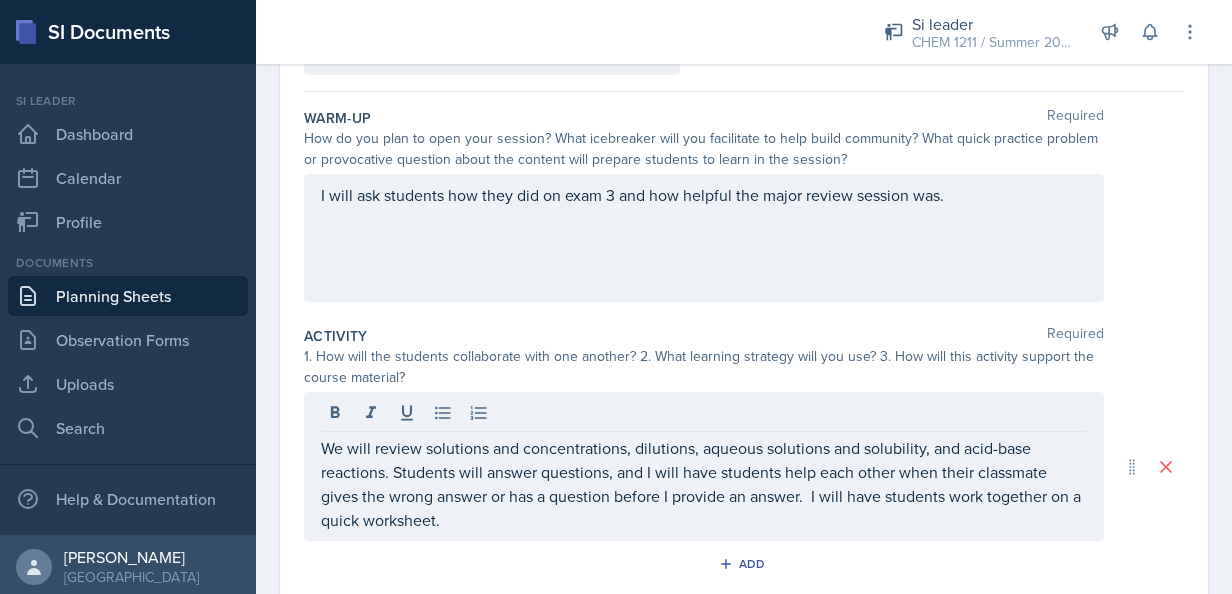 click on "We will review solutions and concentrations, dilutions, aqueous solutions and solubility, and acid-base reactions. Students will answer questions, and I will have students help each other when their classmate gives the wrong answer or has a question before I provide an answer.  I will have students work together on a quick worksheet." at bounding box center (704, 466) 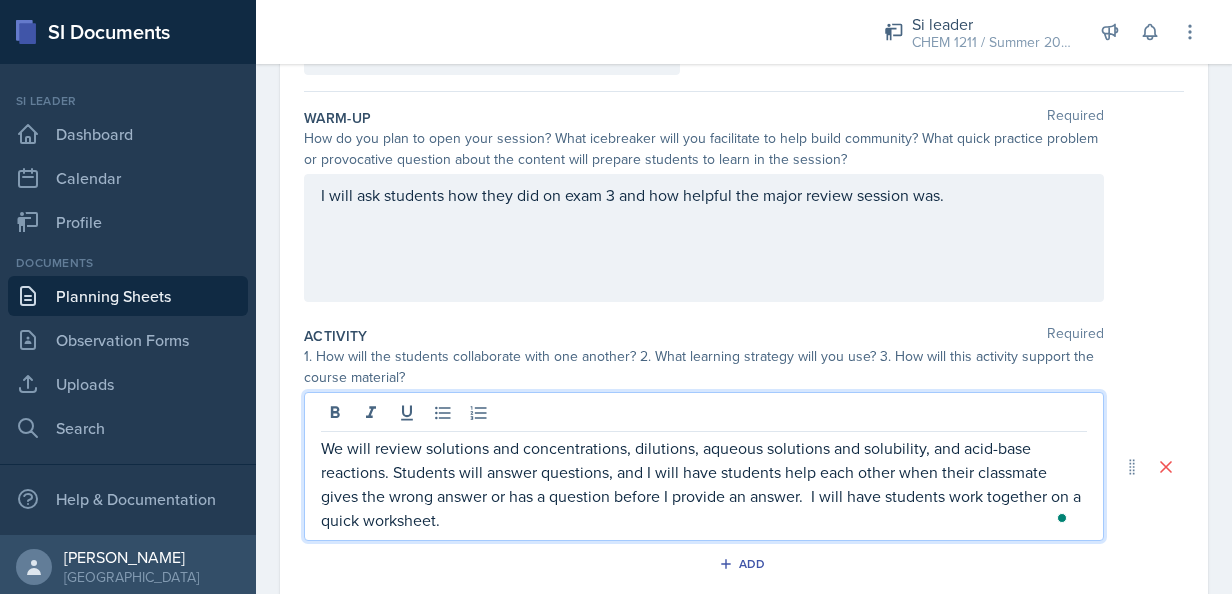 click on "We will review solutions and concentrations, dilutions, aqueous solutions and solubility, and acid-base reactions. Students will answer questions, and I will have students help each other when their classmate gives the wrong answer or has a question before I provide an answer.  I will have students work together on a quick worksheet." at bounding box center (704, 484) 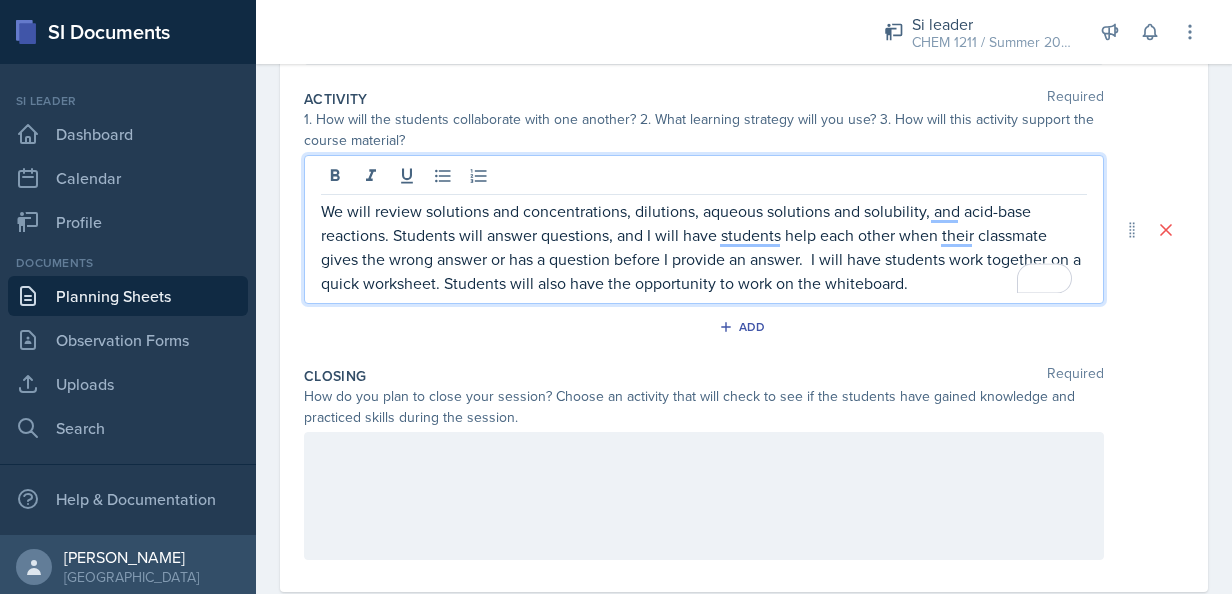 click at bounding box center (704, 453) 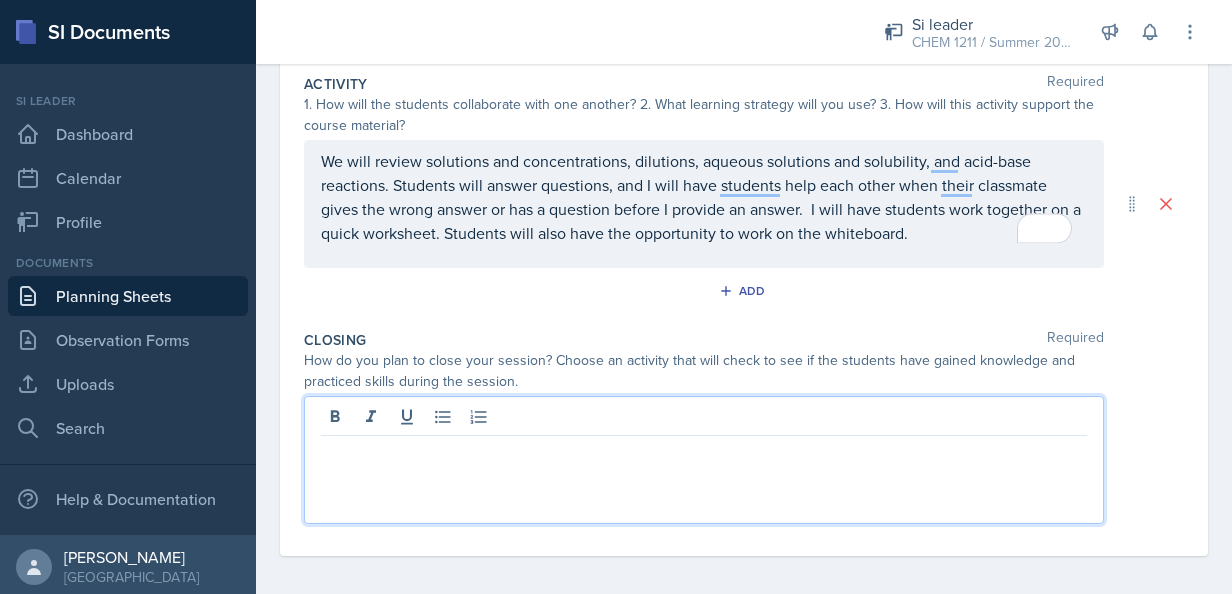 type 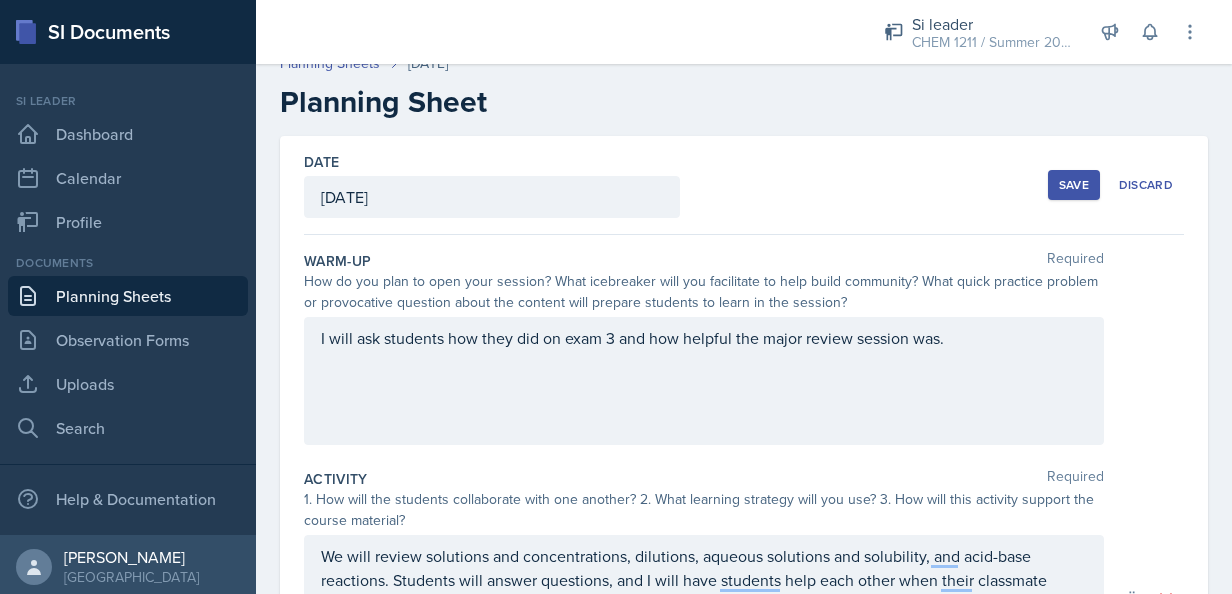 scroll, scrollTop: 2, scrollLeft: 0, axis: vertical 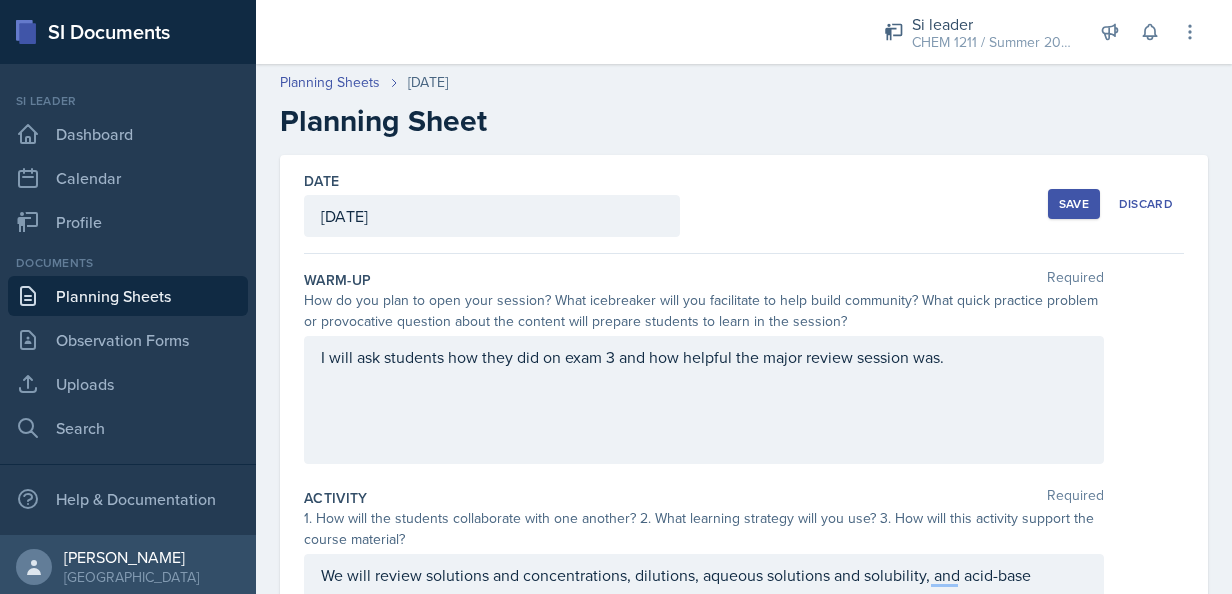 click on "Save" at bounding box center [1074, 204] 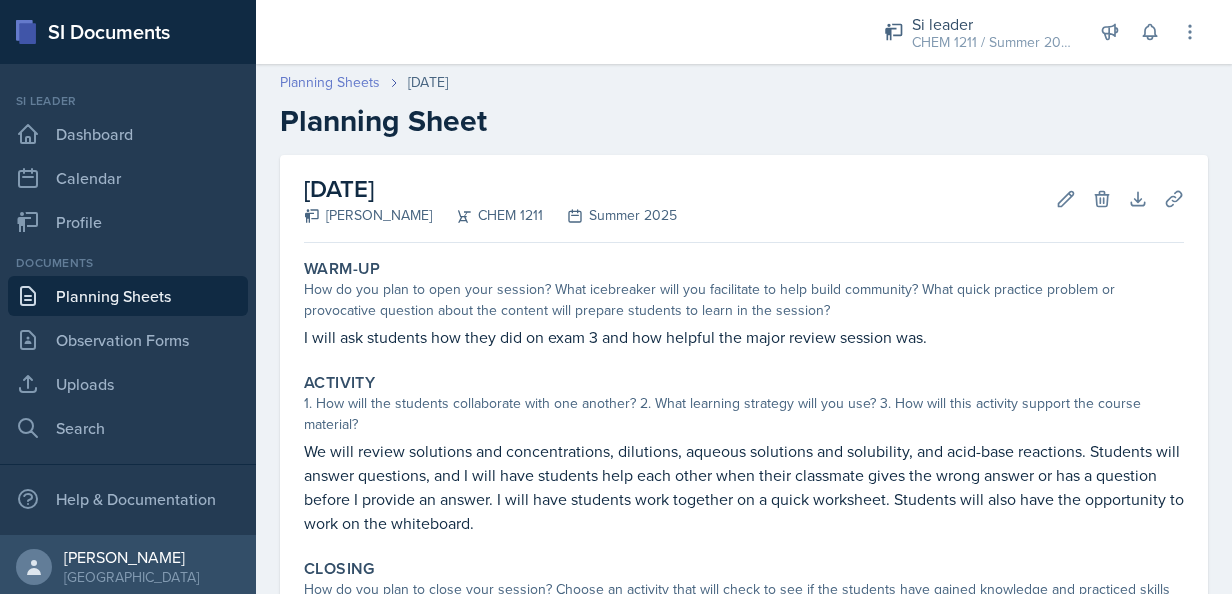 click on "Planning Sheets" at bounding box center [330, 82] 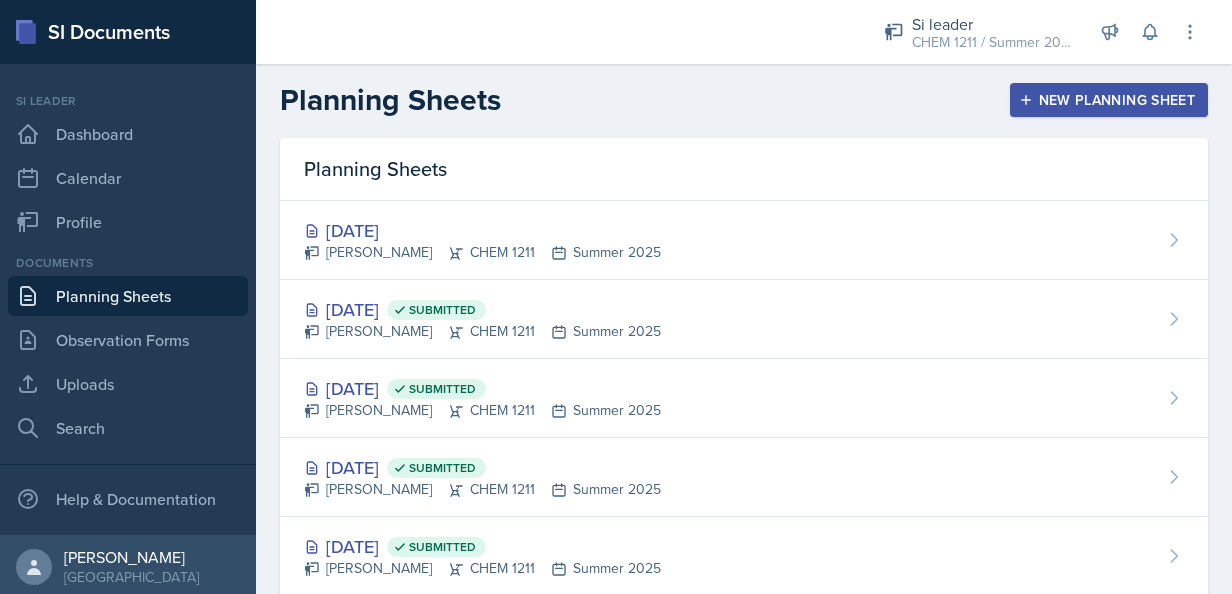 click on "New Planning Sheet" at bounding box center (1109, 100) 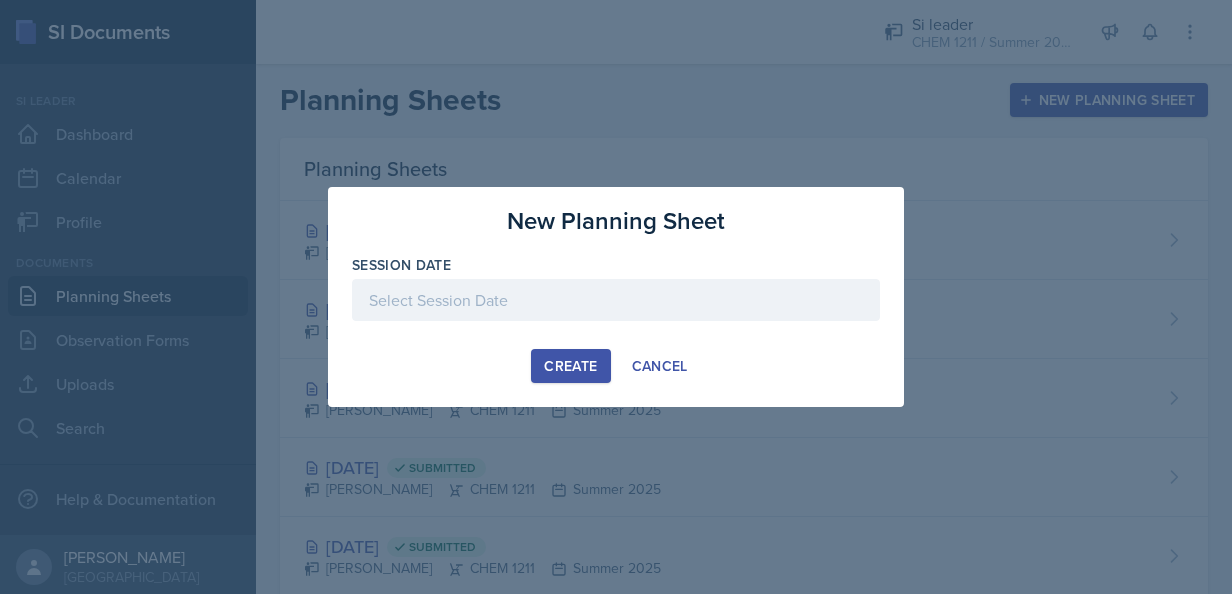 click at bounding box center [616, 300] 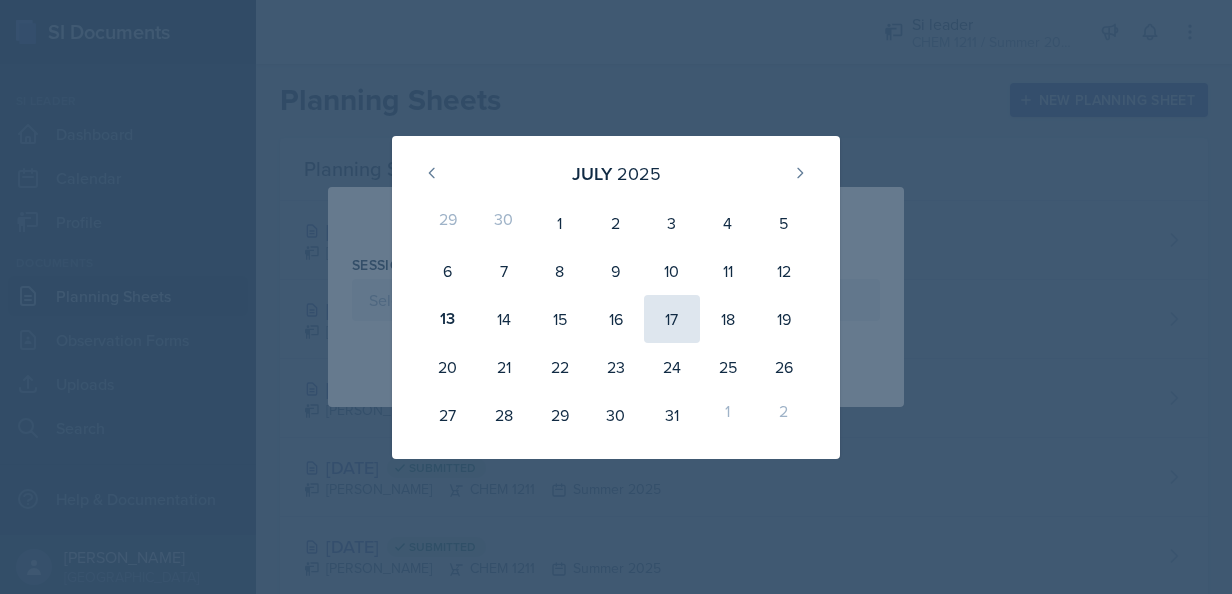 click on "17" at bounding box center (672, 319) 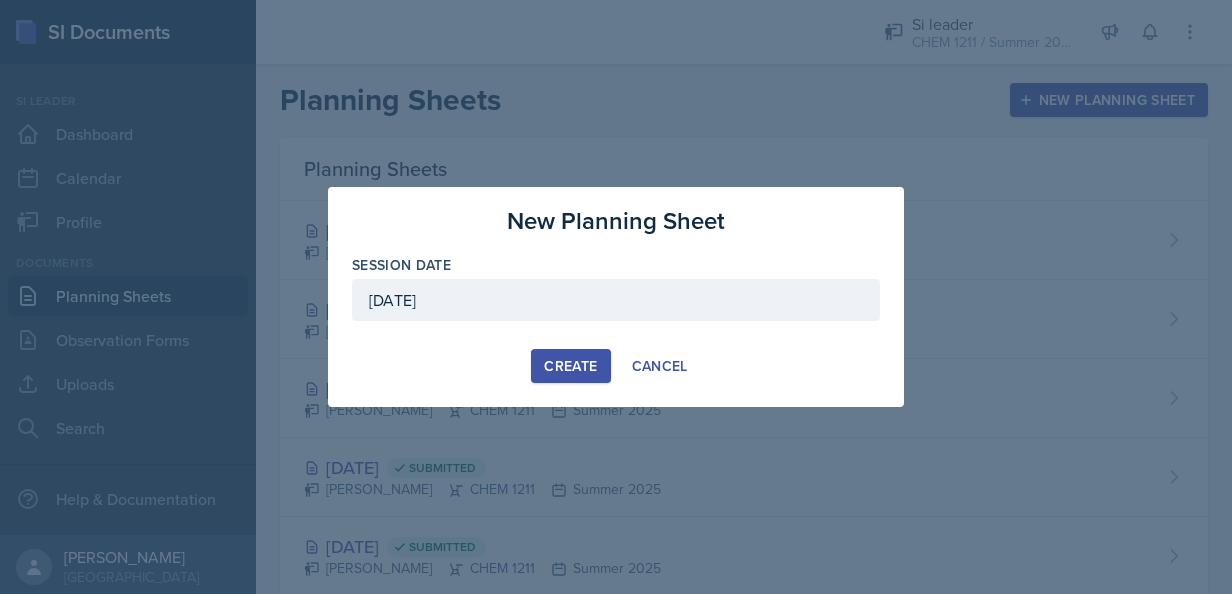 click on "Create" at bounding box center (570, 366) 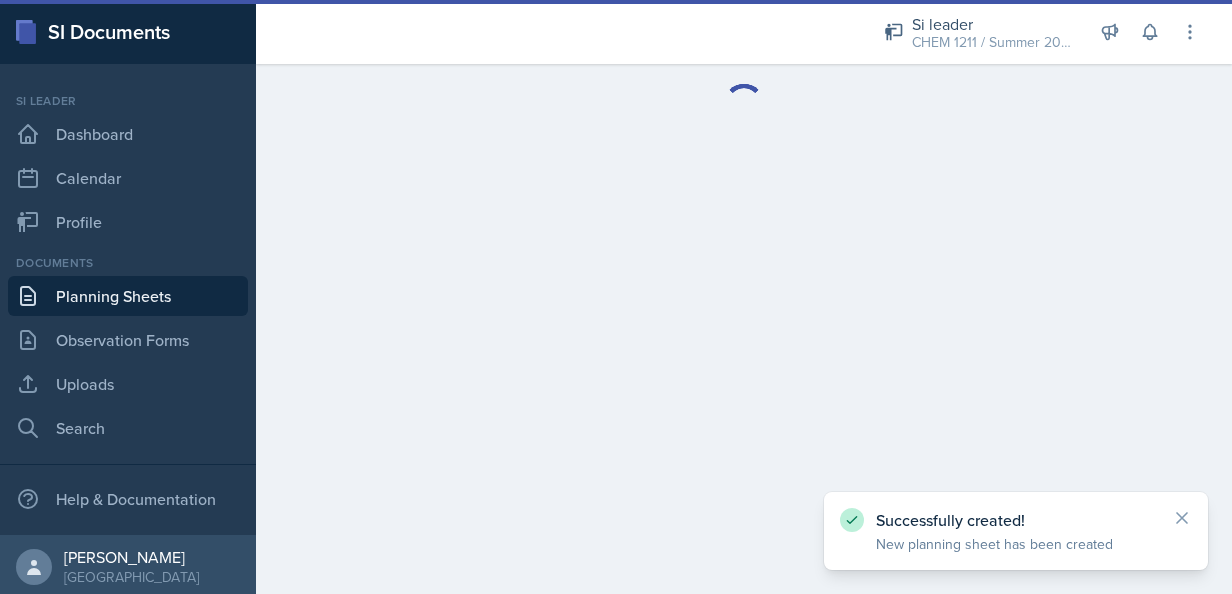 scroll, scrollTop: 0, scrollLeft: 0, axis: both 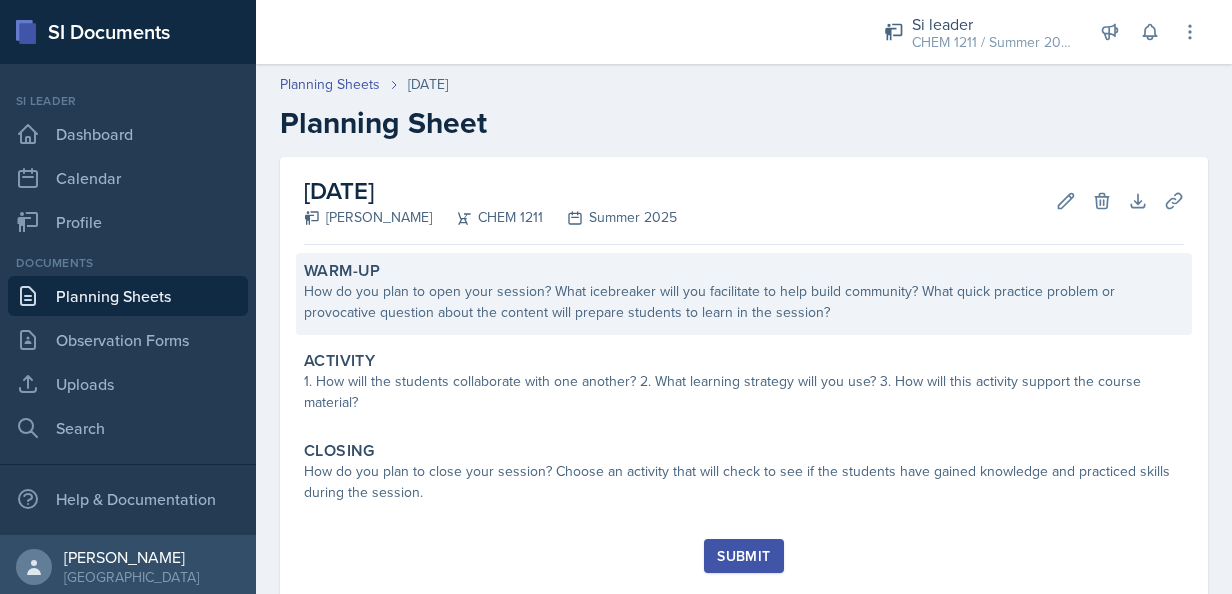 click on "How do you plan to open your session? What icebreaker will you facilitate to help build community? What quick practice problem or provocative question about the content will prepare students to learn in the session?" at bounding box center [744, 302] 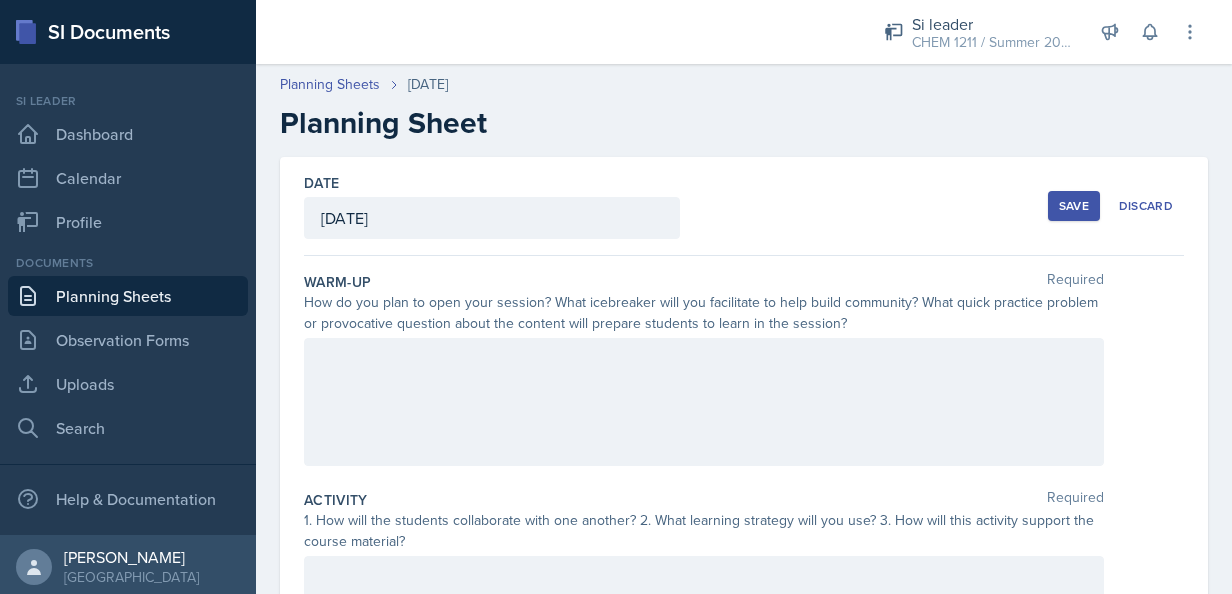 click at bounding box center (704, 402) 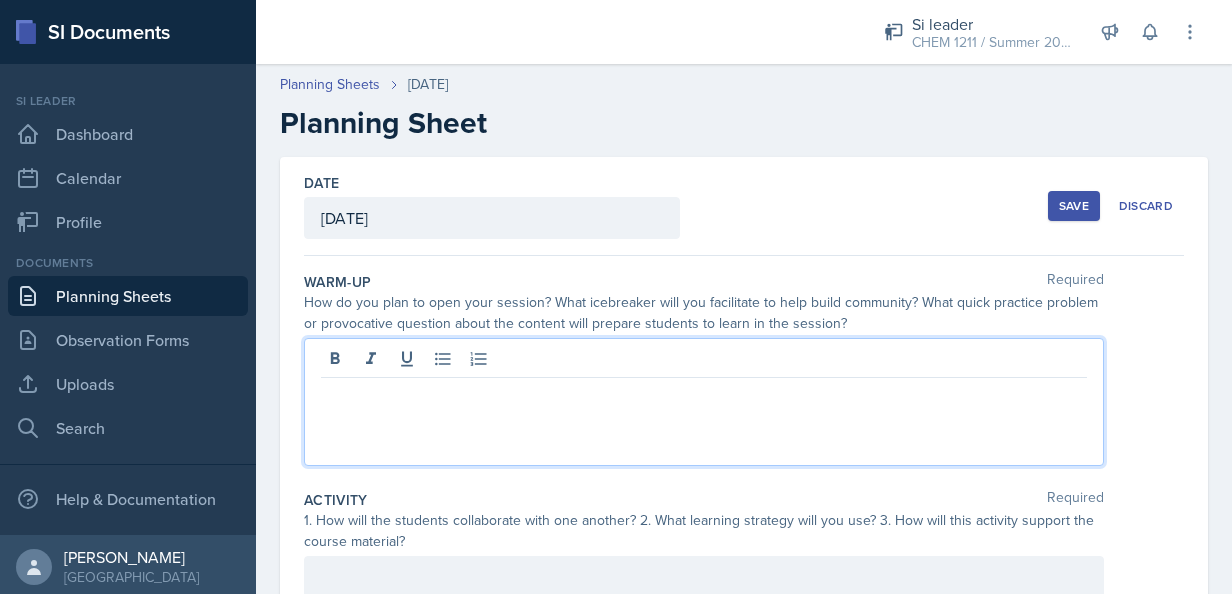 type 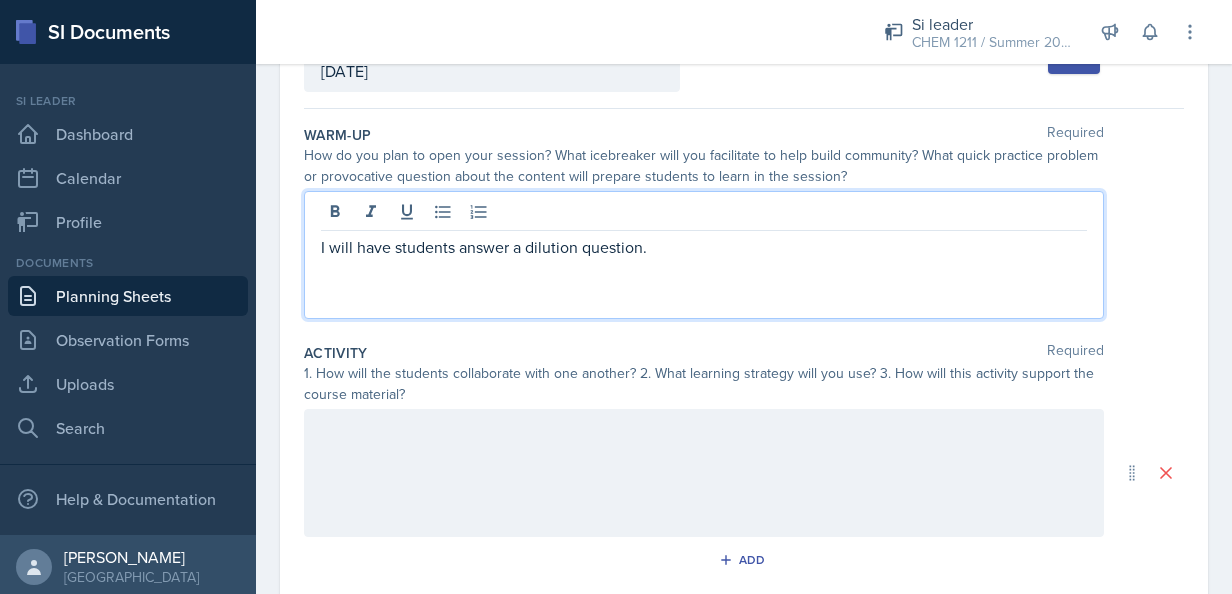 click at bounding box center (704, 473) 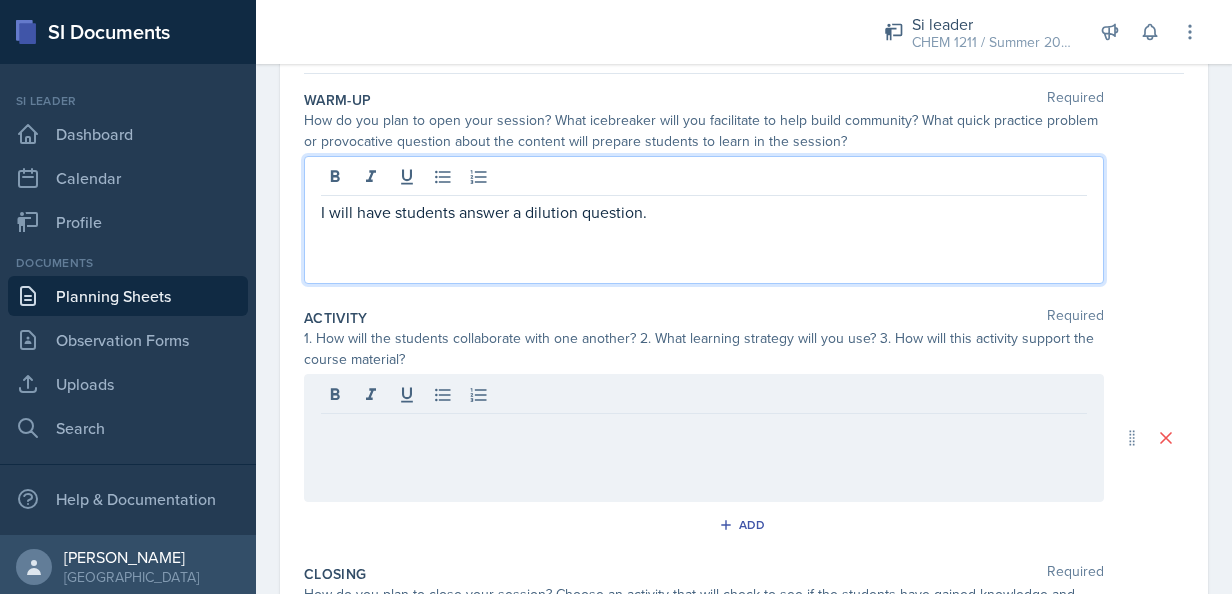 click on "I will have students answer a dilution question." at bounding box center [704, 220] 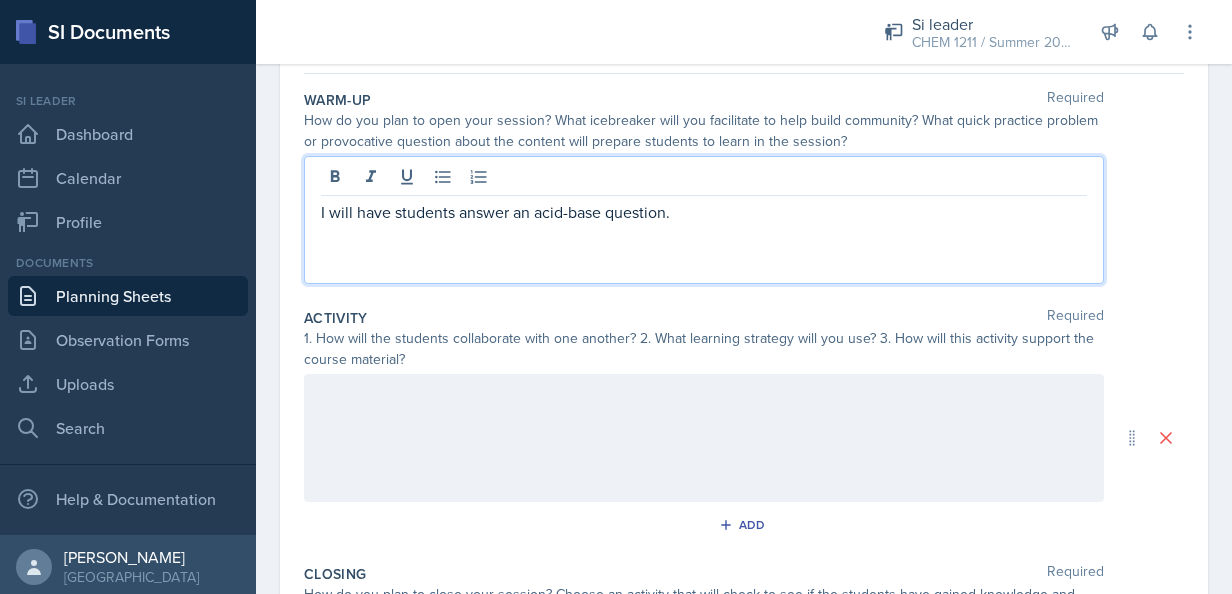 click at bounding box center [704, 438] 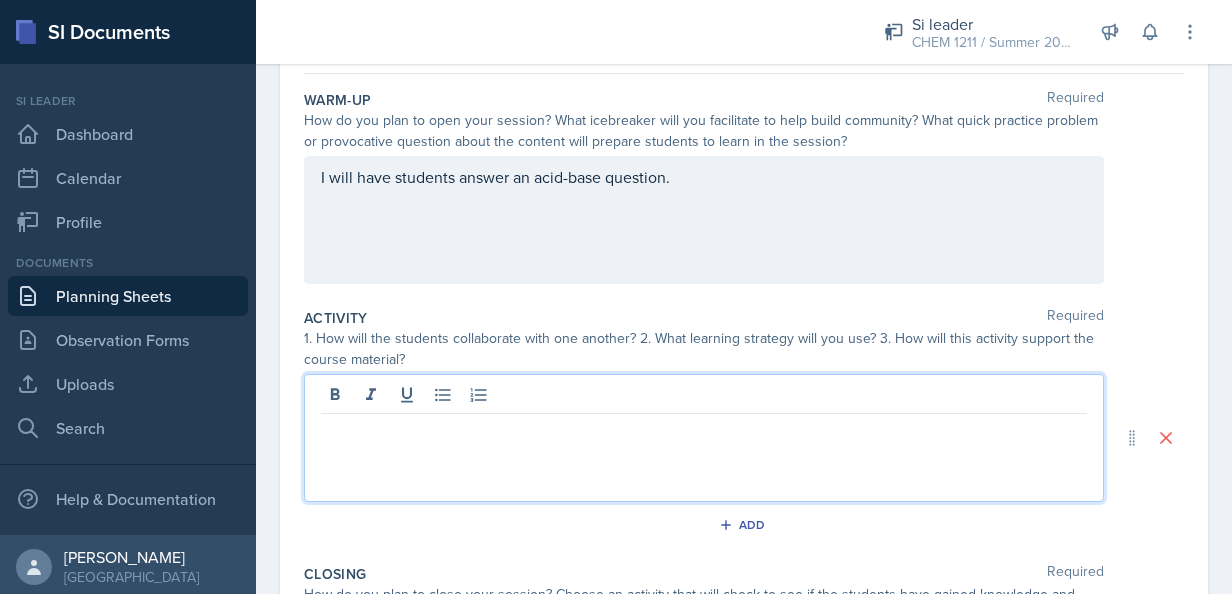 scroll, scrollTop: 216, scrollLeft: 0, axis: vertical 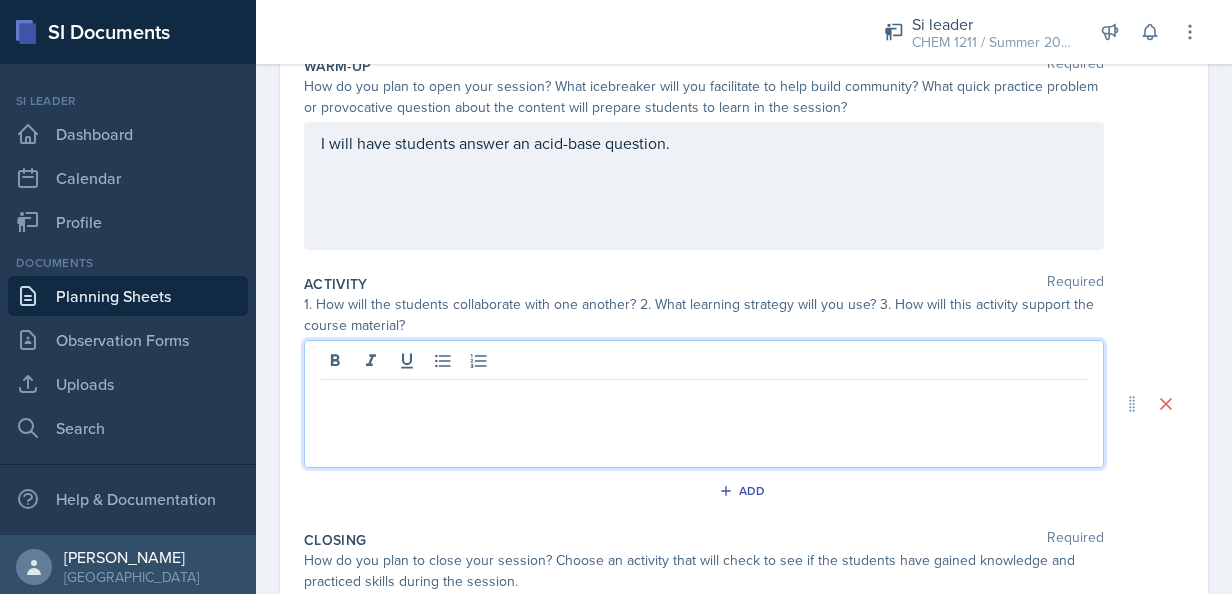 type 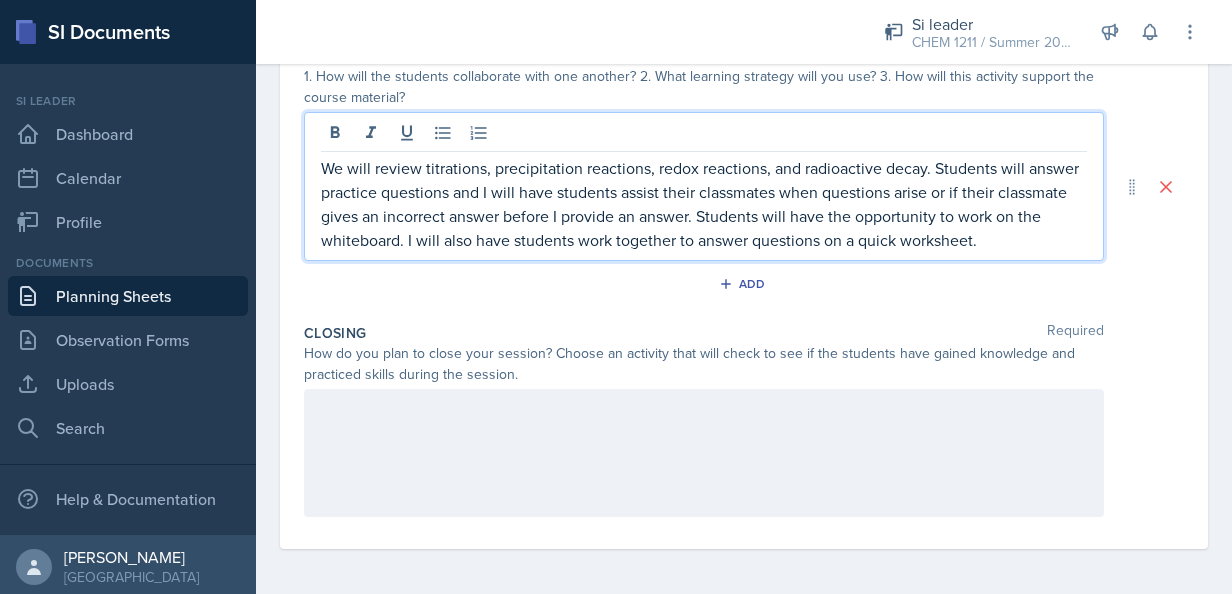 click at bounding box center (704, 453) 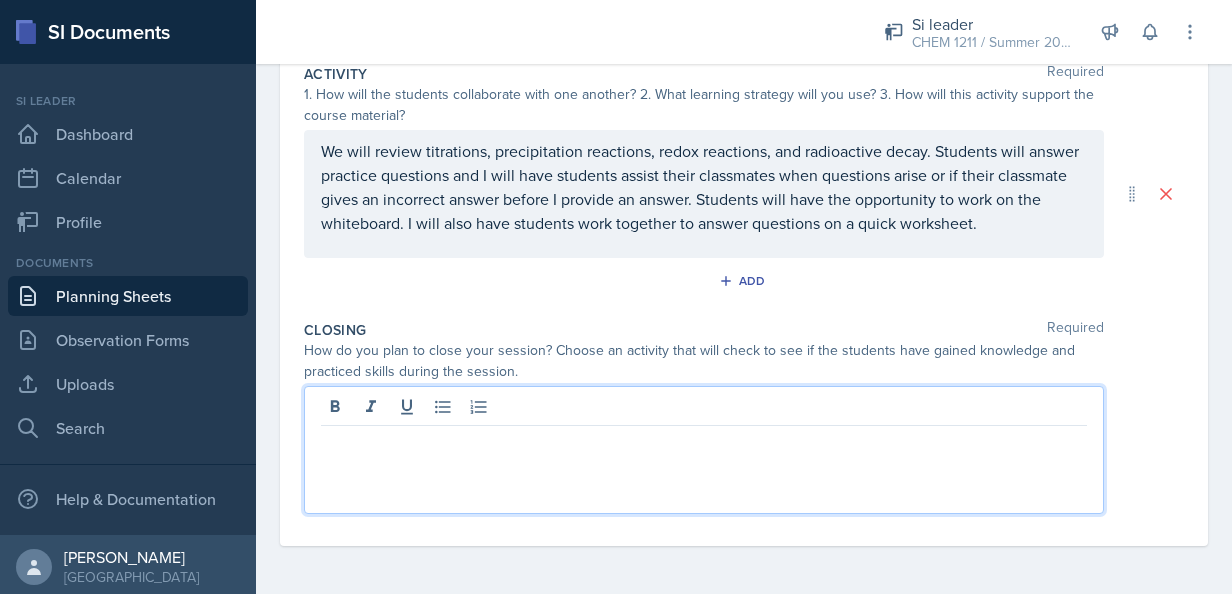 scroll, scrollTop: 424, scrollLeft: 0, axis: vertical 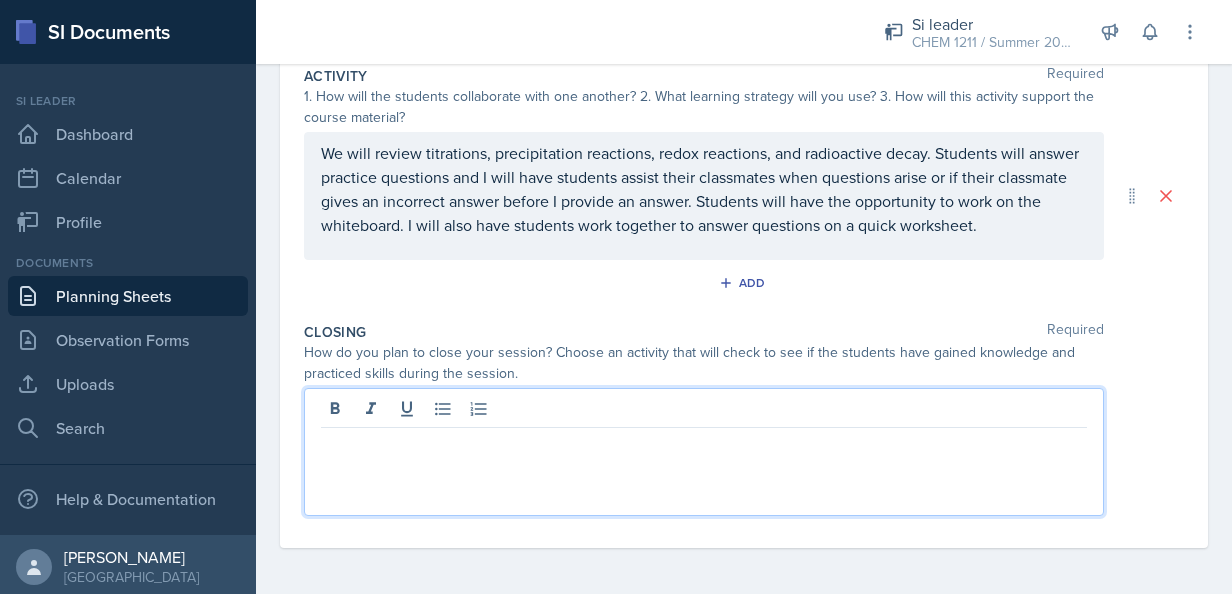 type 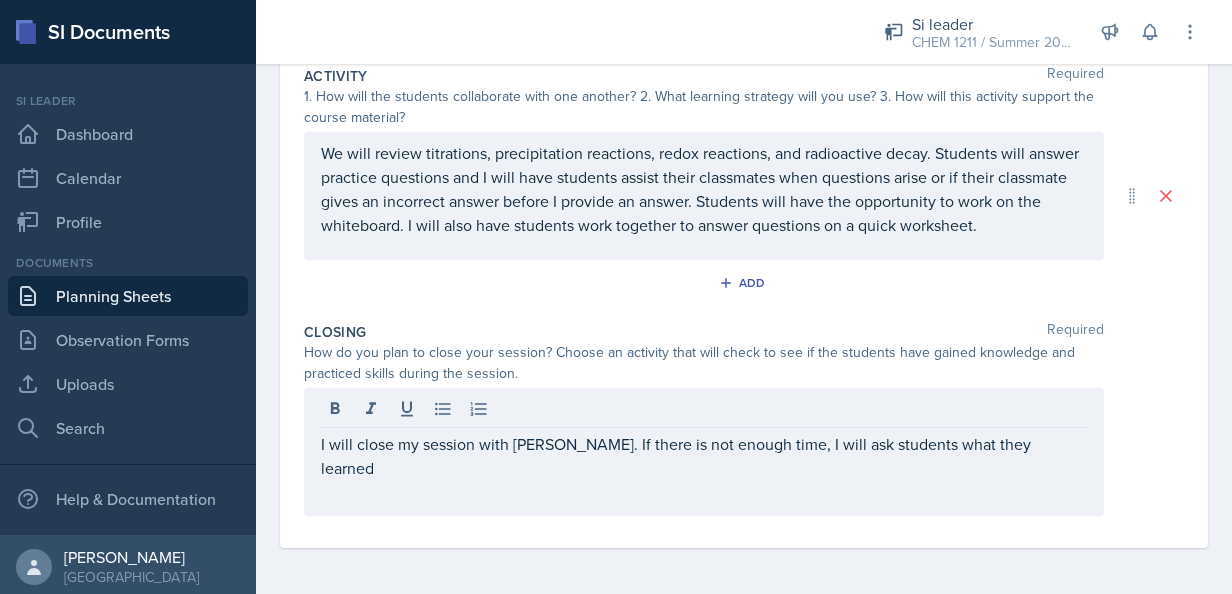 click at bounding box center [704, 411] 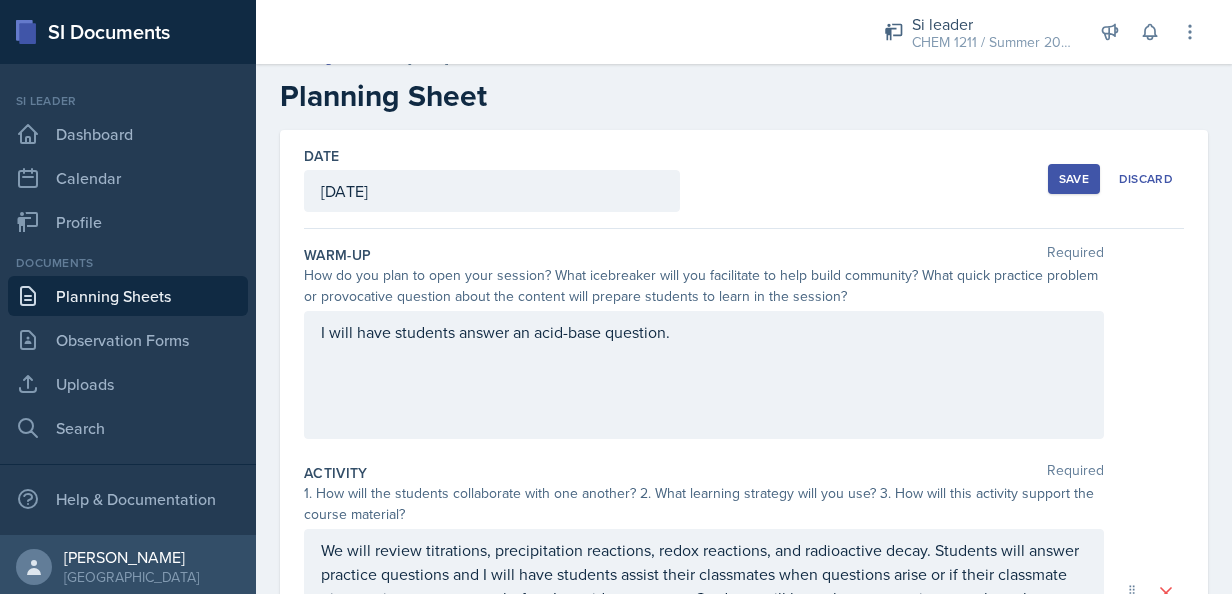 scroll, scrollTop: 17, scrollLeft: 0, axis: vertical 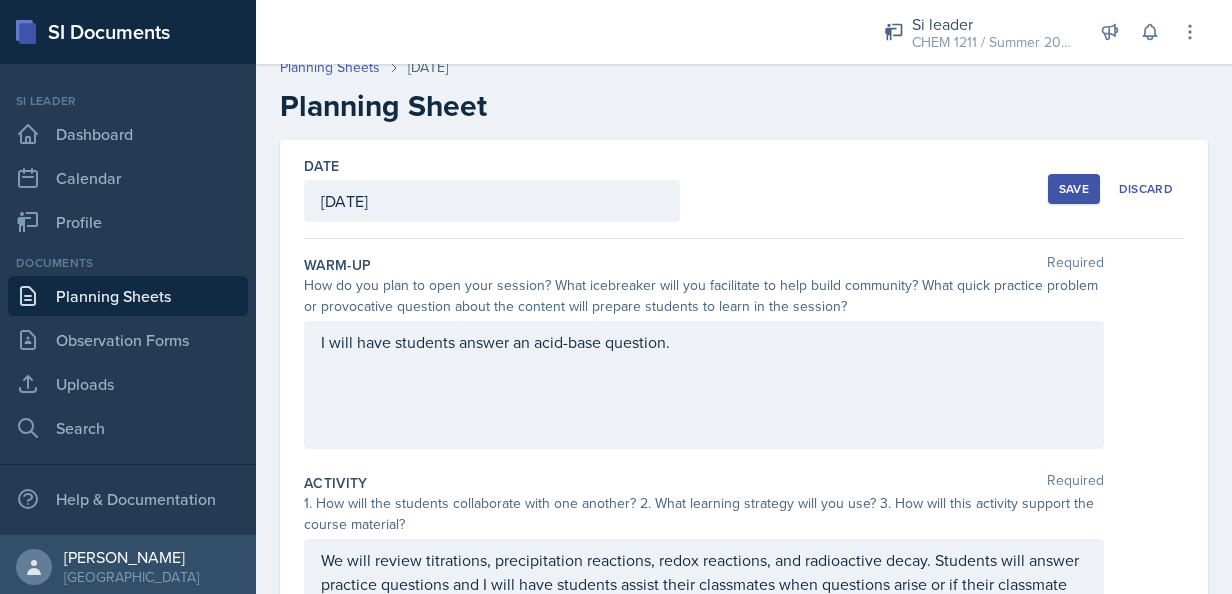 click on "Save" at bounding box center (1074, 189) 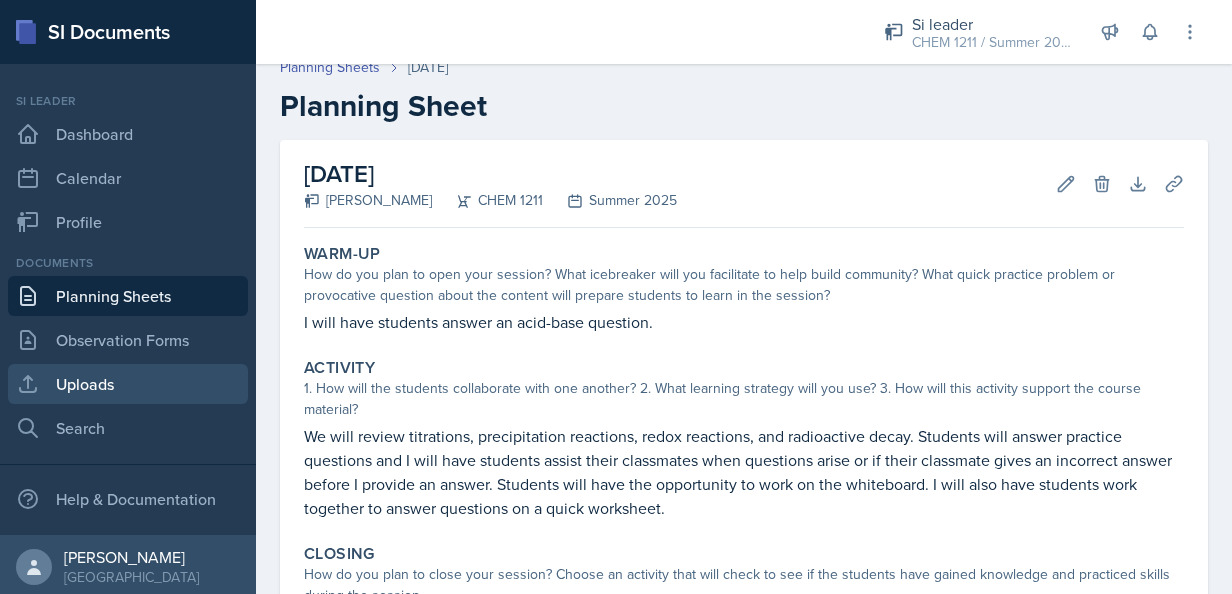 click on "Uploads" at bounding box center [128, 384] 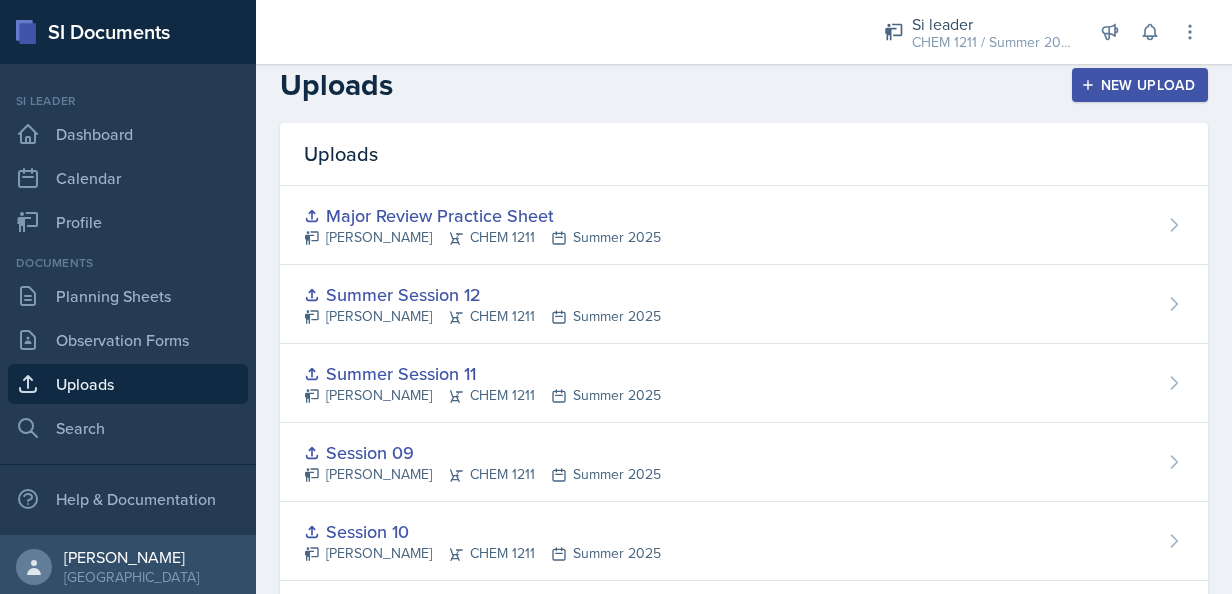 click on "New Upload" at bounding box center [1140, 85] 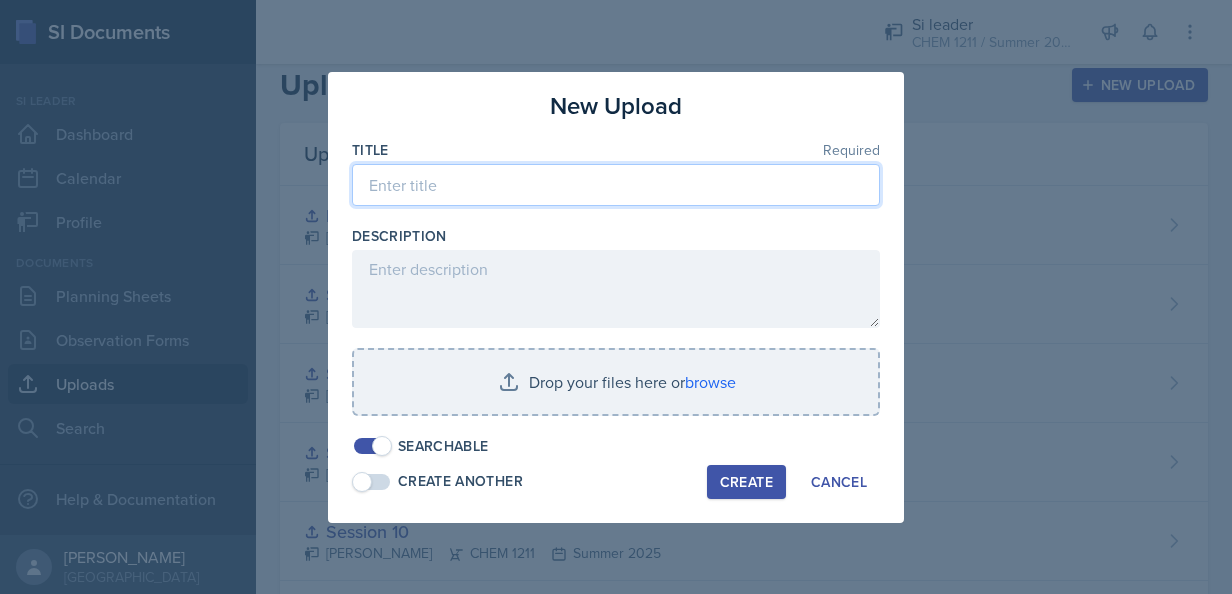 click at bounding box center [616, 185] 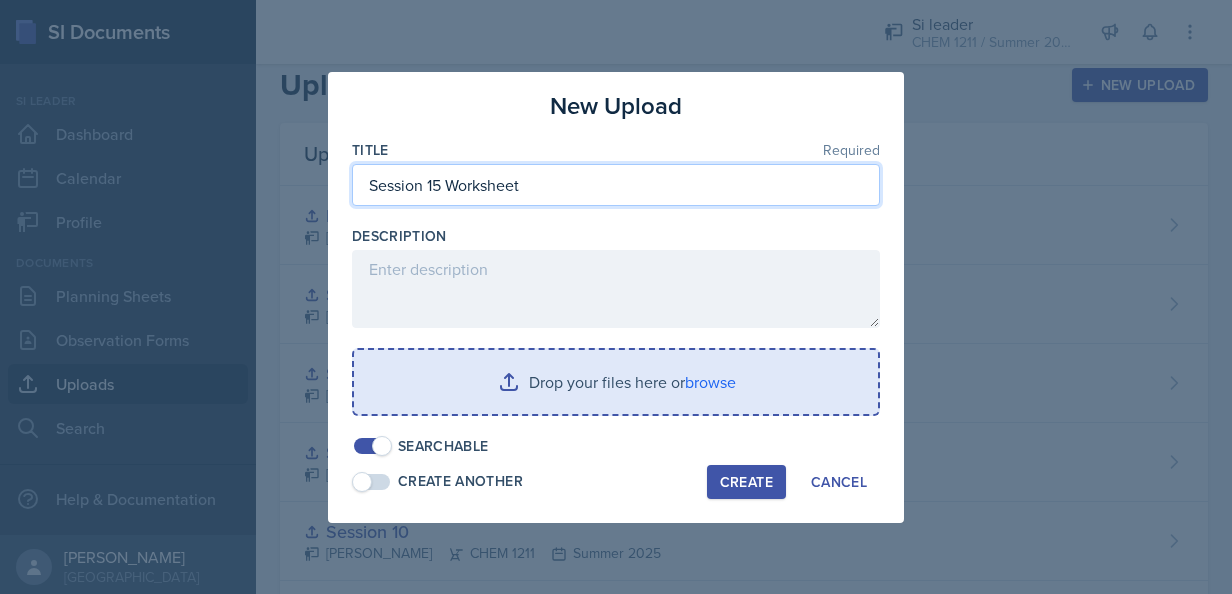 type on "Session 15 Worksheet" 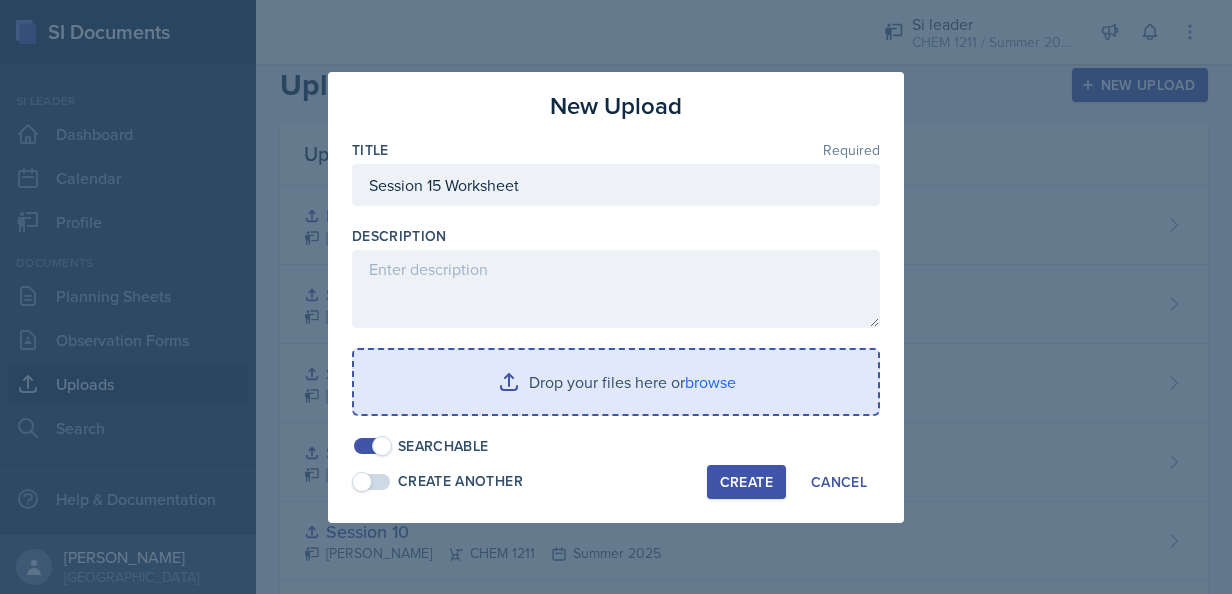 click at bounding box center (616, 382) 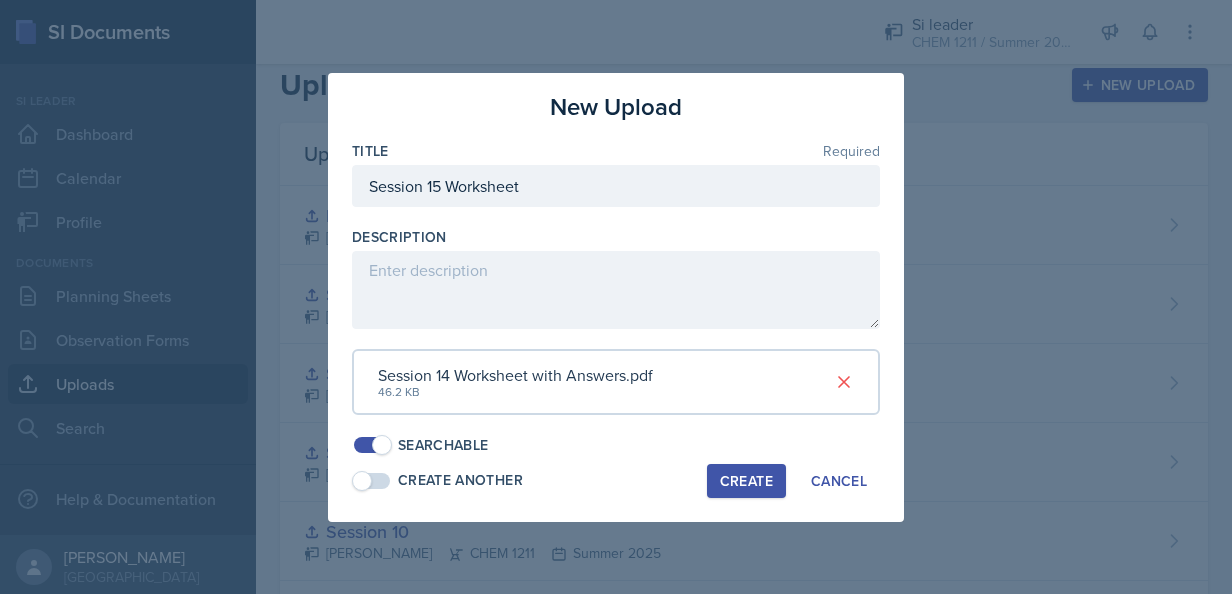 click on "Create" at bounding box center [746, 481] 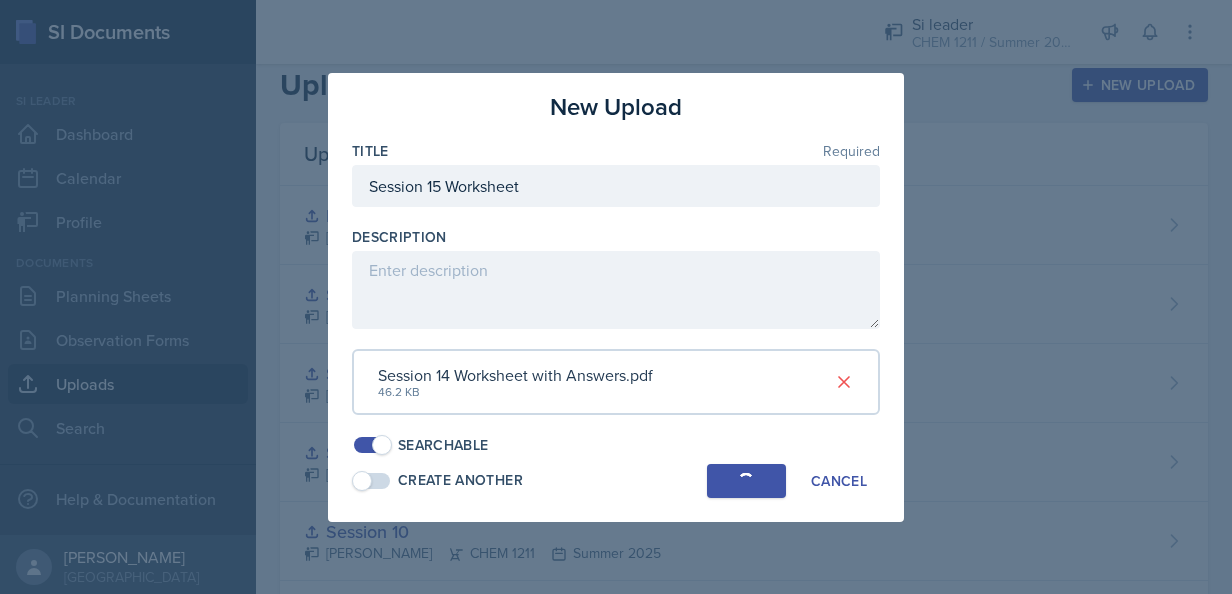 type 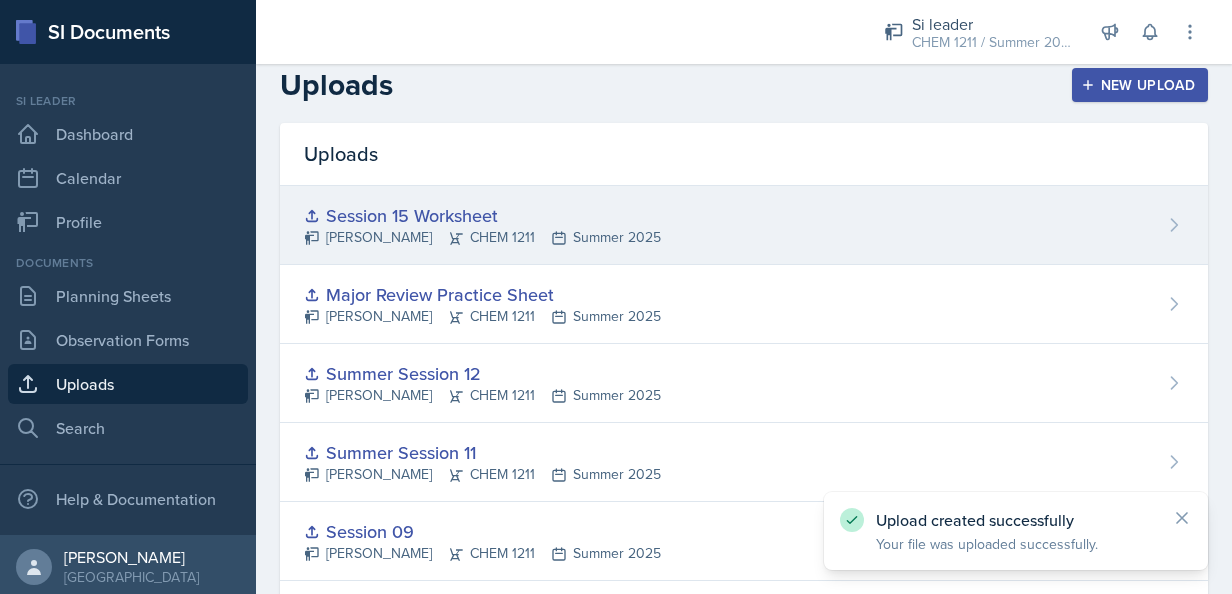 click on "Session 15 Worksheet
[PERSON_NAME]
CHEM 1211
Summer 2025" at bounding box center [744, 225] 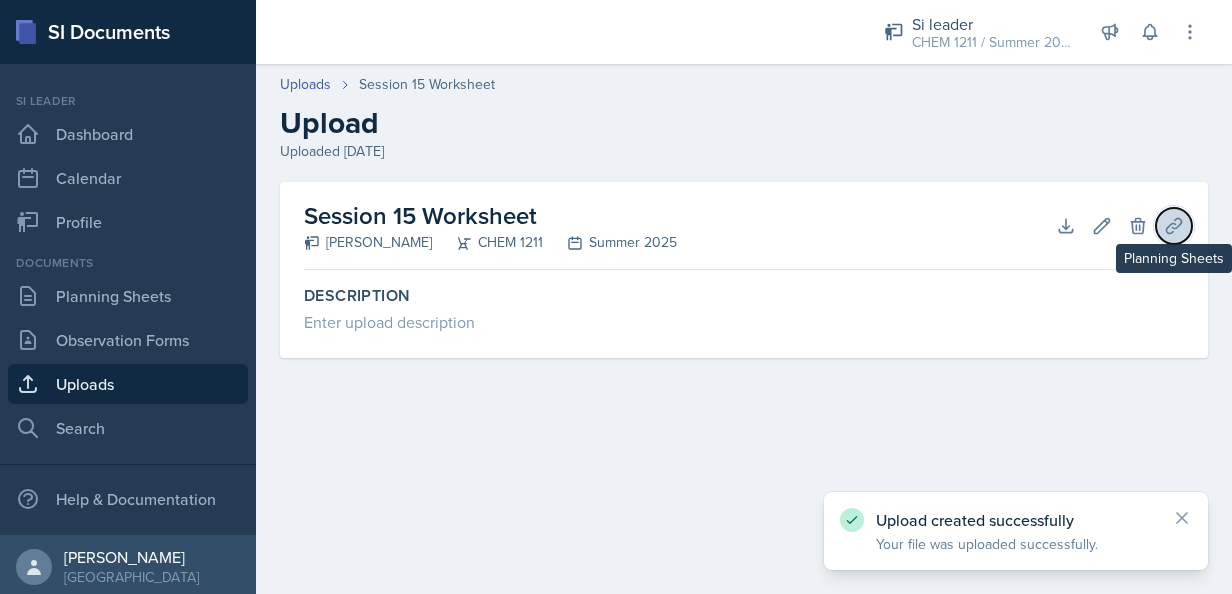 click on "Planning Sheets" at bounding box center (1174, 226) 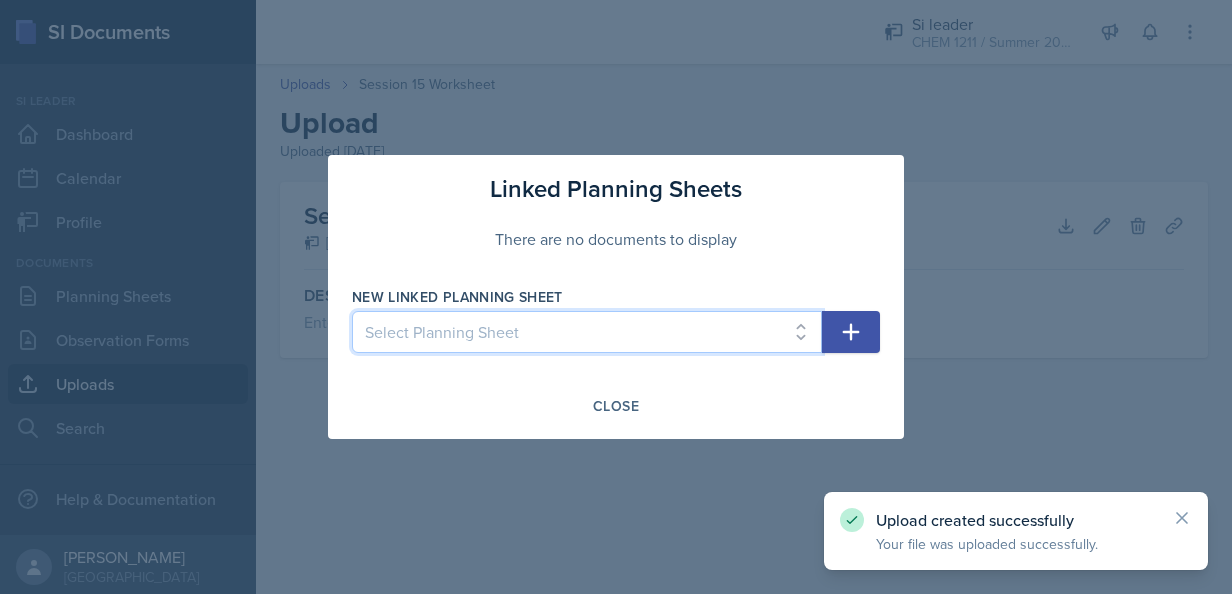 click on "Select Planning Sheet   [DATE] [DATE] [DATE] [DATE] [DATE] [DATE] [DATE] [DATE] [DATE] [DATE] [DATE] [DATE] [DATE] [DATE] [DATE] [DATE]" at bounding box center [587, 332] 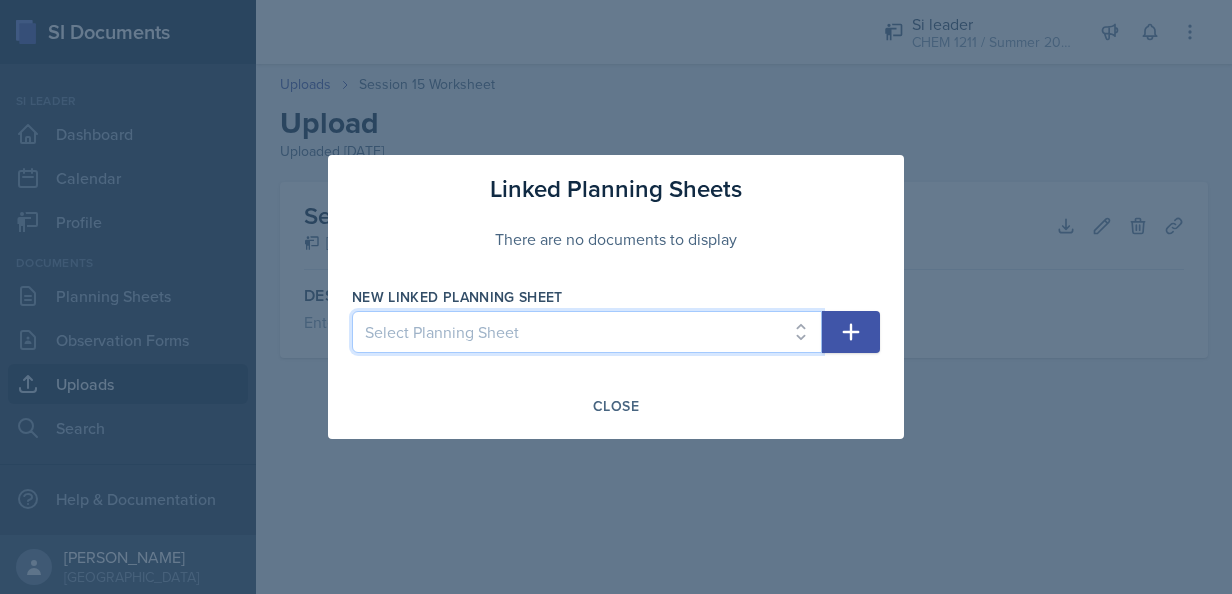 select on "c4d6ecb9-dbb5-490d-91cb-25523d0b09b7" 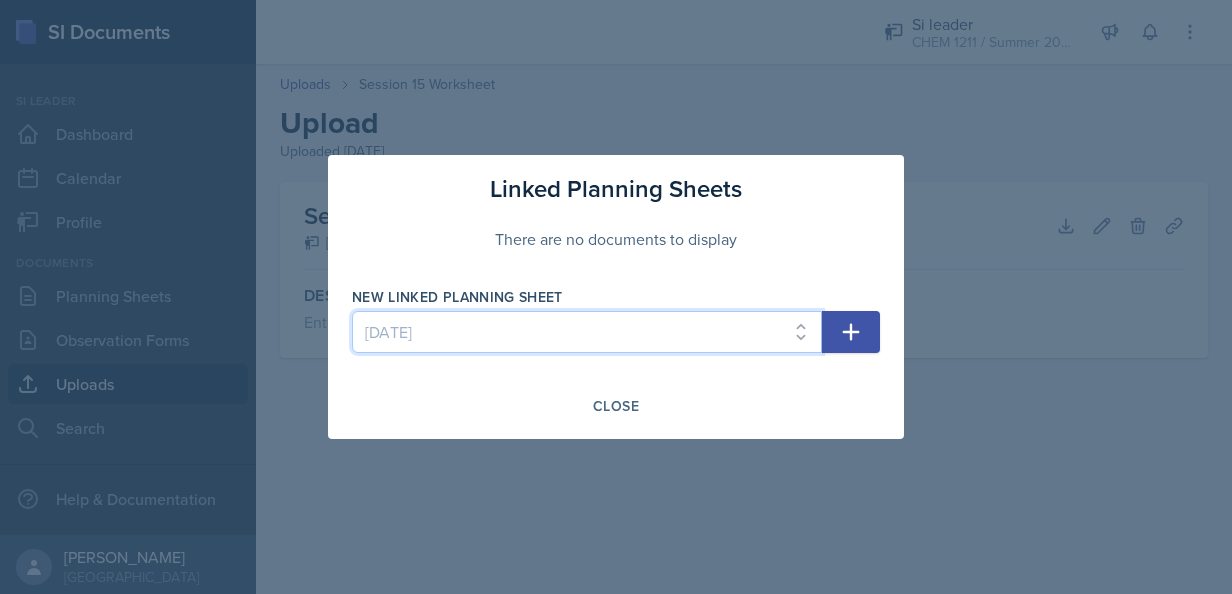 click on "Select Planning Sheet   [DATE] [DATE] [DATE] [DATE] [DATE] [DATE] [DATE] [DATE] [DATE] [DATE] [DATE] [DATE] [DATE] [DATE] [DATE] [DATE]" at bounding box center (587, 332) 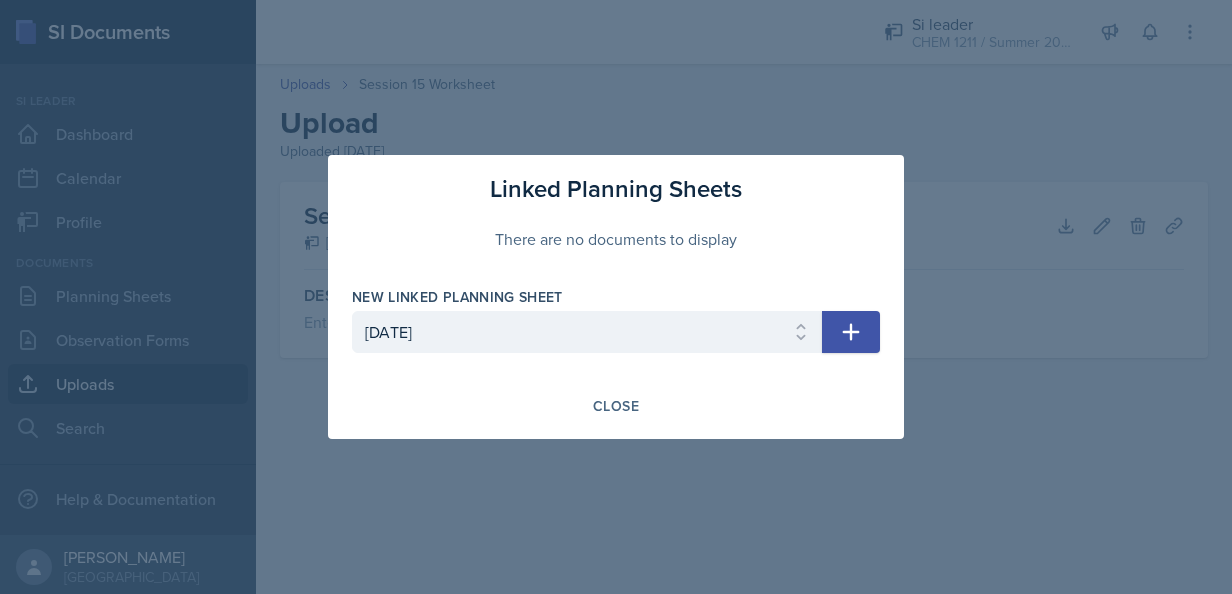 click at bounding box center [851, 332] 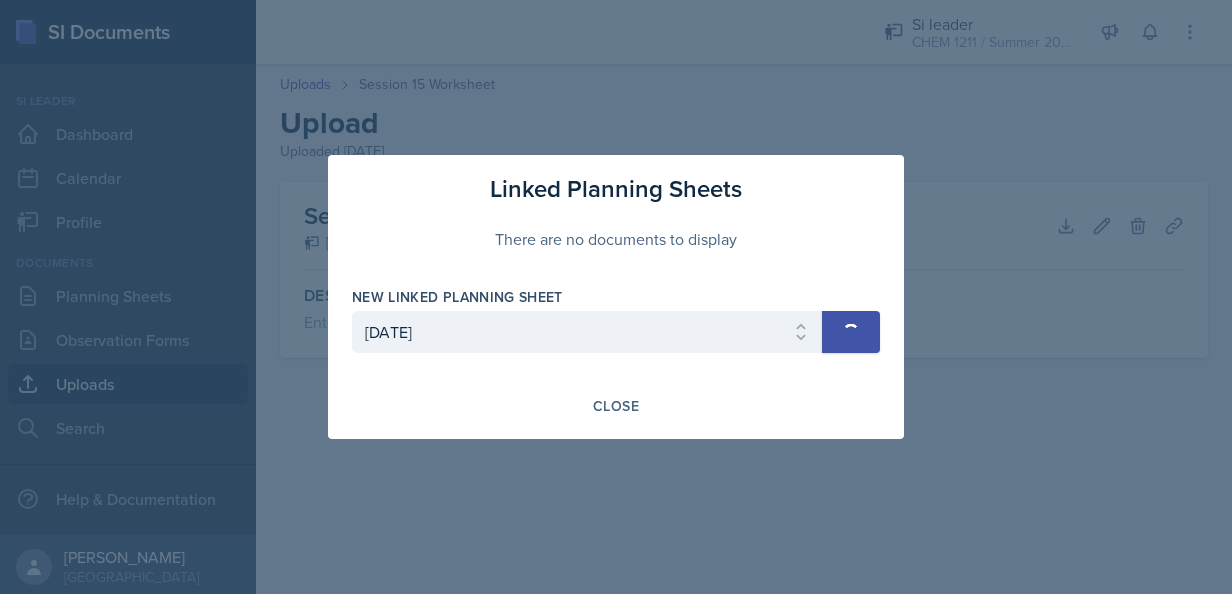 select 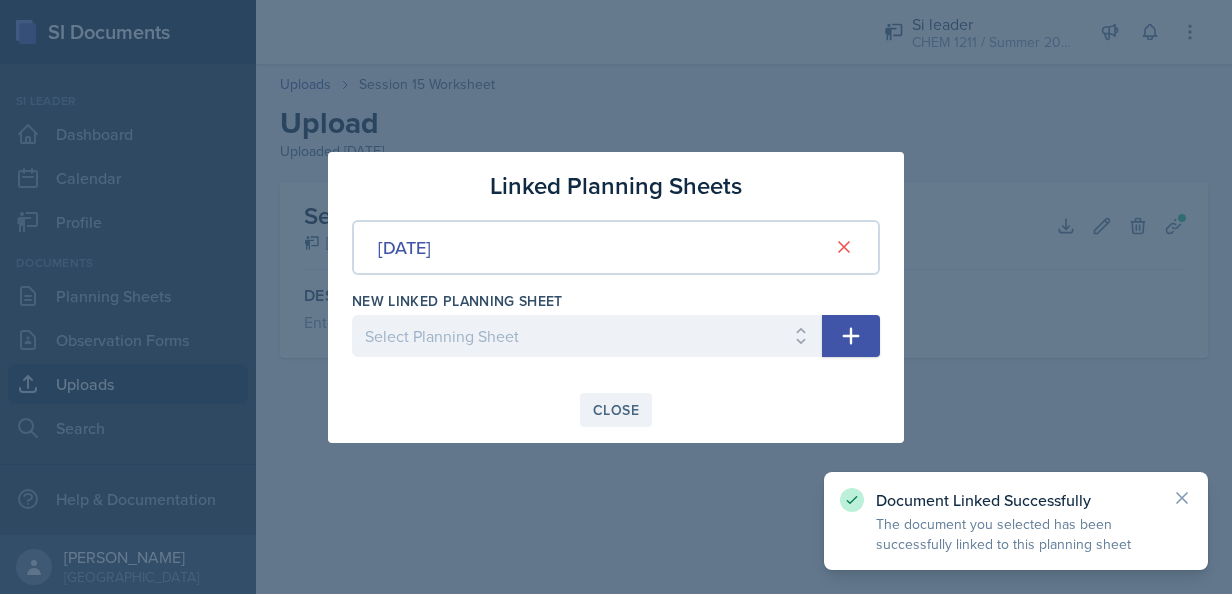 click on "Close" at bounding box center [616, 410] 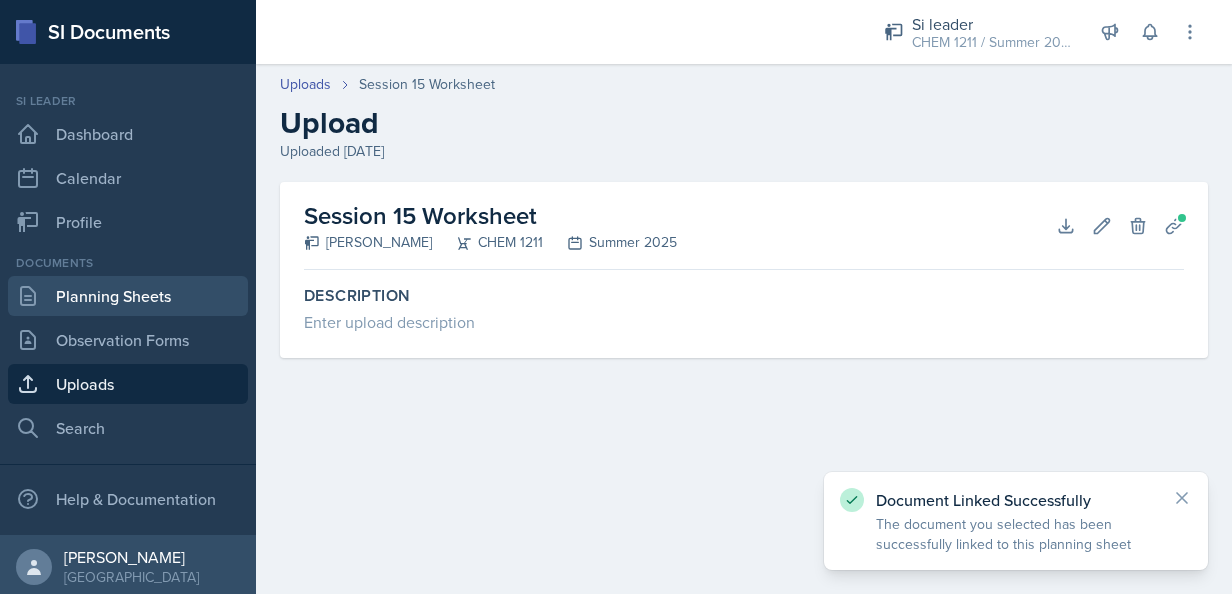 click on "Planning Sheets" at bounding box center [128, 296] 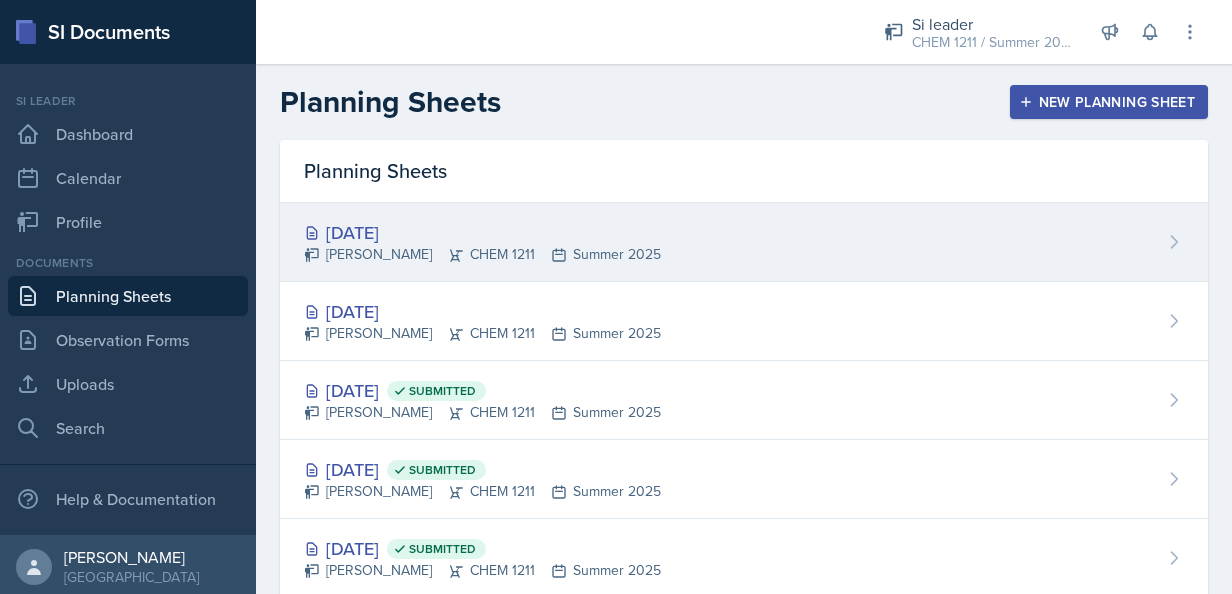 click on "[DATE]
[PERSON_NAME]
CHEM 1211
Summer 2025" at bounding box center (744, 242) 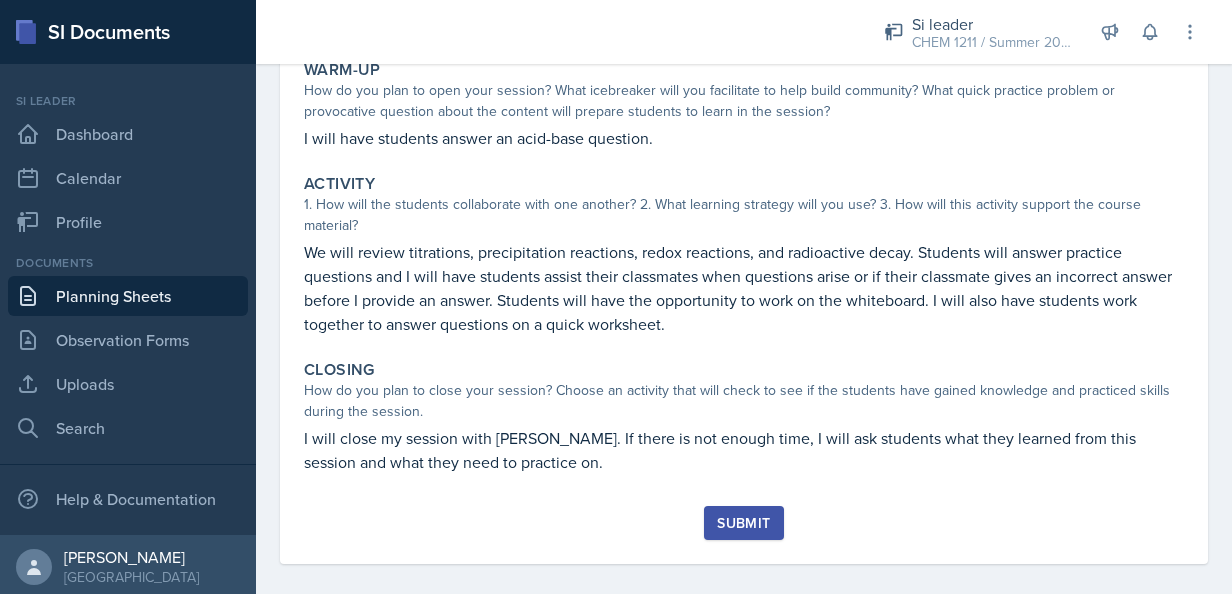 scroll, scrollTop: 202, scrollLeft: 0, axis: vertical 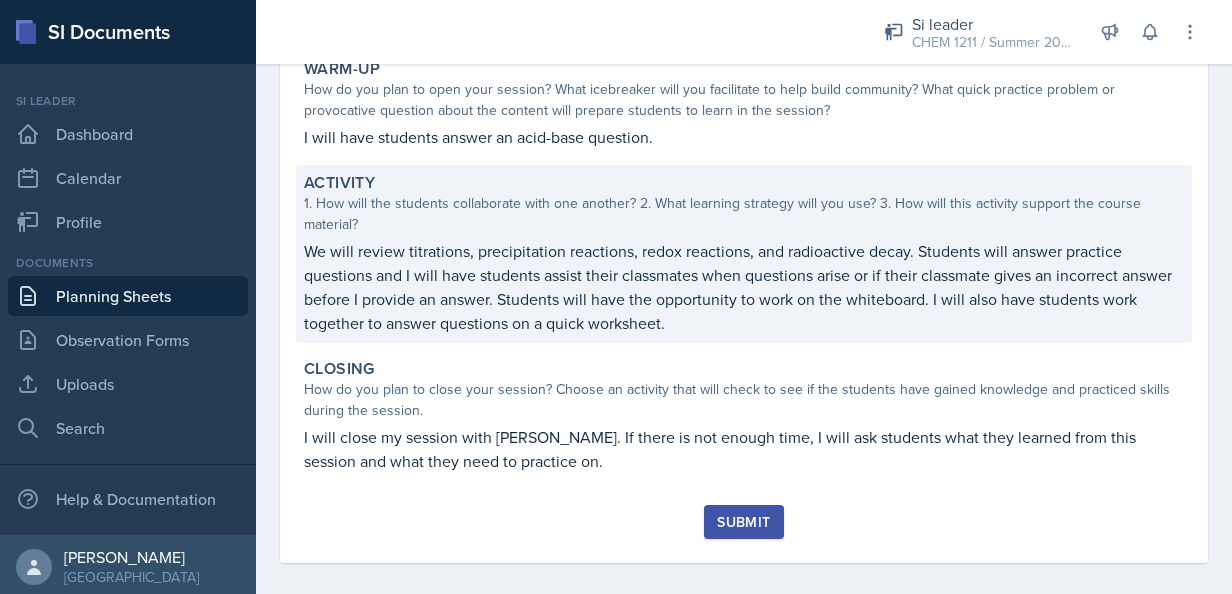 click on "We will review titrations, precipitation reactions, redox reactions, and radioactive decay. Students will answer practice questions and I will have students assist their classmates when questions arise or if their classmate gives an incorrect answer before I provide an answer. Students will have the opportunity to work on the whiteboard. I will also have students work together to answer questions on a quick worksheet." at bounding box center (744, 287) 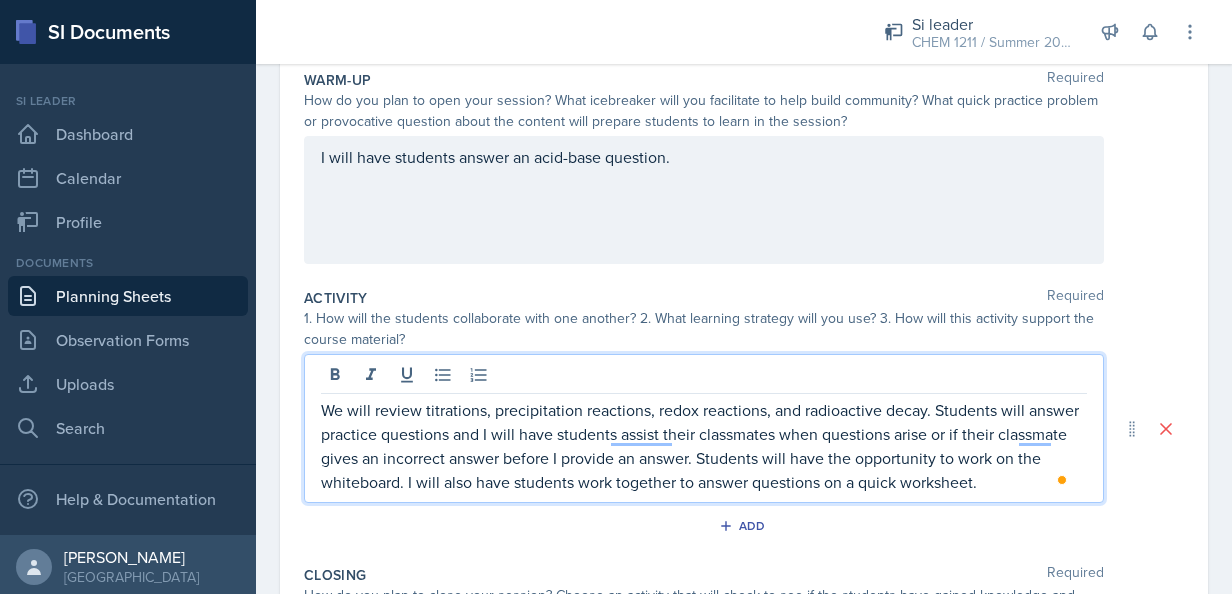 drag, startPoint x: 1032, startPoint y: 450, endPoint x: 924, endPoint y: 476, distance: 111.085556 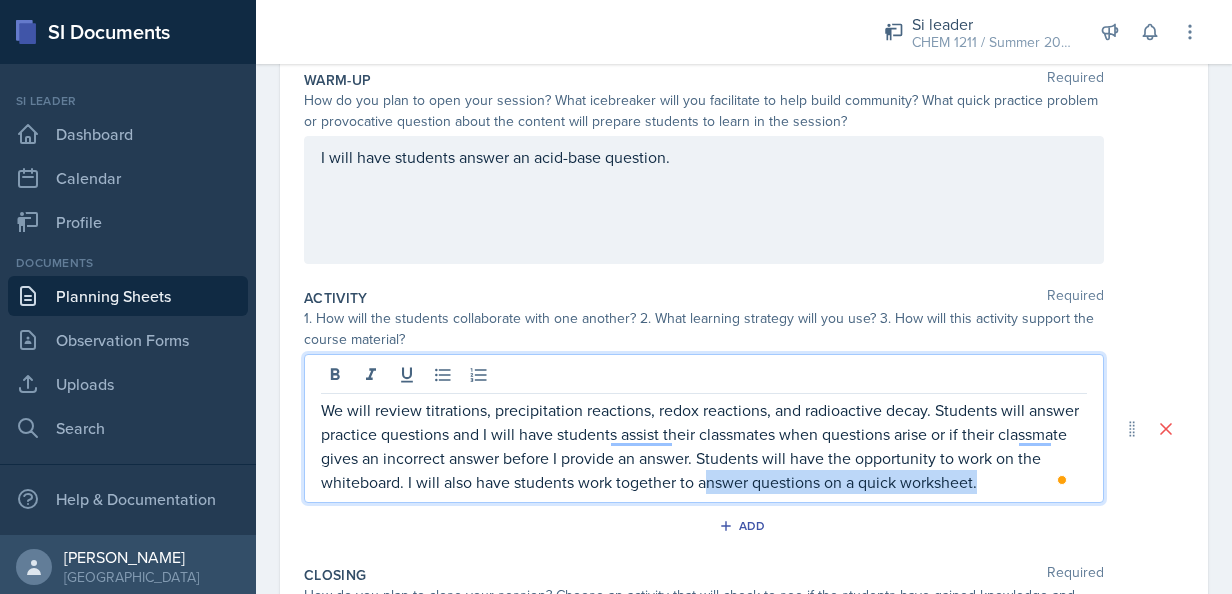drag, startPoint x: 751, startPoint y: 482, endPoint x: 1036, endPoint y: 480, distance: 285.00702 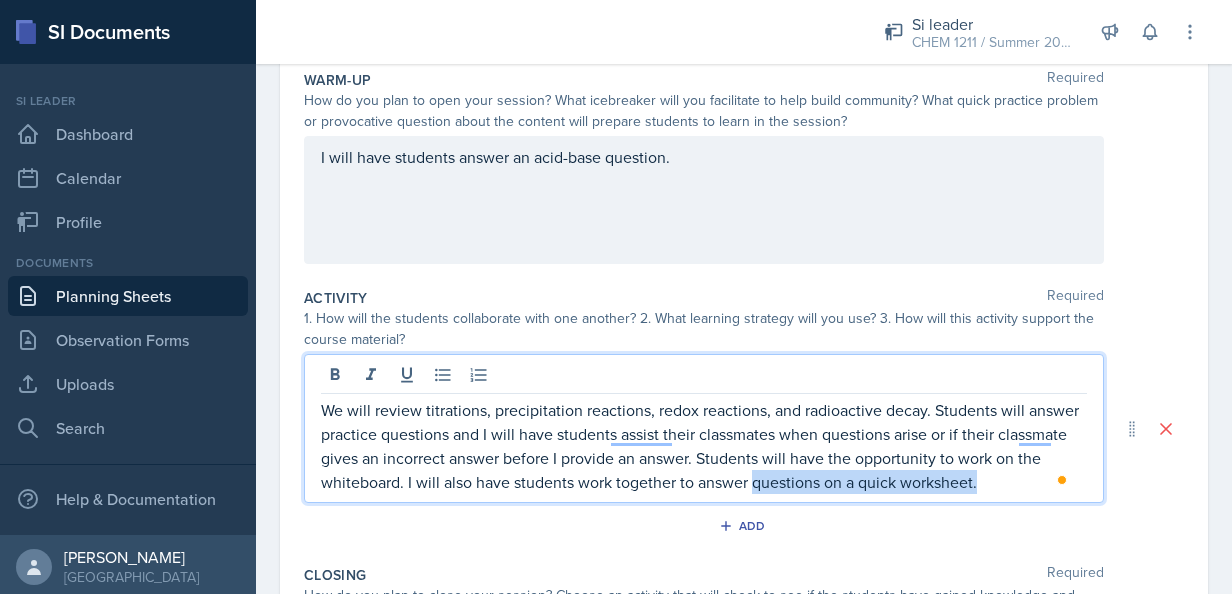 drag, startPoint x: 1036, startPoint y: 480, endPoint x: 803, endPoint y: 497, distance: 233.61935 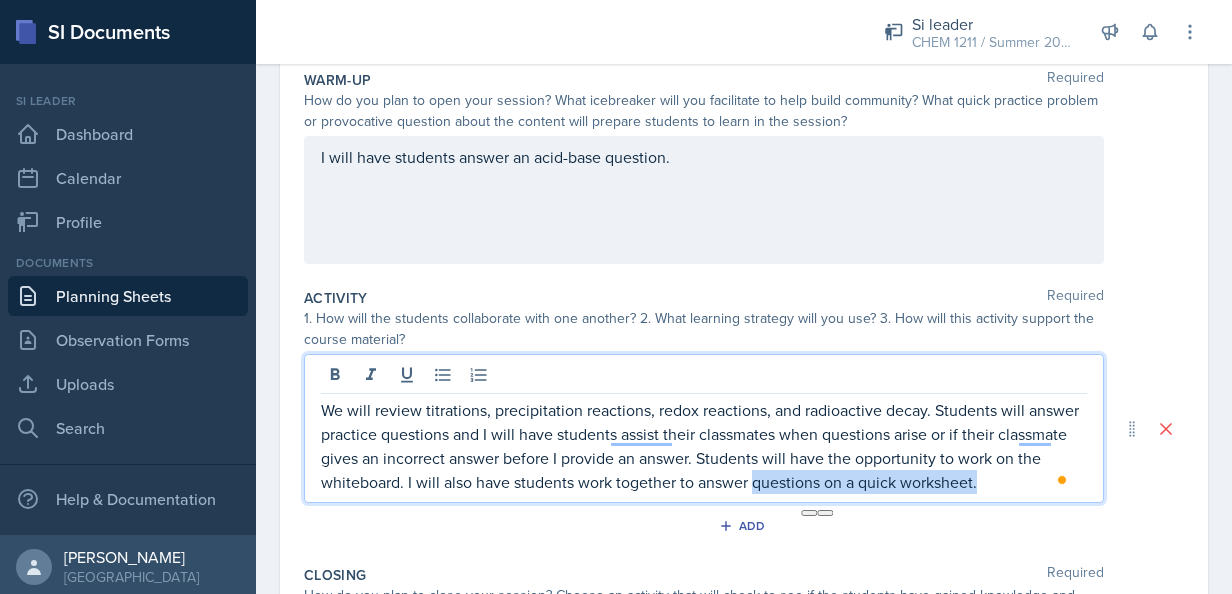 type 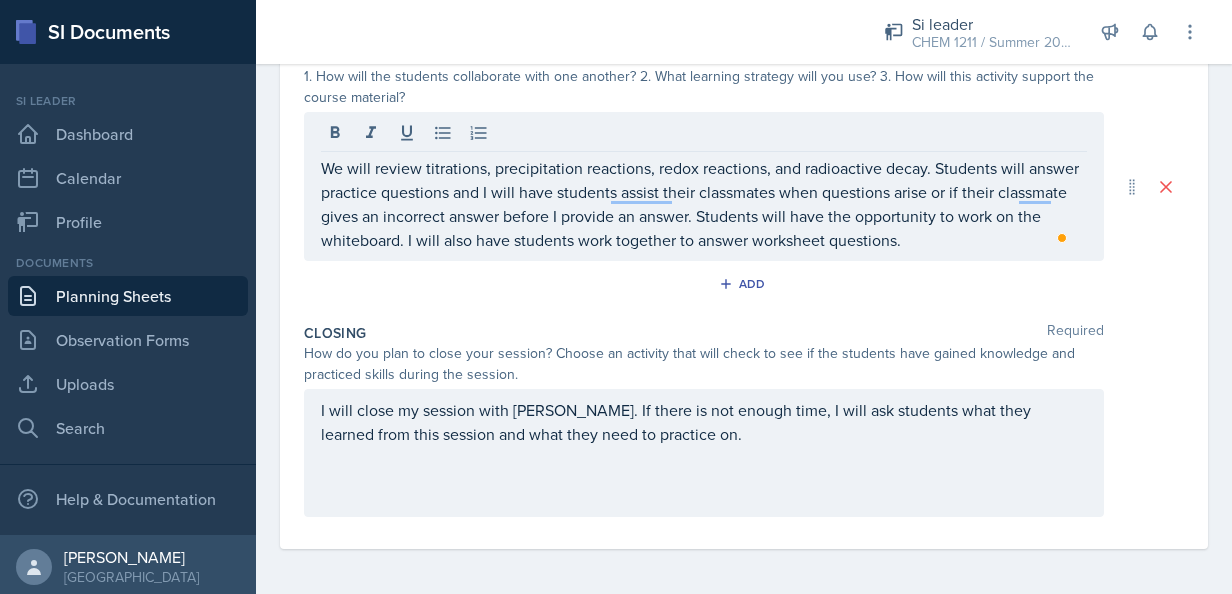scroll, scrollTop: 0, scrollLeft: 0, axis: both 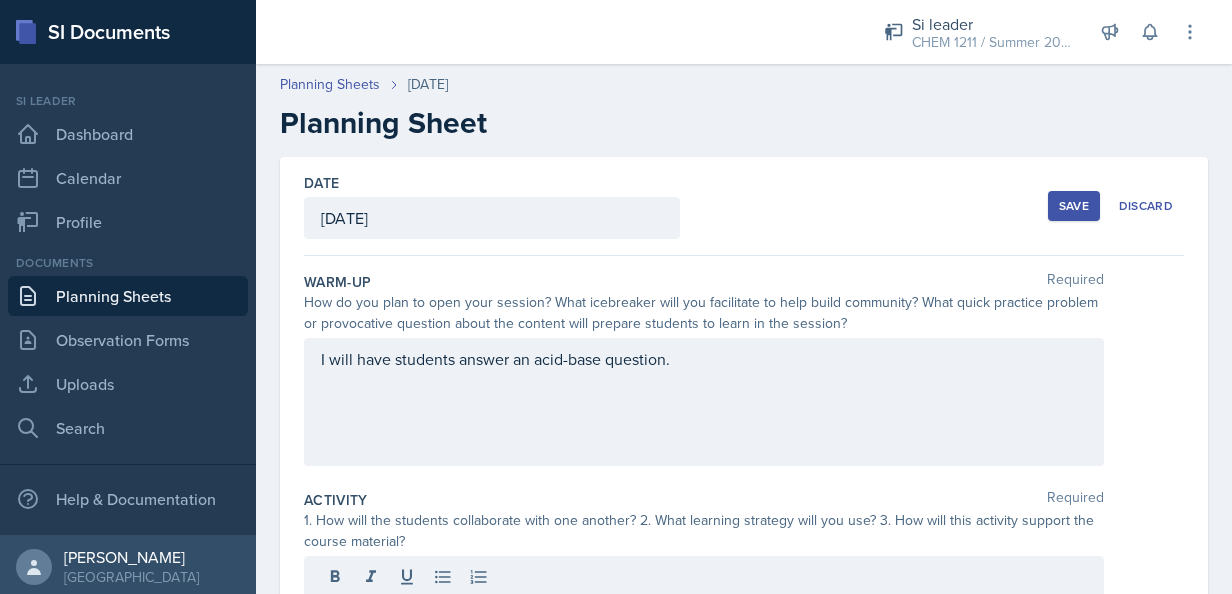 click on "Save" at bounding box center (1074, 206) 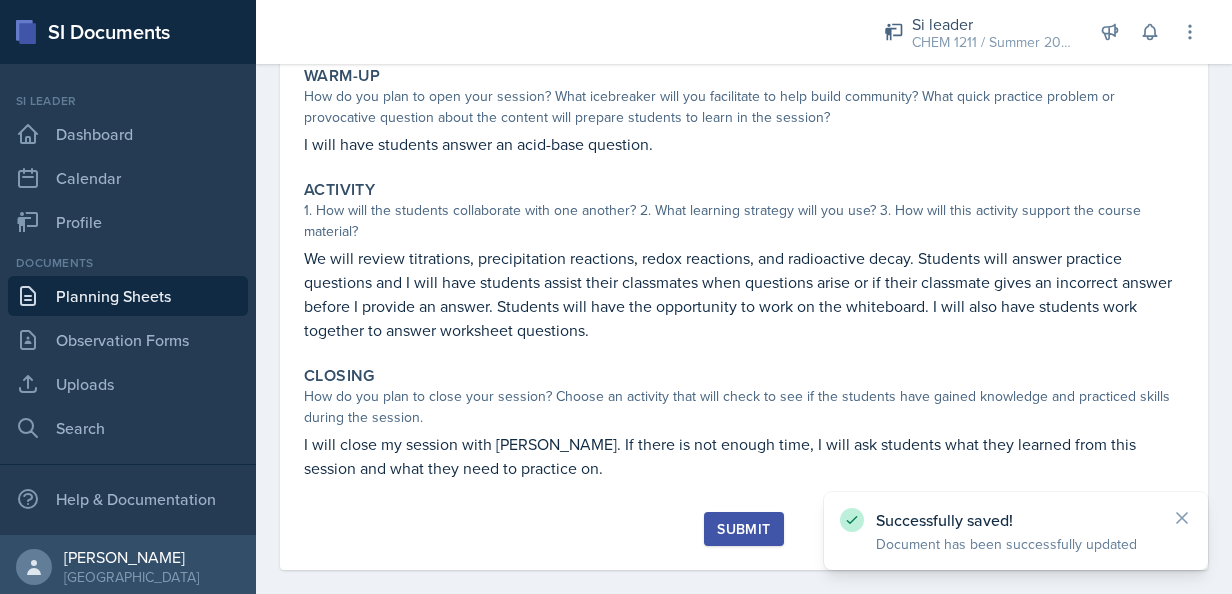 scroll, scrollTop: 218, scrollLeft: 0, axis: vertical 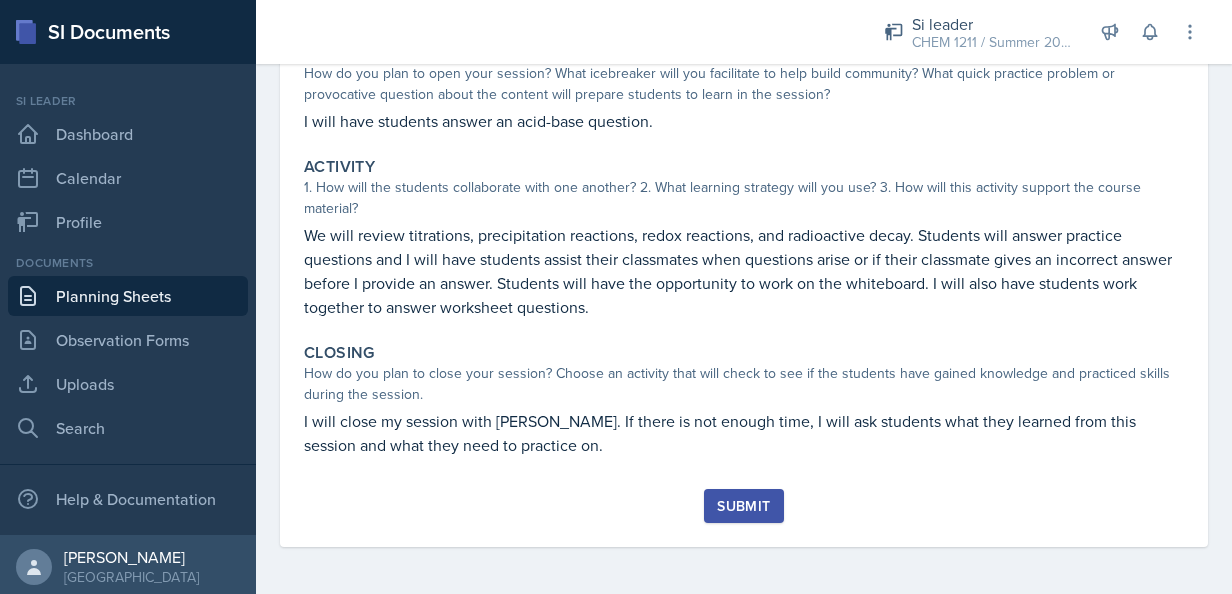 click on "Submit" at bounding box center [743, 506] 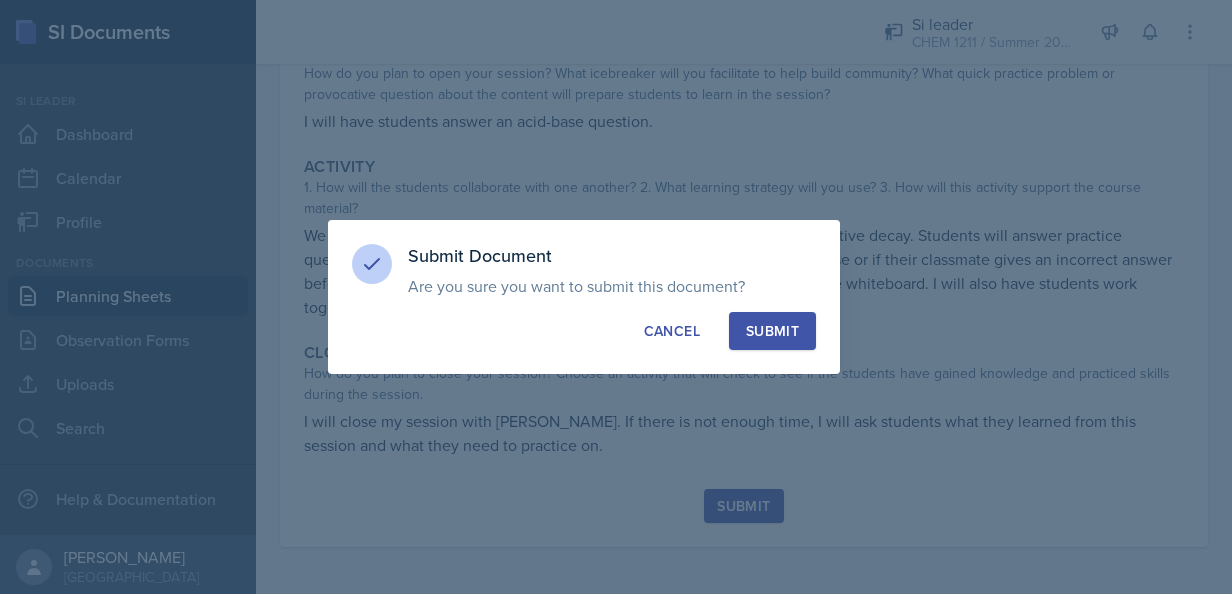 click on "Submit" at bounding box center [772, 331] 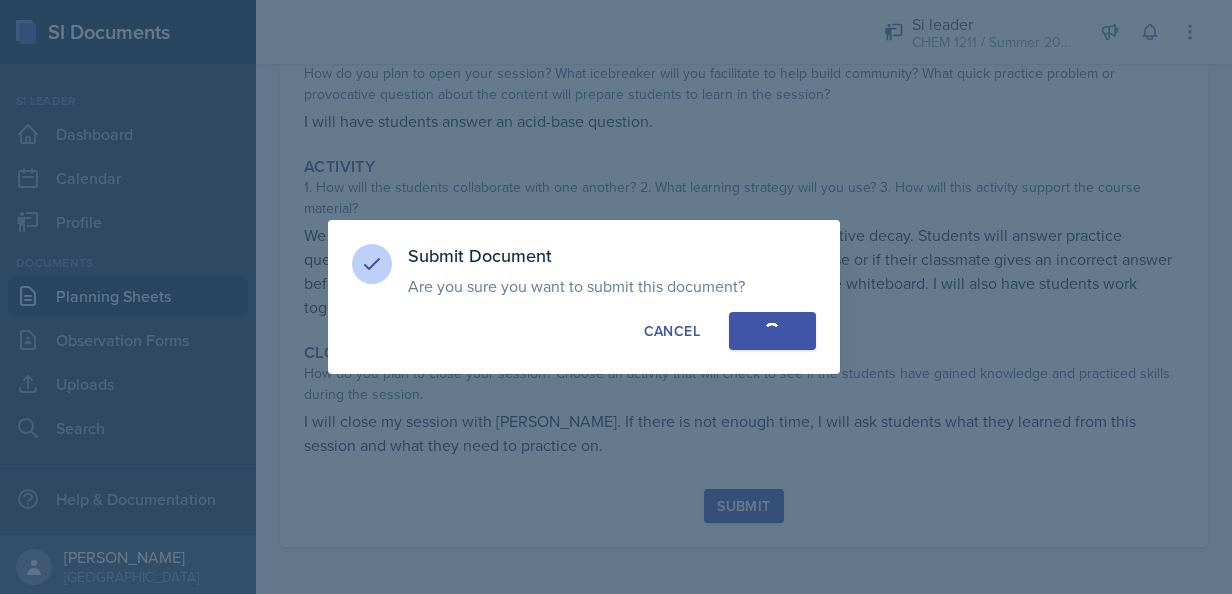 scroll, scrollTop: 160, scrollLeft: 0, axis: vertical 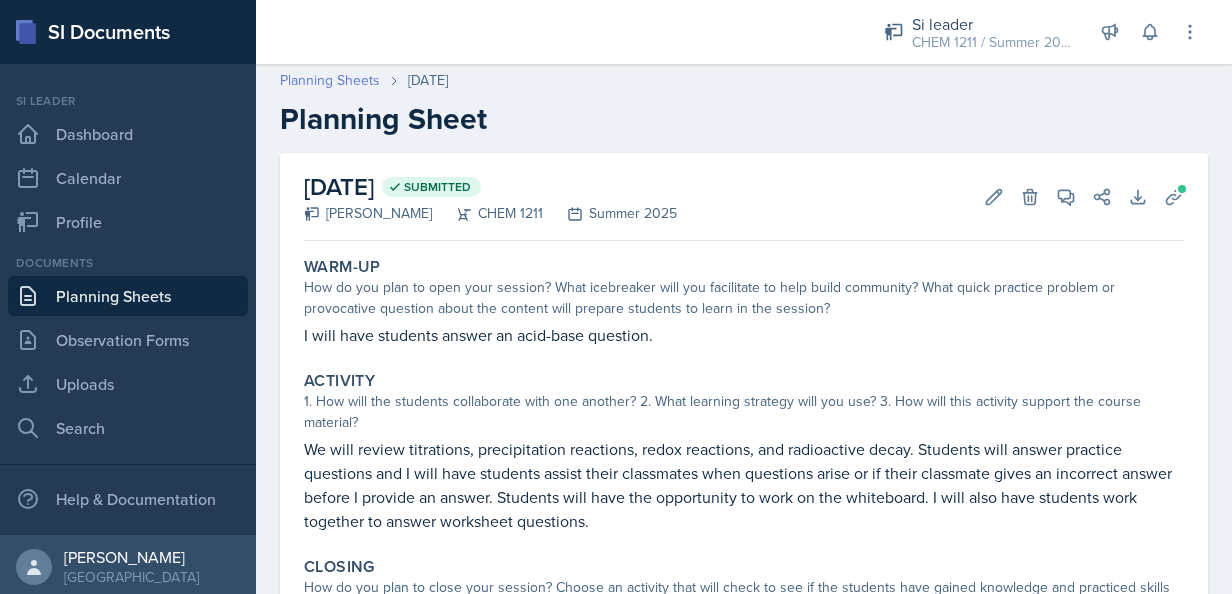 click on "Planning Sheets" at bounding box center (330, 80) 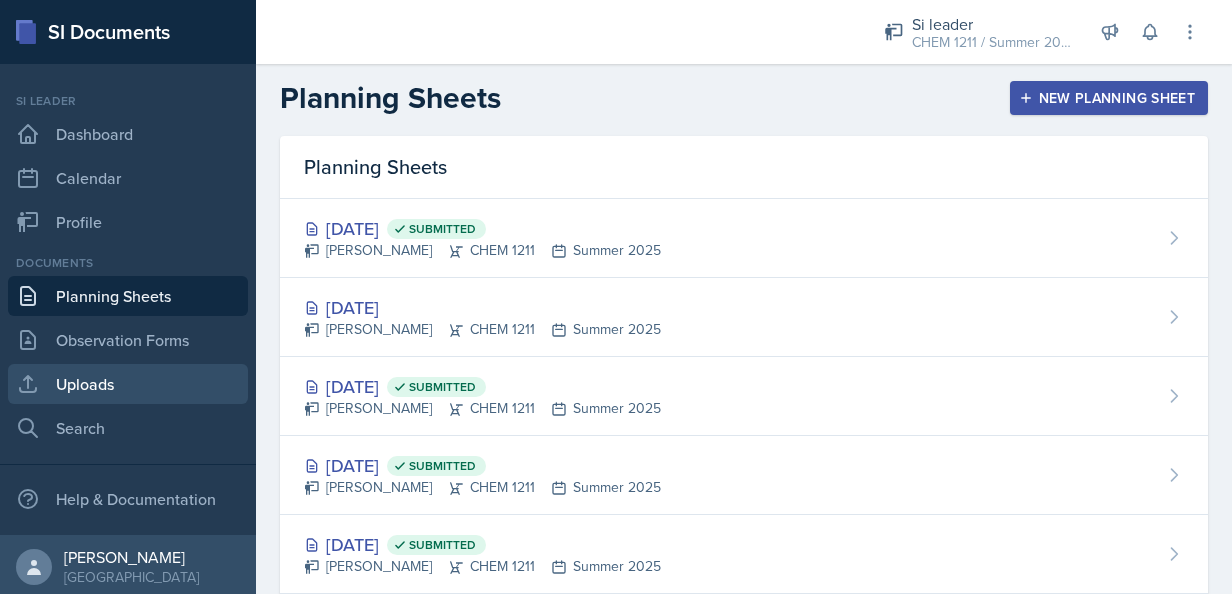 click on "Uploads" at bounding box center (128, 384) 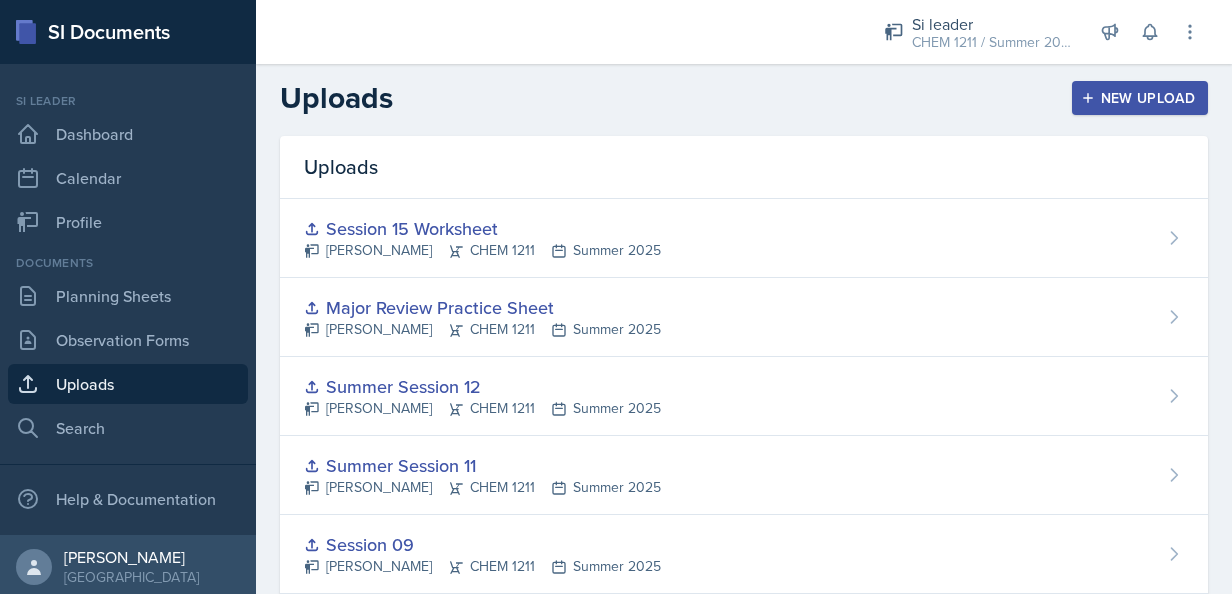 click on "New Upload" at bounding box center (1140, 98) 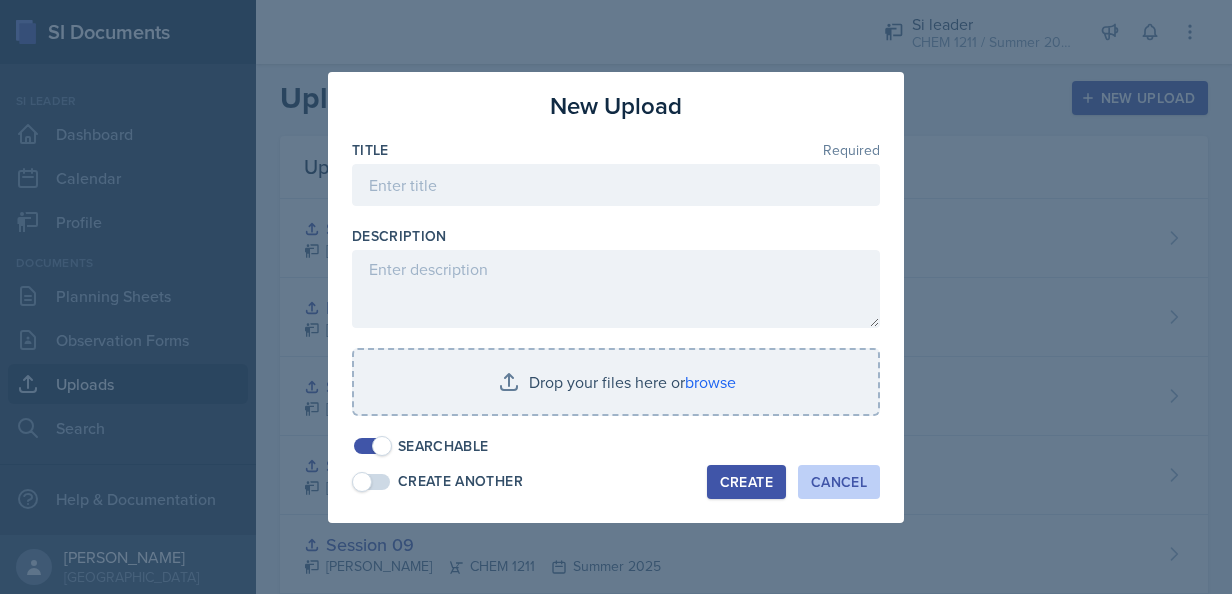 click on "Cancel" at bounding box center [839, 482] 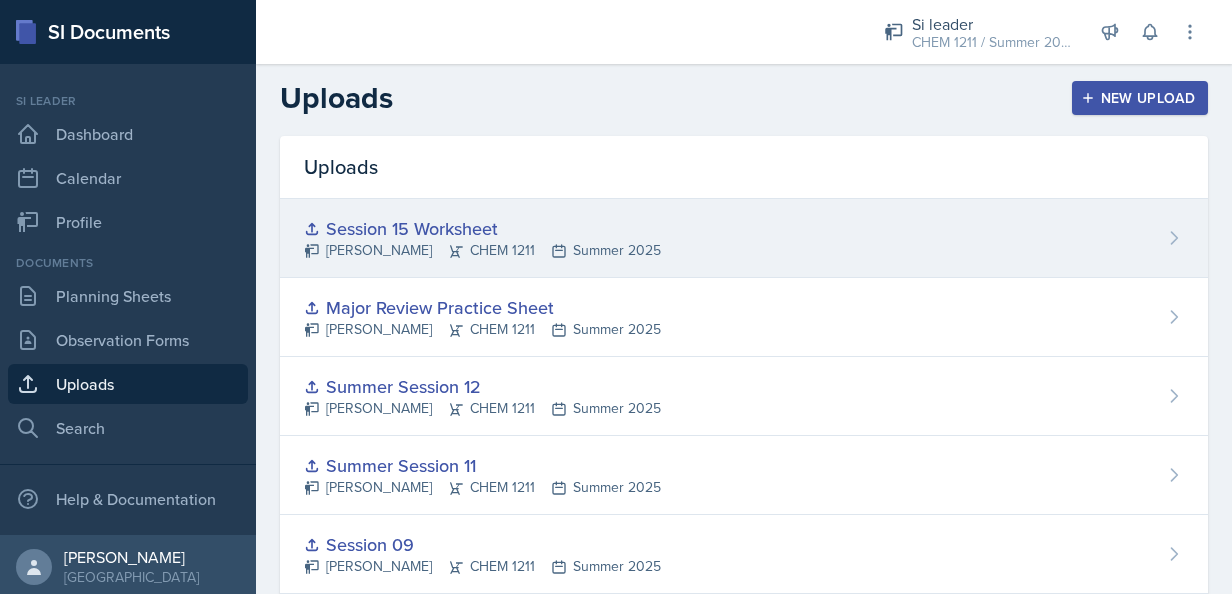 click on "Session 15 Worksheet
[PERSON_NAME]
CHEM 1211
Summer 2025" at bounding box center [744, 238] 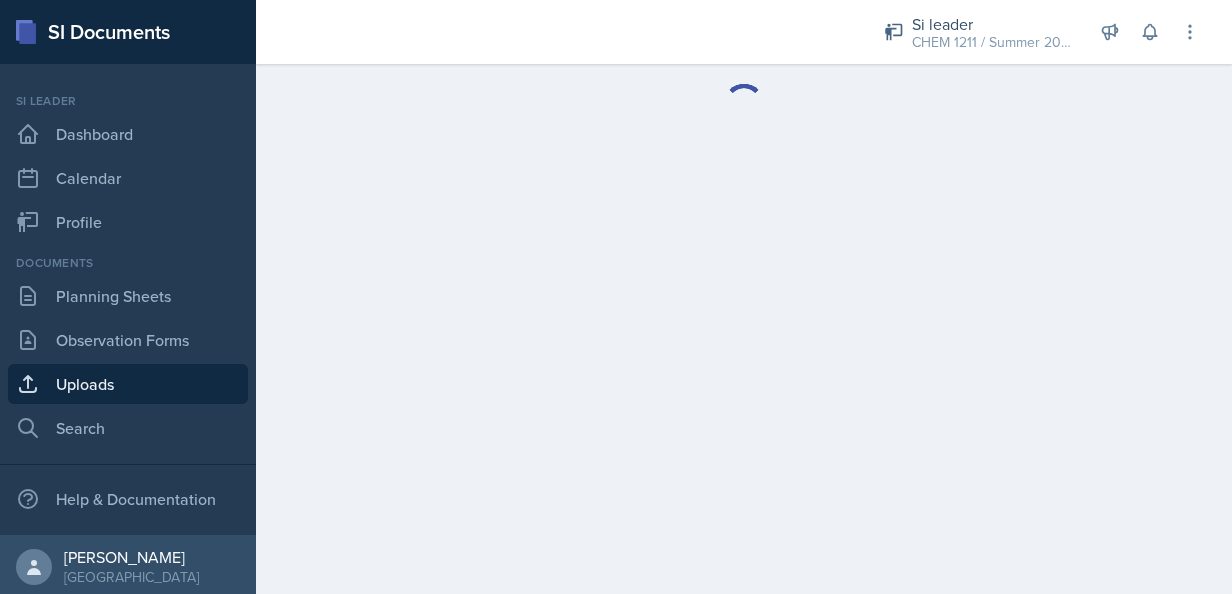 scroll, scrollTop: 0, scrollLeft: 0, axis: both 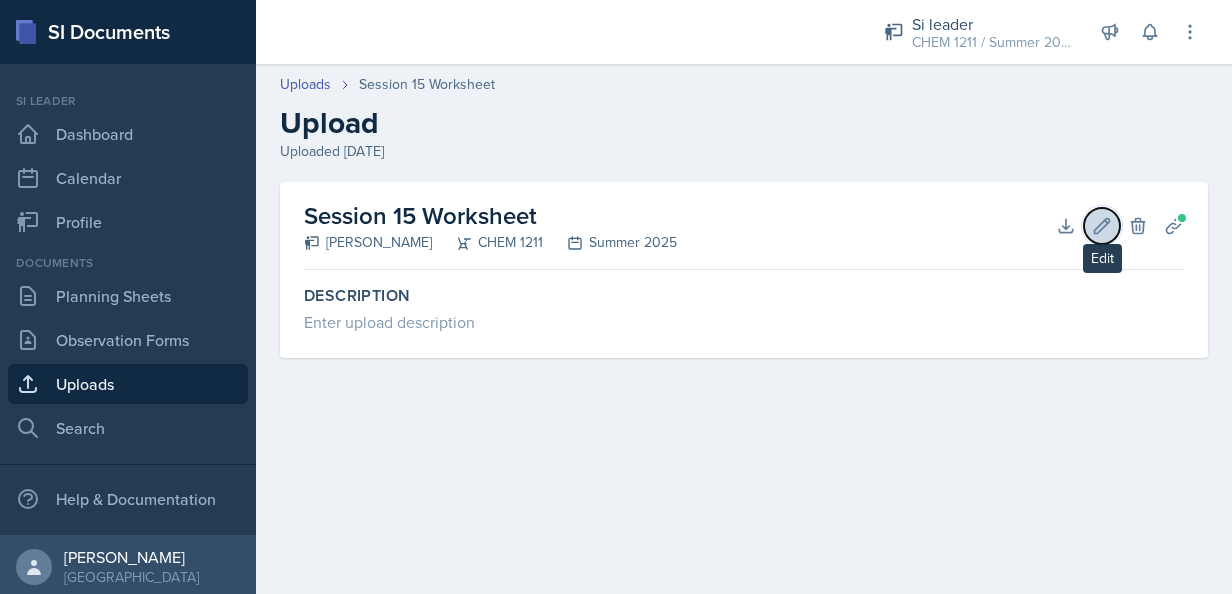 click 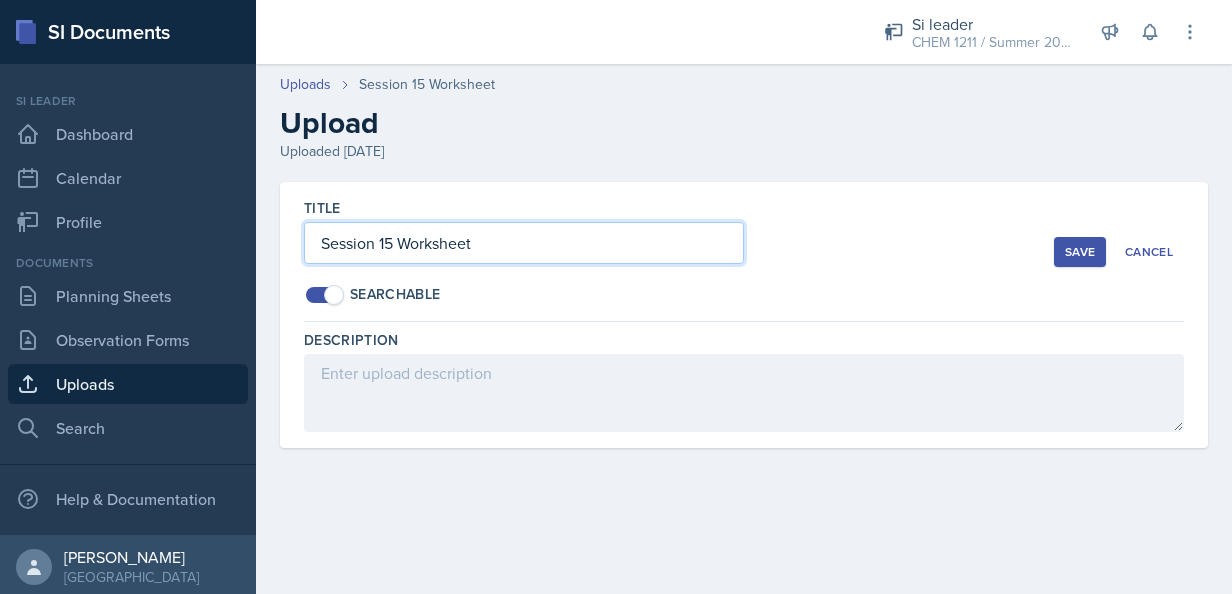 click on "Session 15 Worksheet" at bounding box center [524, 243] 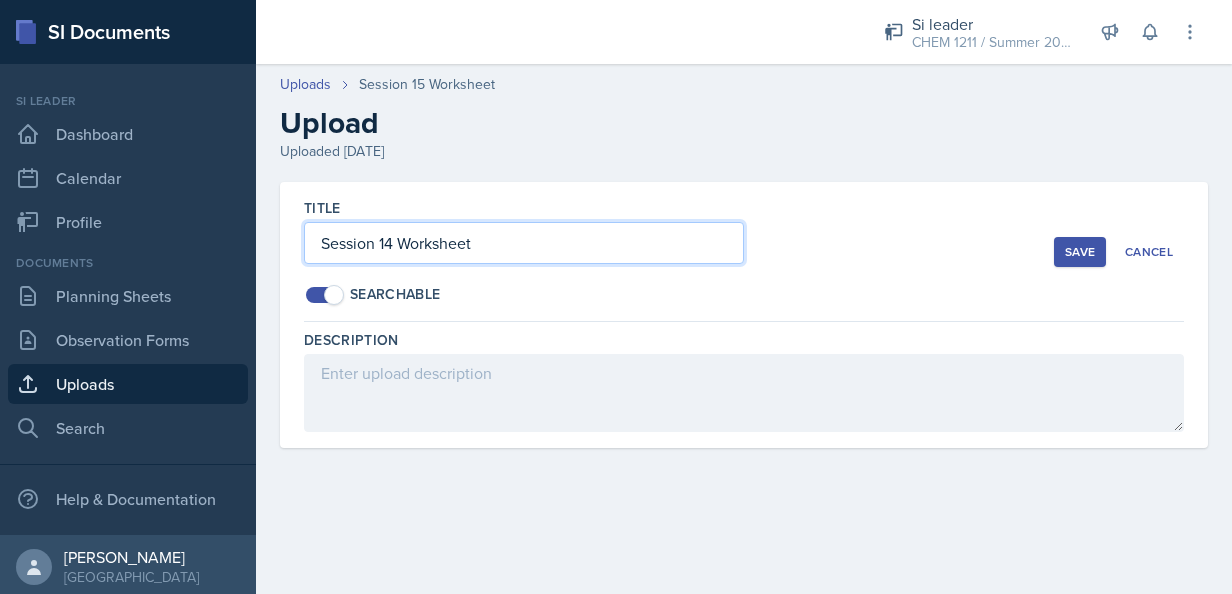 type on "Session 14 Worksheet" 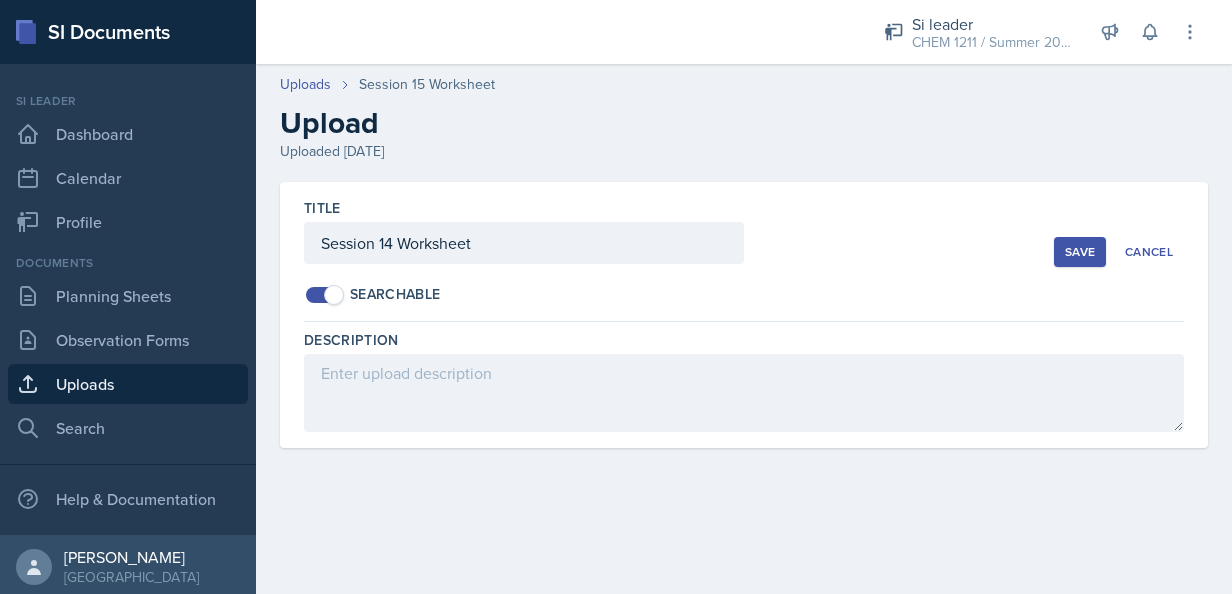 click on "Save" at bounding box center (1080, 252) 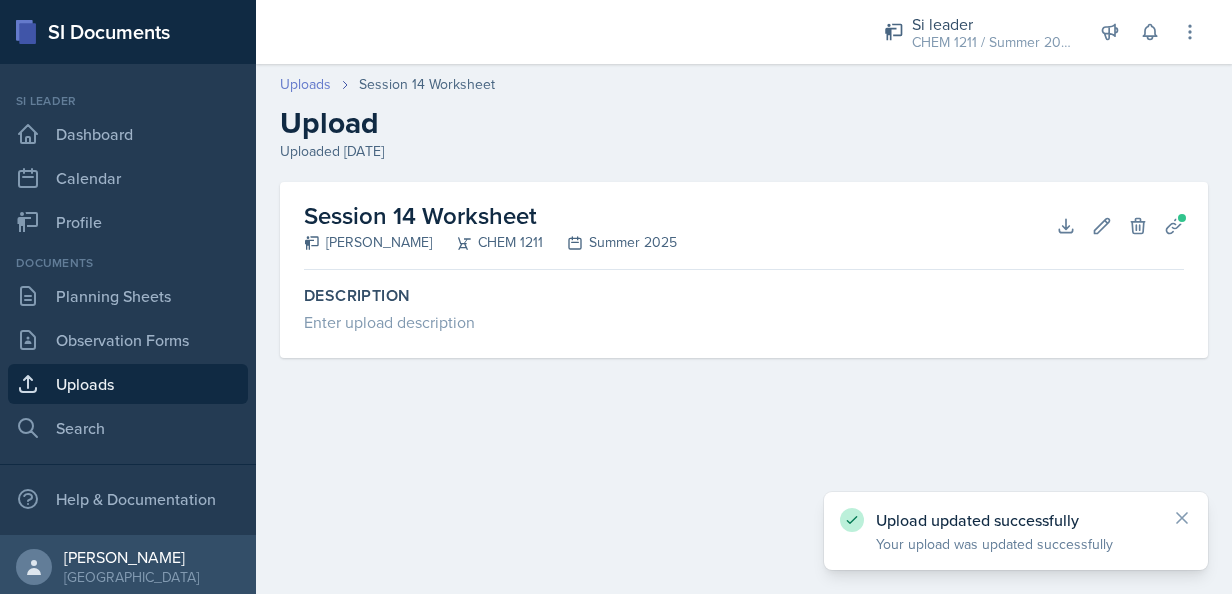 click on "Uploads" at bounding box center [305, 84] 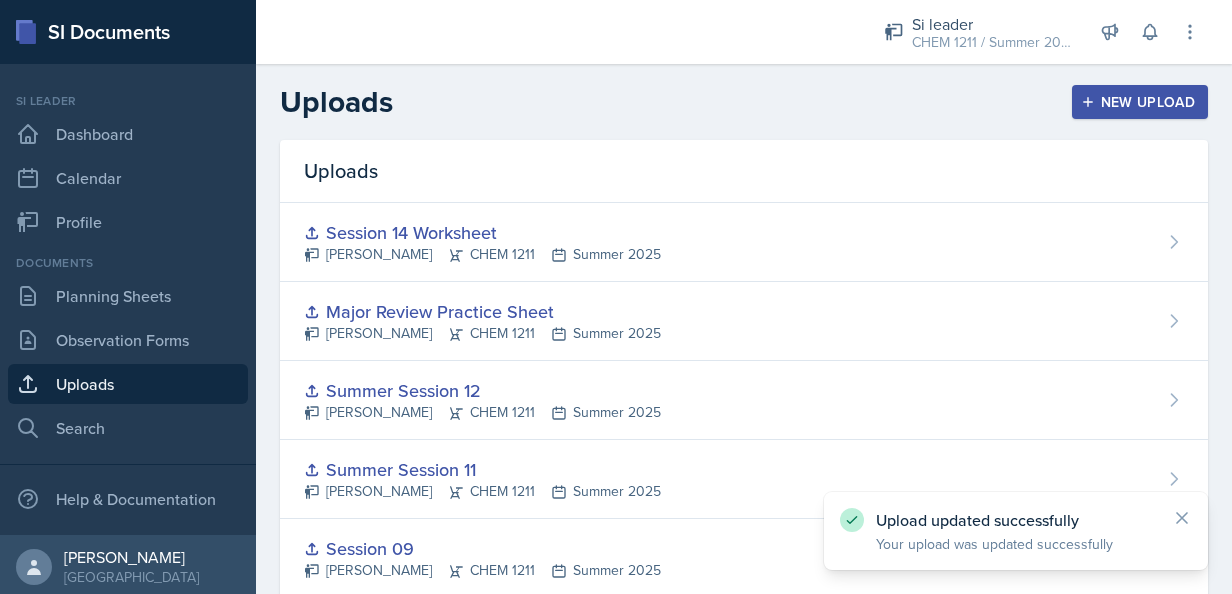 click on "New Upload" at bounding box center (1140, 102) 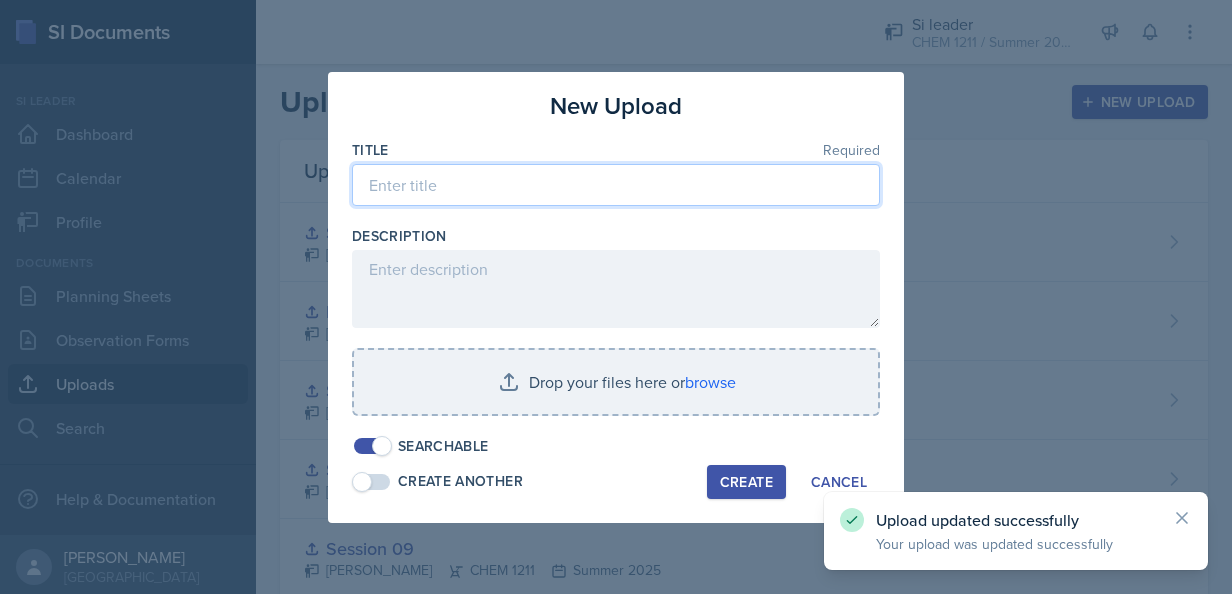 click at bounding box center [616, 185] 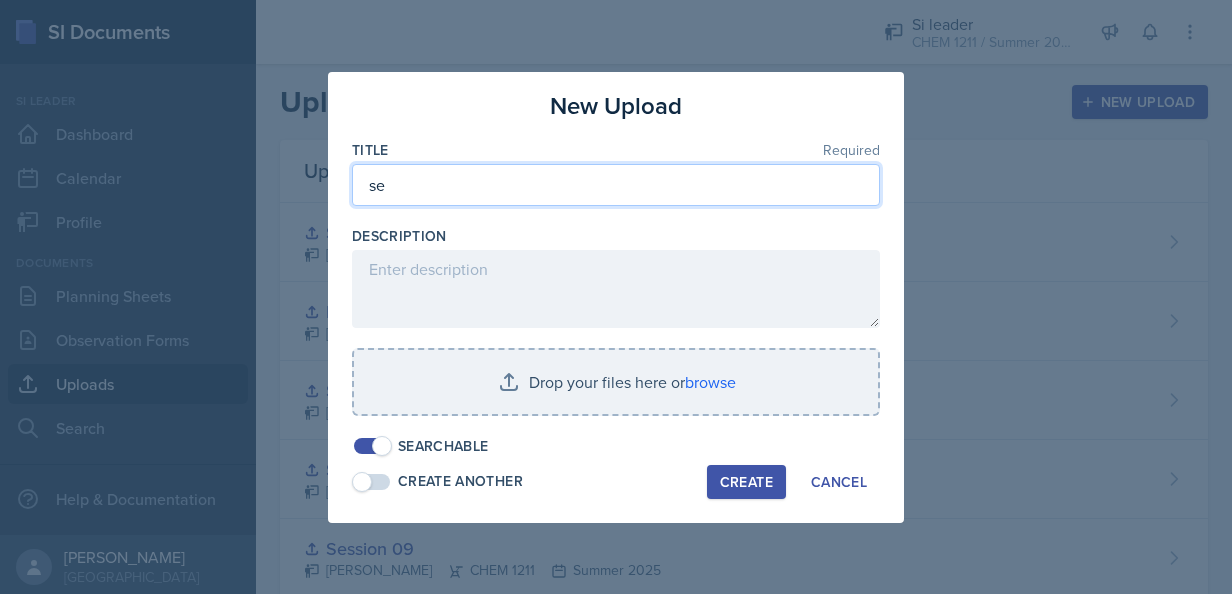 type on "s" 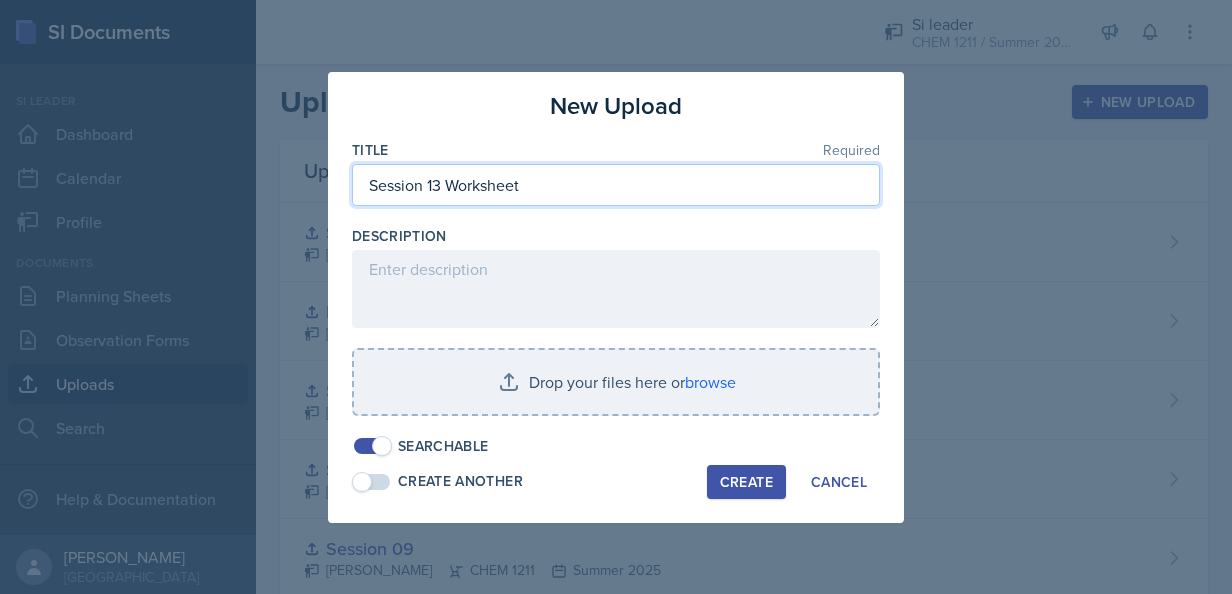 type on "Session 13 Worksheet" 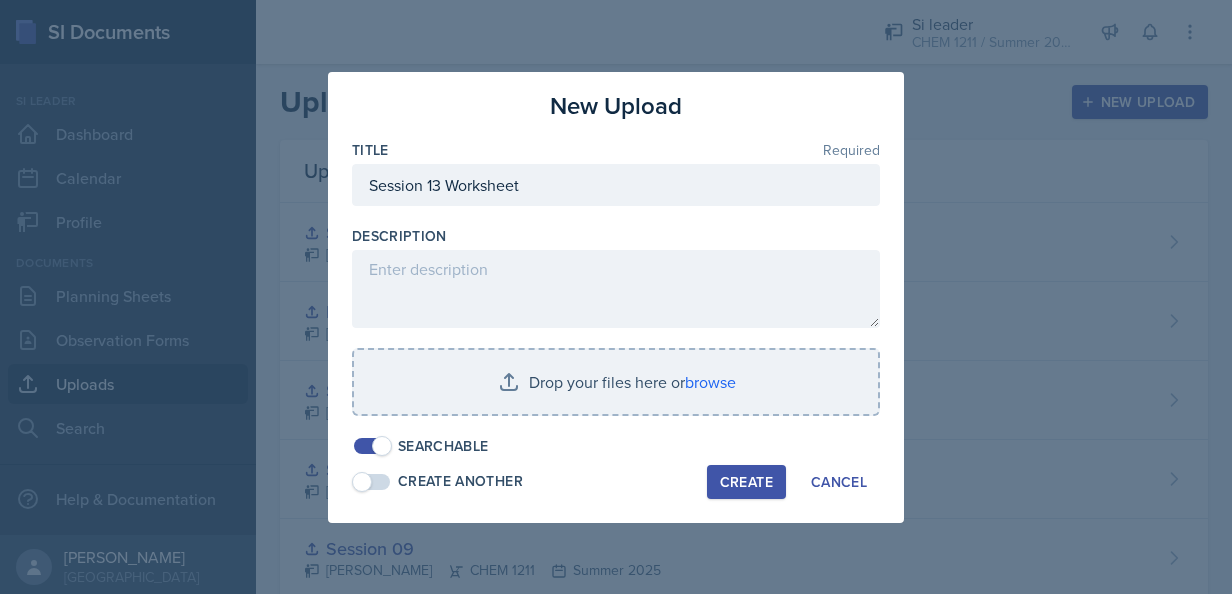 click on "Create" at bounding box center (746, 482) 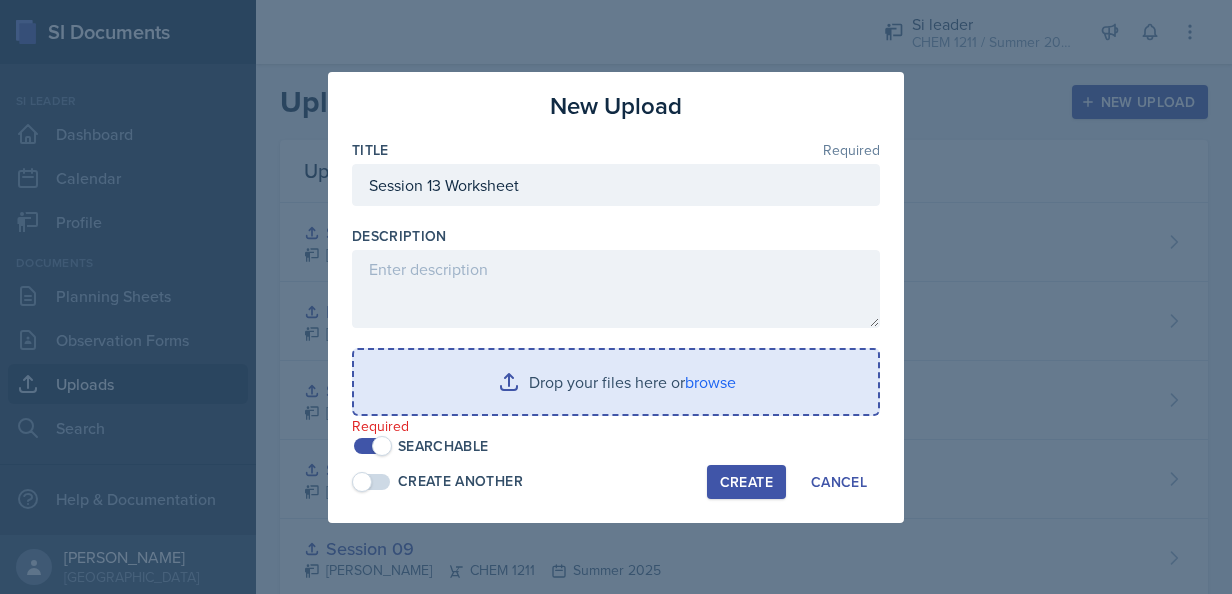 click at bounding box center [616, 382] 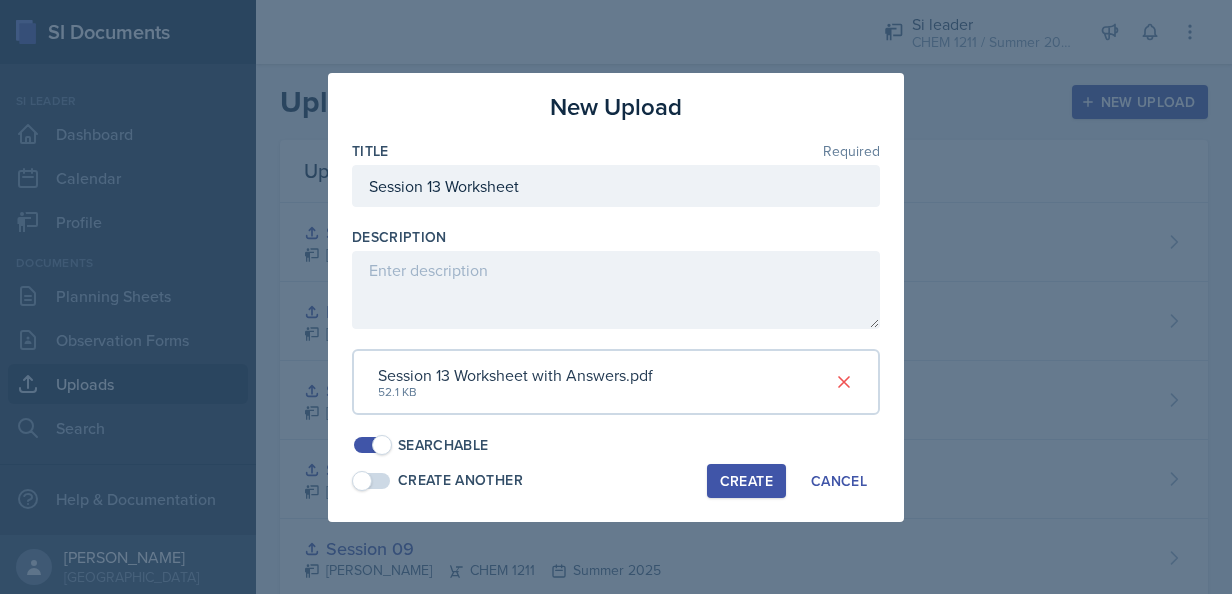 click on "Create" at bounding box center [746, 481] 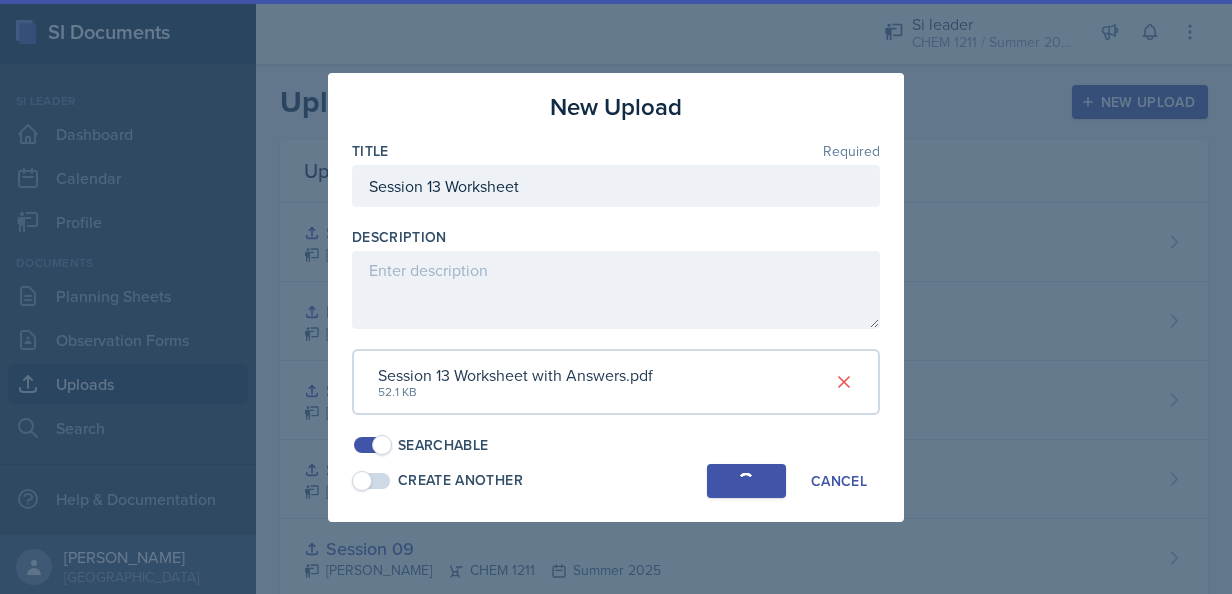 type 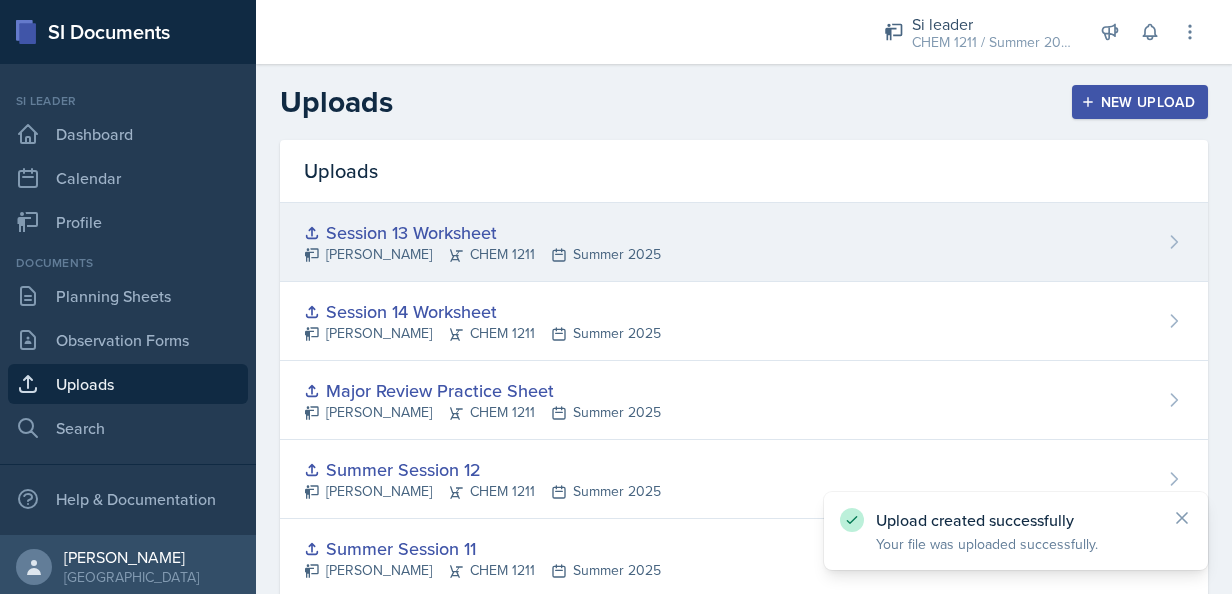 click on "Session 13 Worksheet
[PERSON_NAME]
CHEM 1211
Summer 2025" at bounding box center (744, 242) 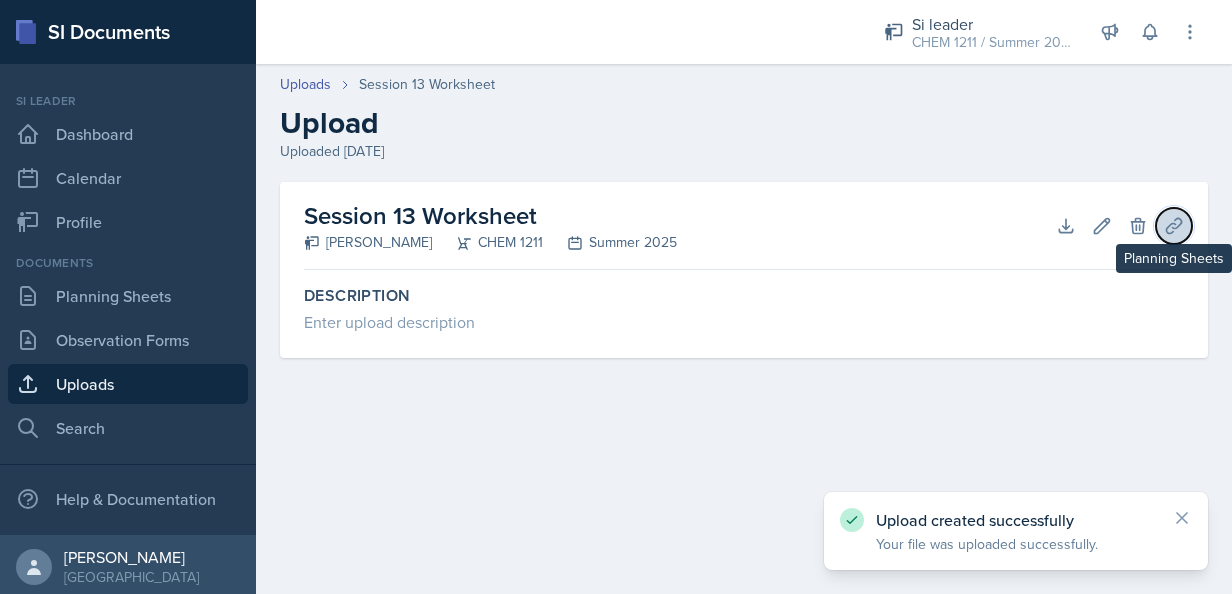 click 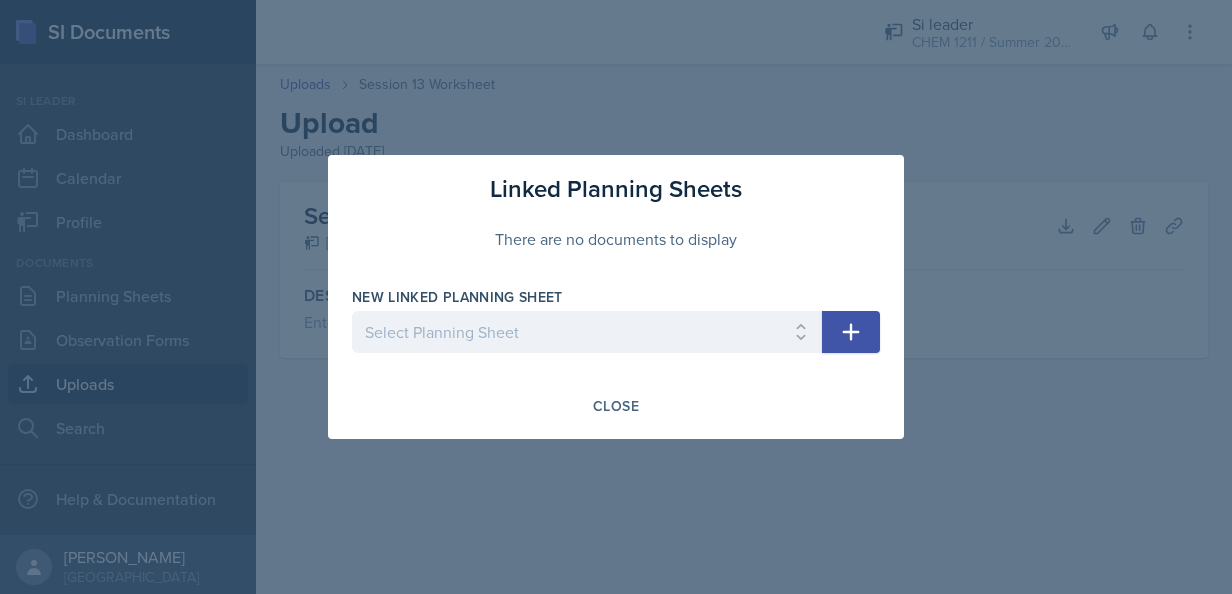 click at bounding box center [851, 332] 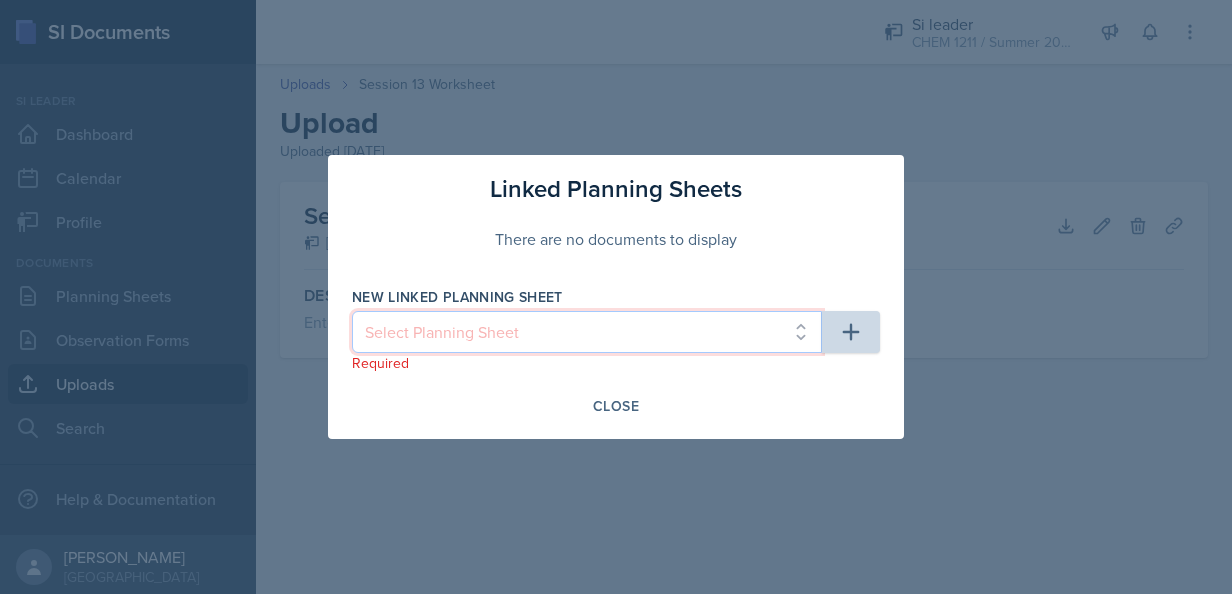 click on "Select Planning Sheet   [DATE] [DATE] [DATE] [DATE] [DATE] [DATE] [DATE] [DATE] [DATE] [DATE] [DATE] [DATE] [DATE] [DATE] [DATE] [DATE]" at bounding box center (587, 332) 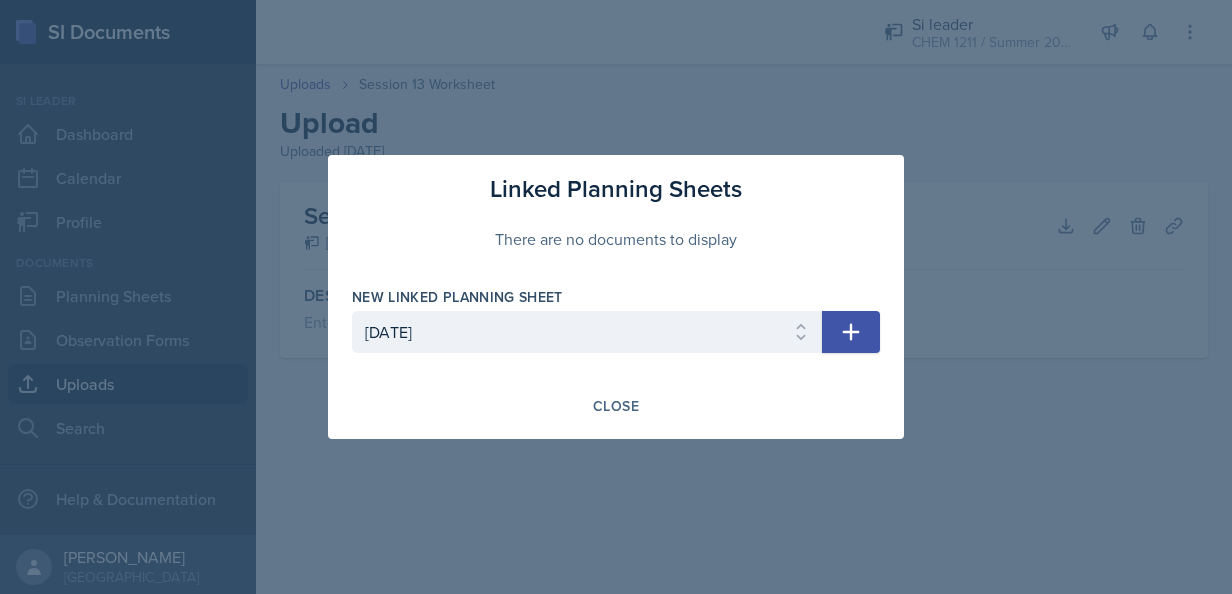 click at bounding box center (851, 332) 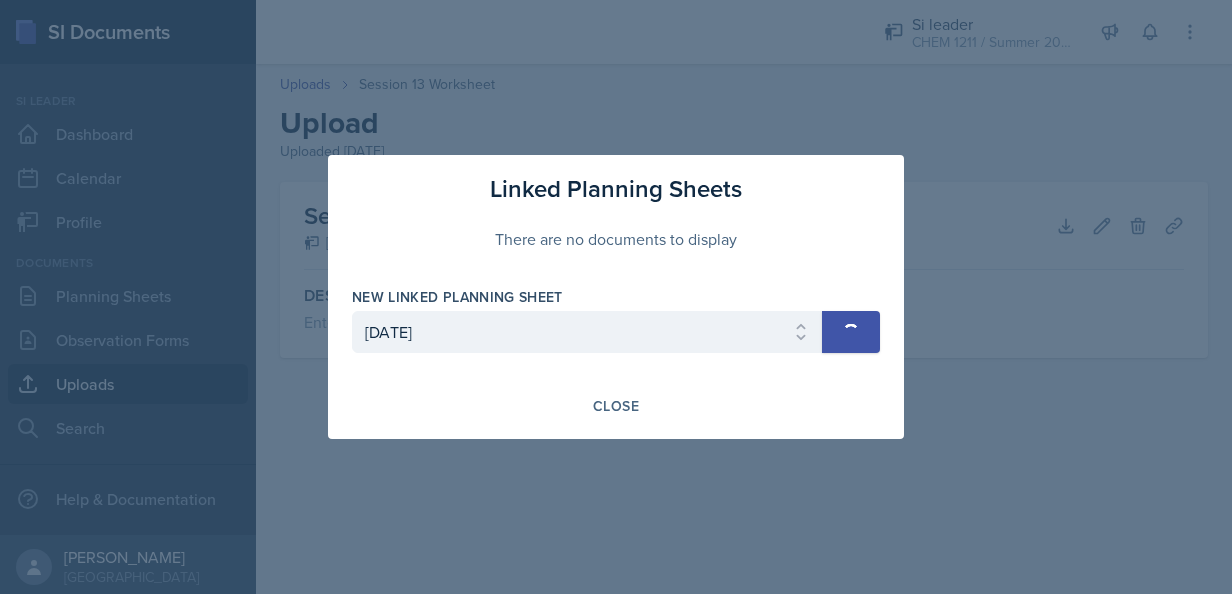 select 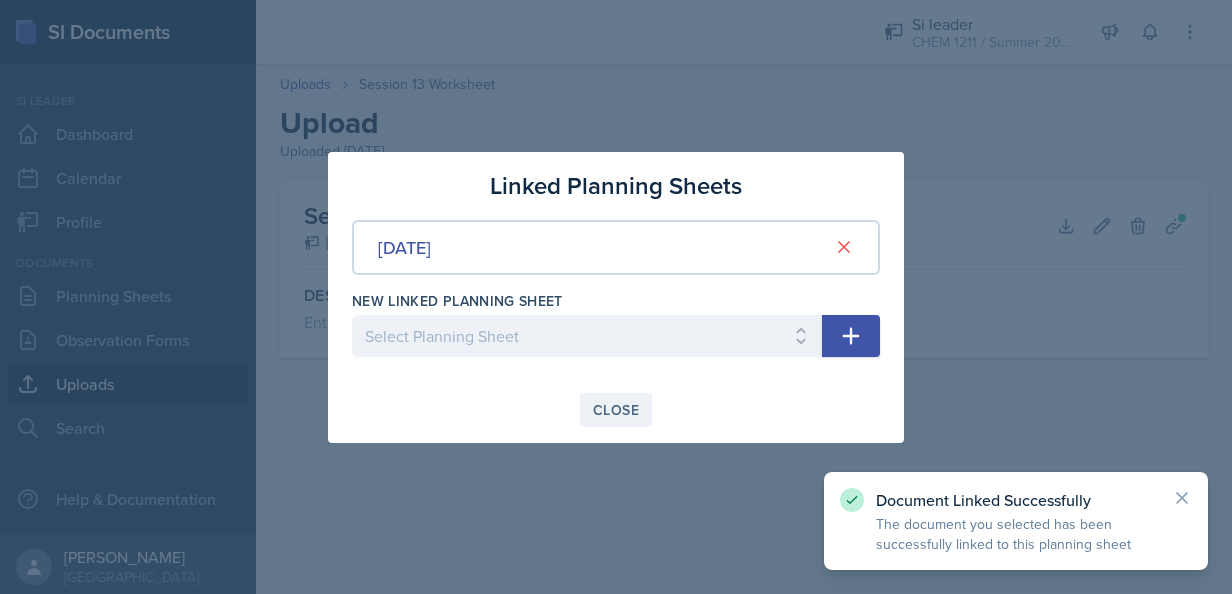 click on "Close" at bounding box center (616, 410) 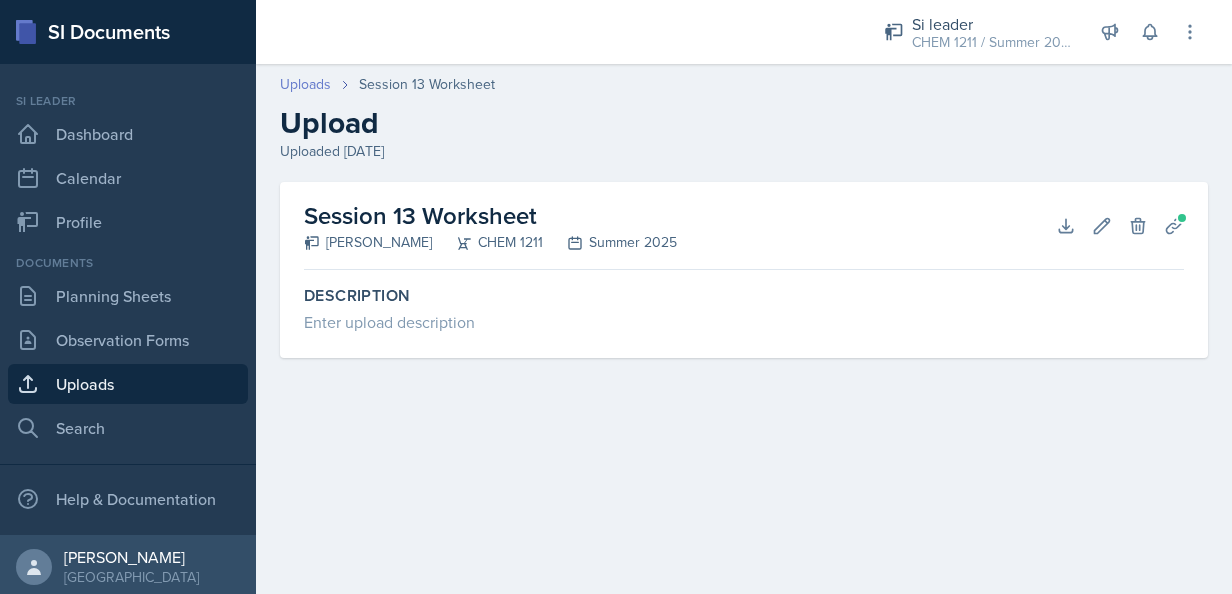 click on "Uploads" at bounding box center (305, 84) 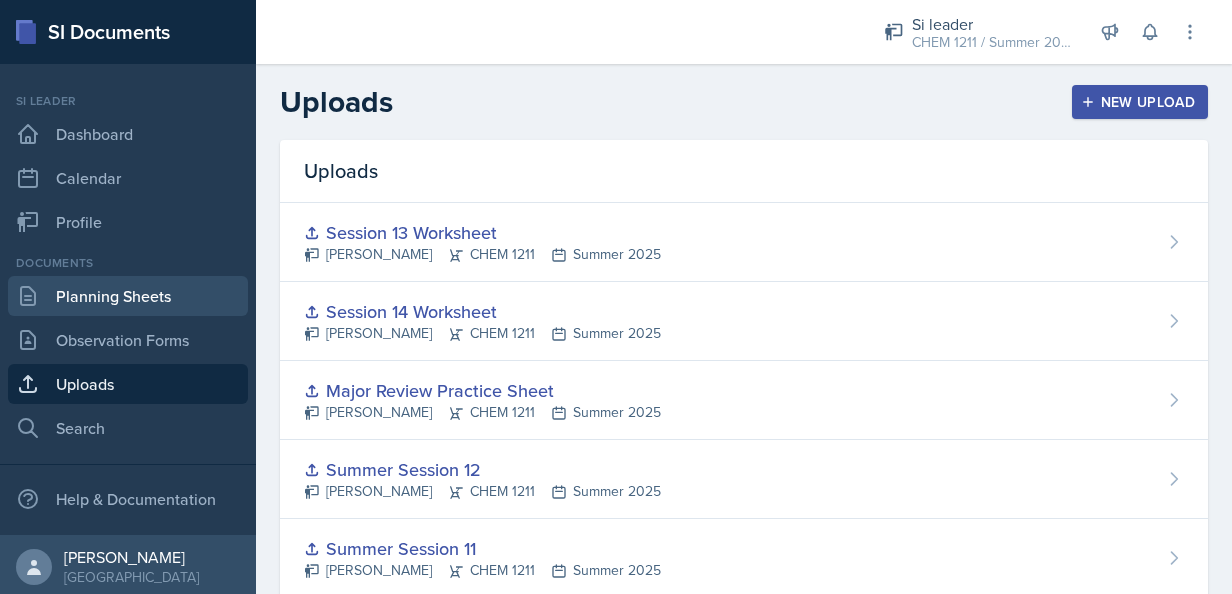 click on "Planning Sheets" at bounding box center (128, 296) 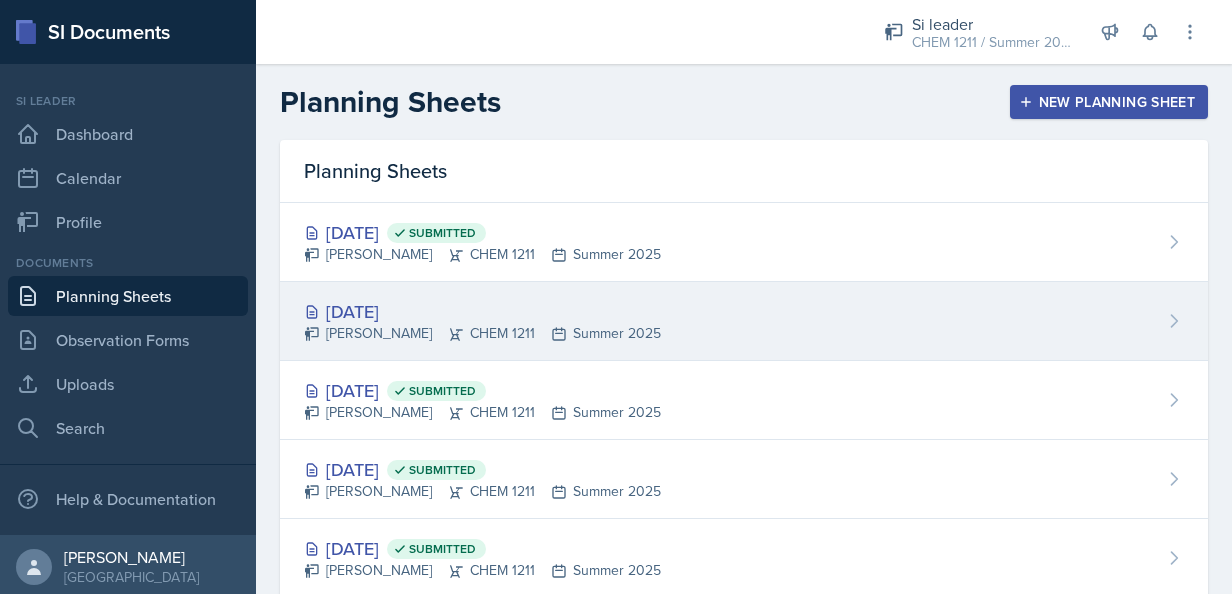 click on "[DATE]
[PERSON_NAME]
CHEM 1211
Summer 2025" at bounding box center [744, 321] 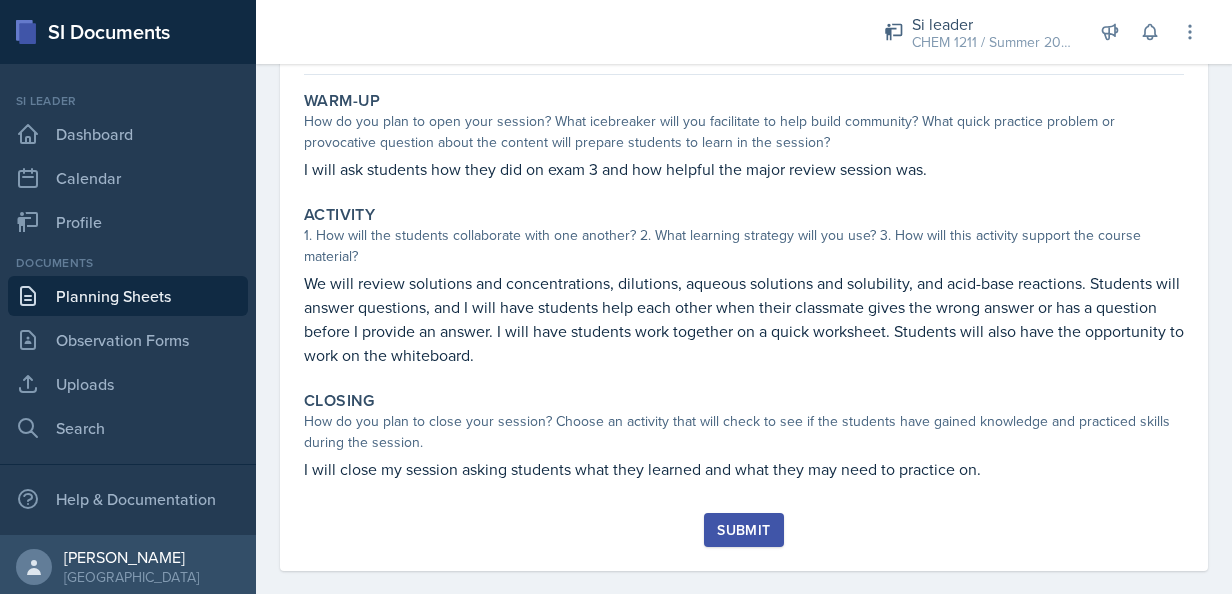 scroll, scrollTop: 176, scrollLeft: 0, axis: vertical 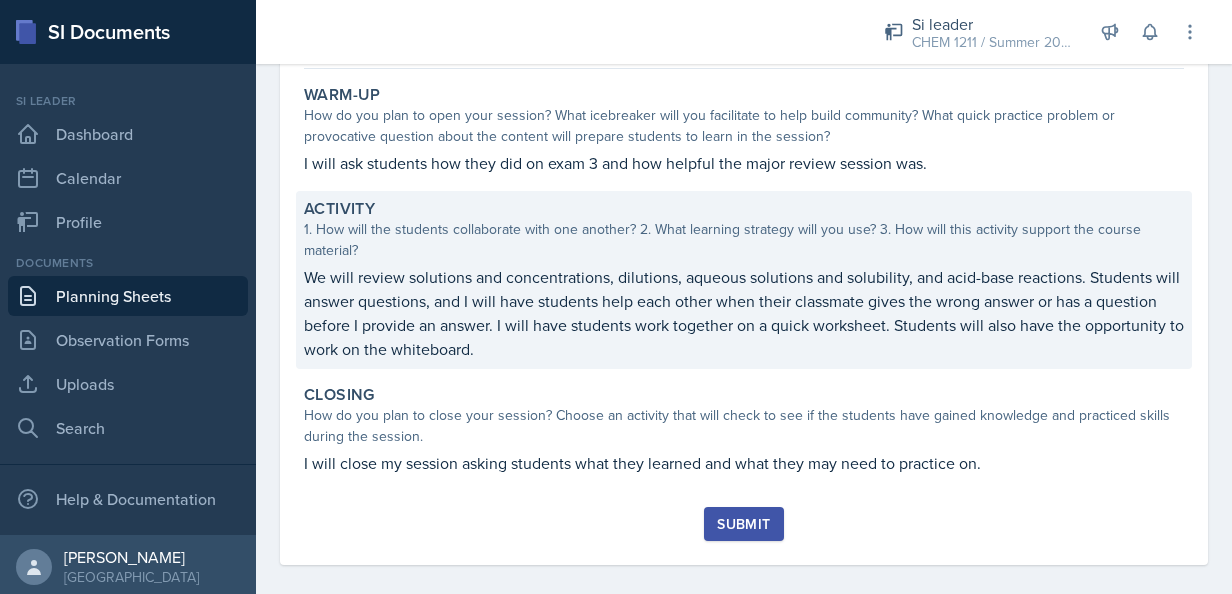 click on "We will review solutions and concentrations, dilutions, aqueous solutions and solubility, and acid-base reactions. Students will answer questions, and I will have students help each other when their classmate gives the wrong answer or has a question before I provide an answer.  I will have students work together on a quick worksheet. Students will also have the opportunity to work on the whiteboard." at bounding box center (744, 313) 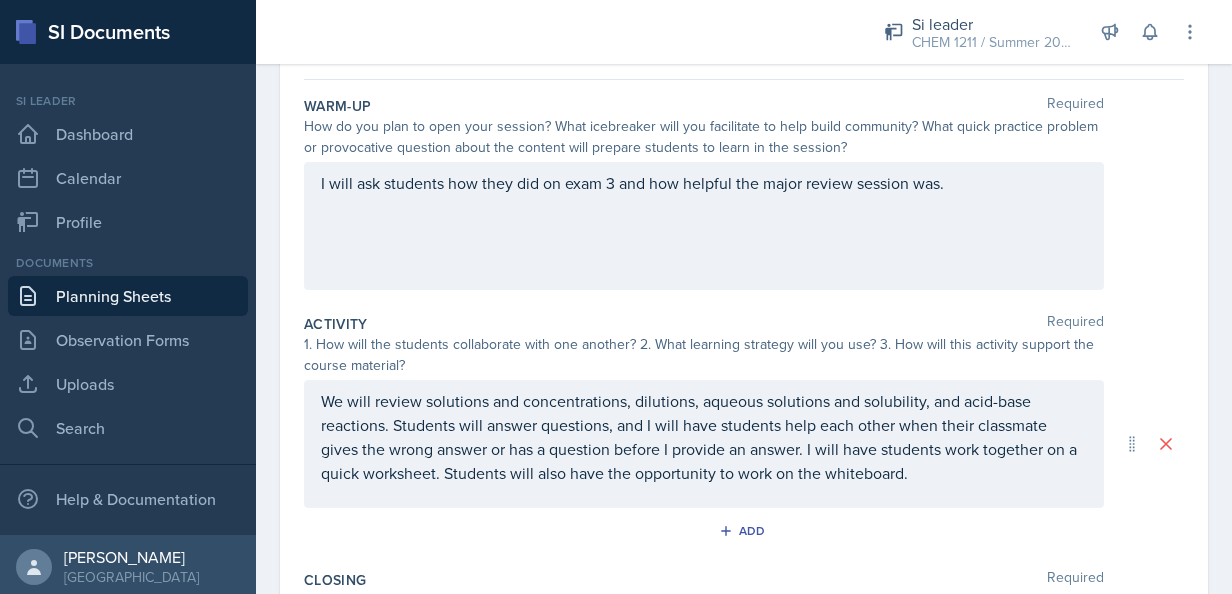 click on "We will review solutions and concentrations, dilutions, aqueous solutions and solubility, and acid-base reactions. Students will answer questions, and I will have students help each other when their classmate gives the wrong answer or has a question before I provide an answer. I will have students work together on a quick worksheet. Students will also have the opportunity to work on the whiteboard." at bounding box center [704, 437] 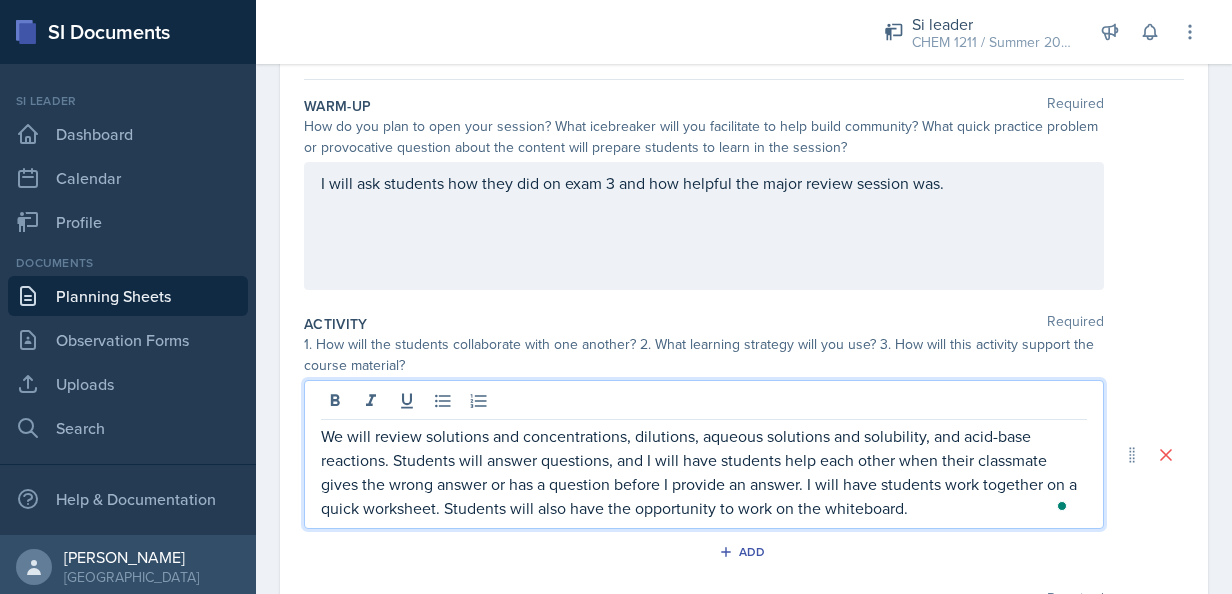type 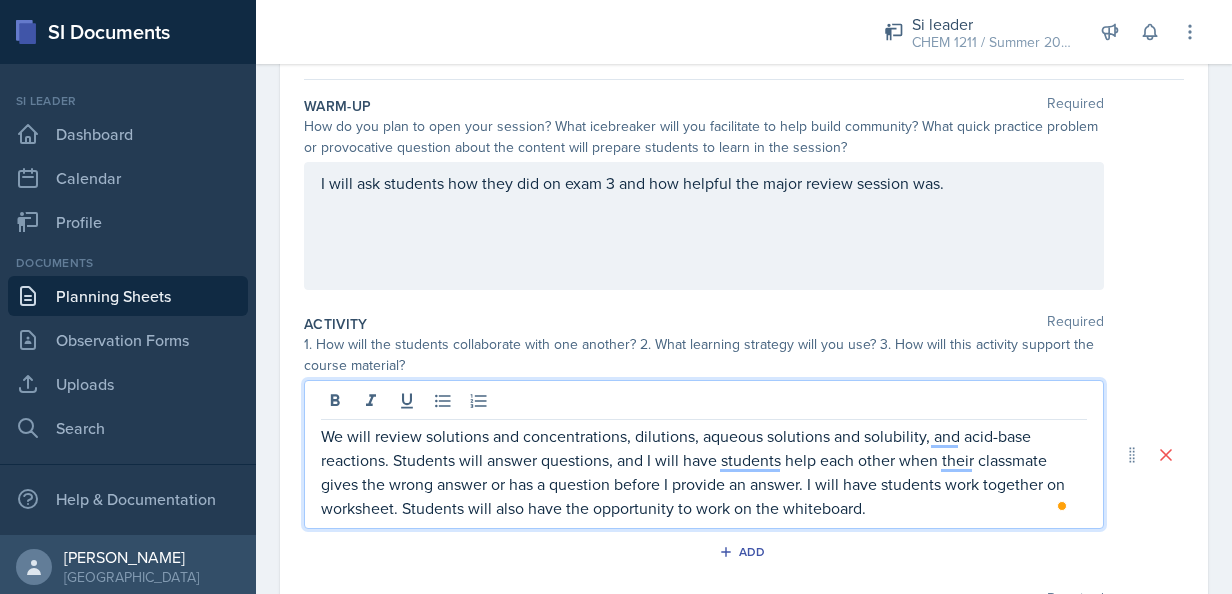 click on "We will review solutions and concentrations, dilutions, aqueous solutions and solubility, and acid-base reactions. Students will answer questions, and I will have students help each other when their classmate gives the wrong answer or has a question before I provide an answer. I will have students work together on  worksheet. Students will also have the opportunity to work on the whiteboard." at bounding box center [704, 472] 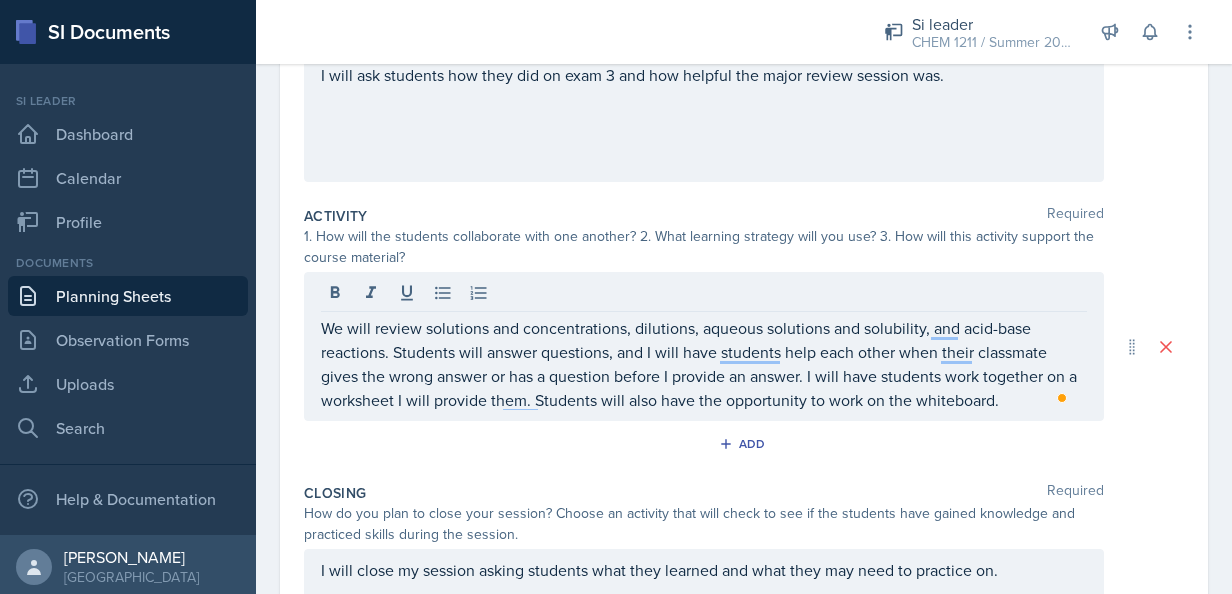 scroll, scrollTop: 322, scrollLeft: 0, axis: vertical 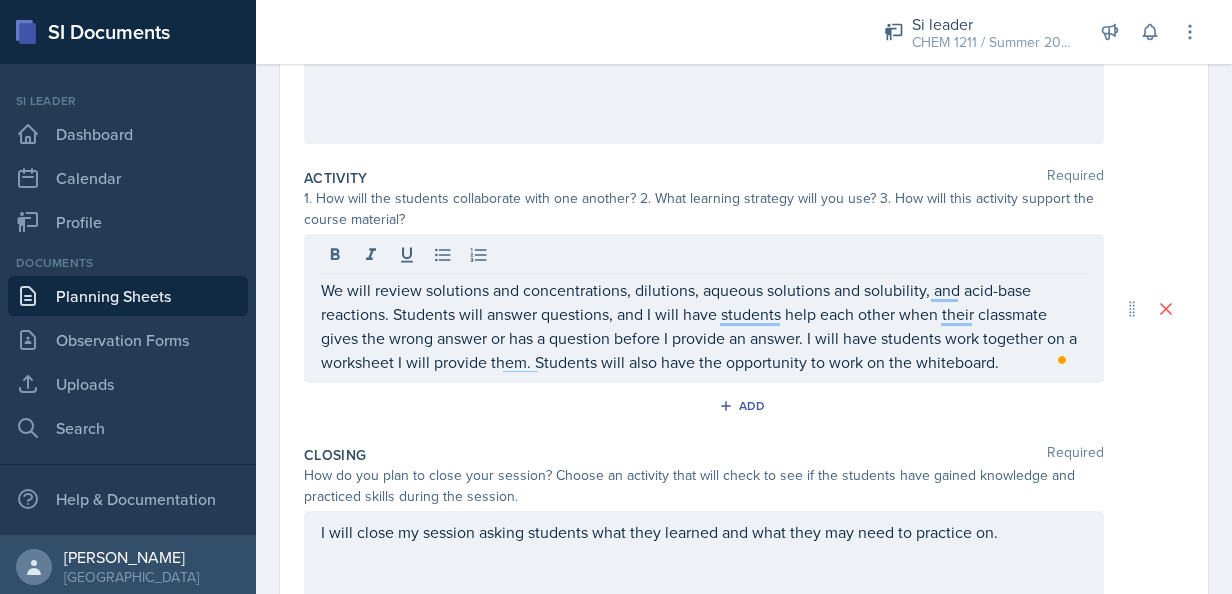 drag, startPoint x: 1215, startPoint y: 420, endPoint x: 1215, endPoint y: 452, distance: 32 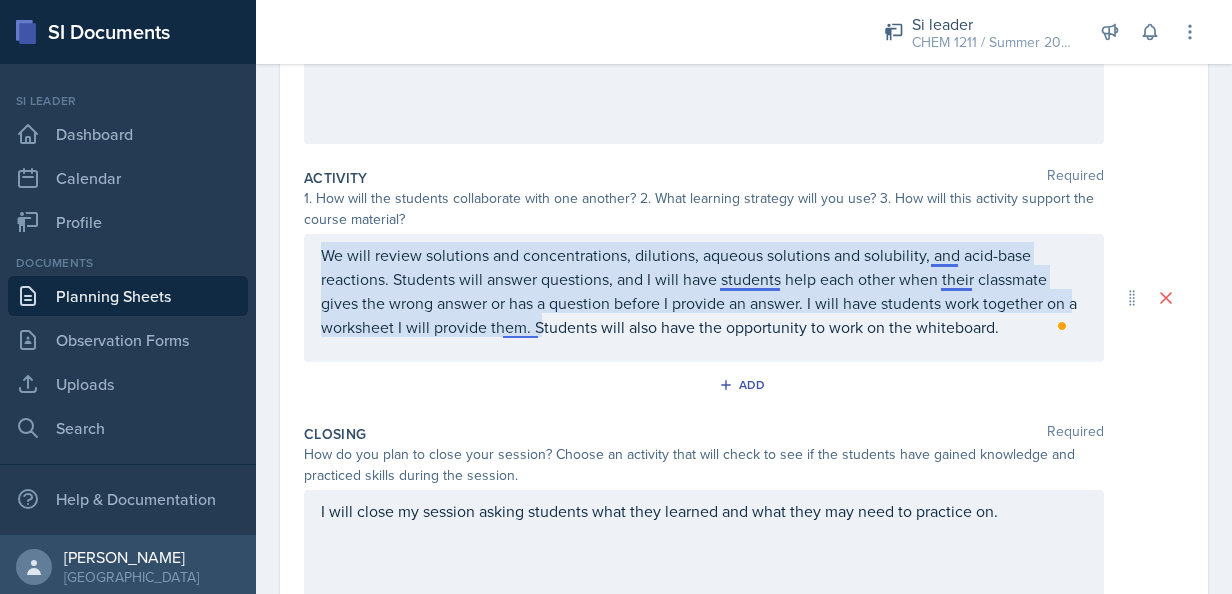 click on "We will review solutions and concentrations, dilutions, aqueous solutions and solubility, and acid-base reactions. Students will answer questions, and I will have students help each other when their classmate gives the wrong answer or has a question before I provide an answer. I will have students work together on a worksheet I will provide them. Students will also have the opportunity to work on the whiteboard." at bounding box center (704, 291) 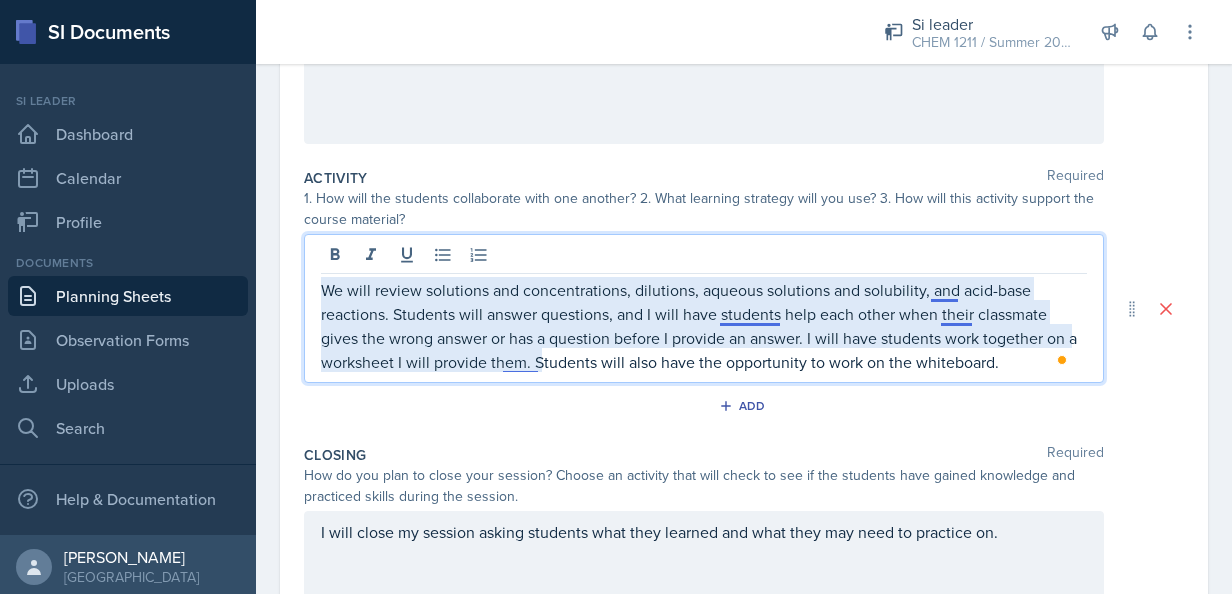 click on "We will review solutions and concentrations, dilutions, aqueous solutions and solubility, and acid-base reactions. Students will answer questions, and I will have students help each other when their classmate gives the wrong answer or has a question before I provide an answer. I will have students work together on a worksheet I will provide them. Students will also have the opportunity to work on the whiteboard." at bounding box center (704, 326) 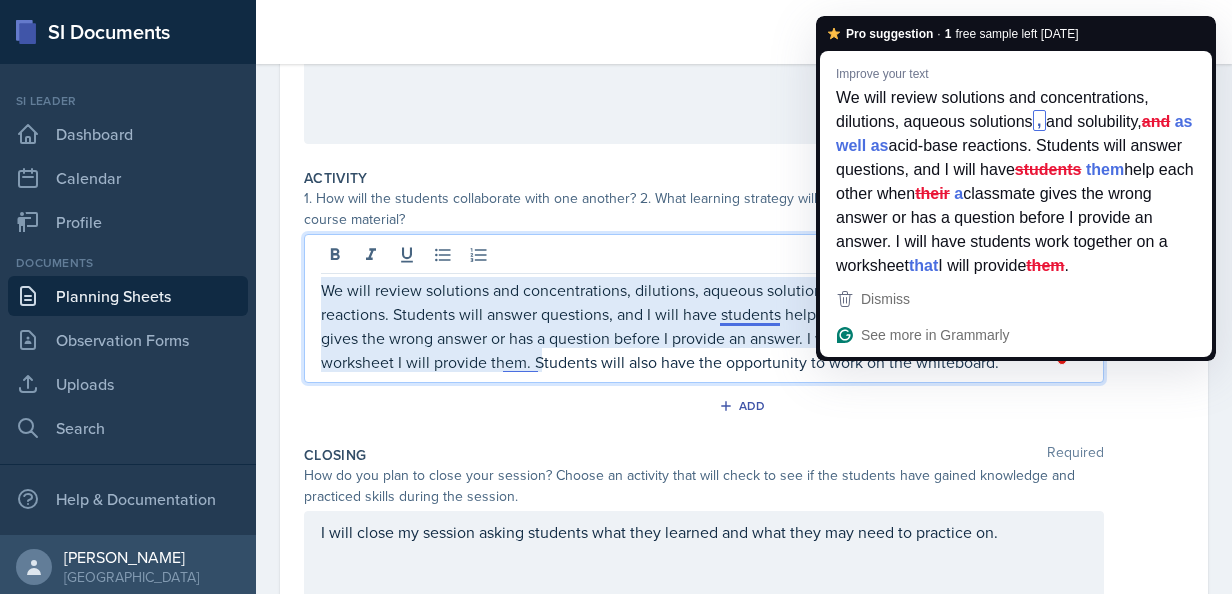 click on "We will review solutions and concentrations, dilutions, aqueous solutions and solubility, and acid-base reactions. Students will answer questions, and I will have students help each other when their classmate gives the wrong answer or has a question before I provide an answer. I will have students work together on a worksheet I will provide them. Students will also have the opportunity to work on the whiteboard." at bounding box center (704, 326) 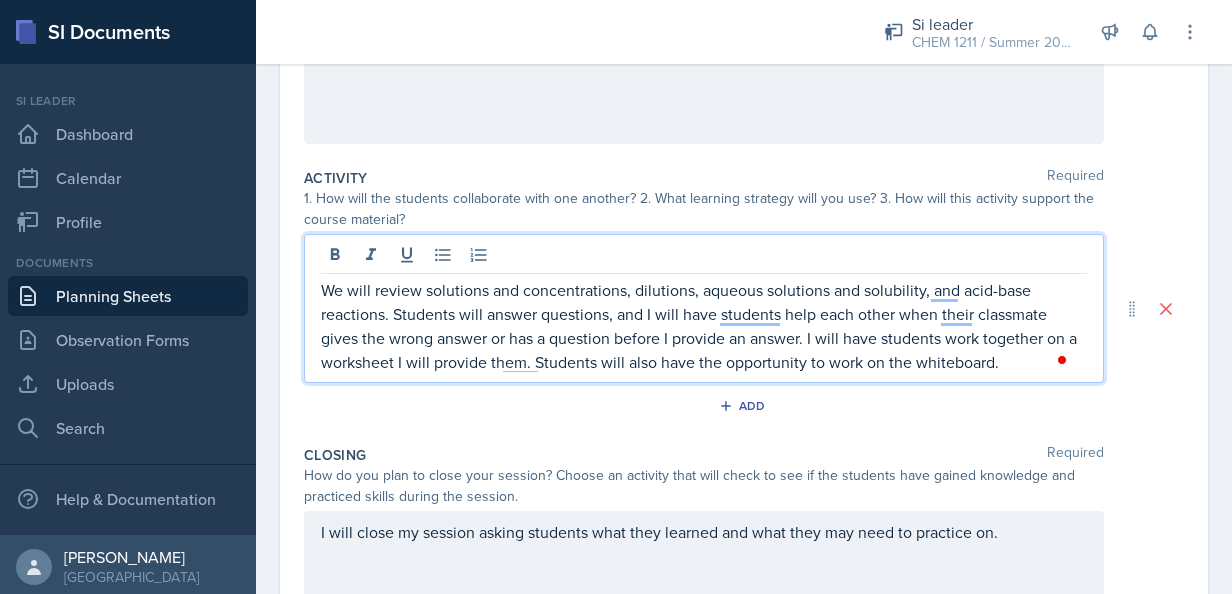 click on "We will review solutions and concentrations, dilutions, aqueous solutions and solubility, and acid-base reactions. Students will answer questions, and I will have students help each other when their classmate gives the wrong answer or has a question before I provide an answer. I will have students work together on a worksheet I will provide them. Students will also have the opportunity to work on the whiteboard." at bounding box center [704, 326] 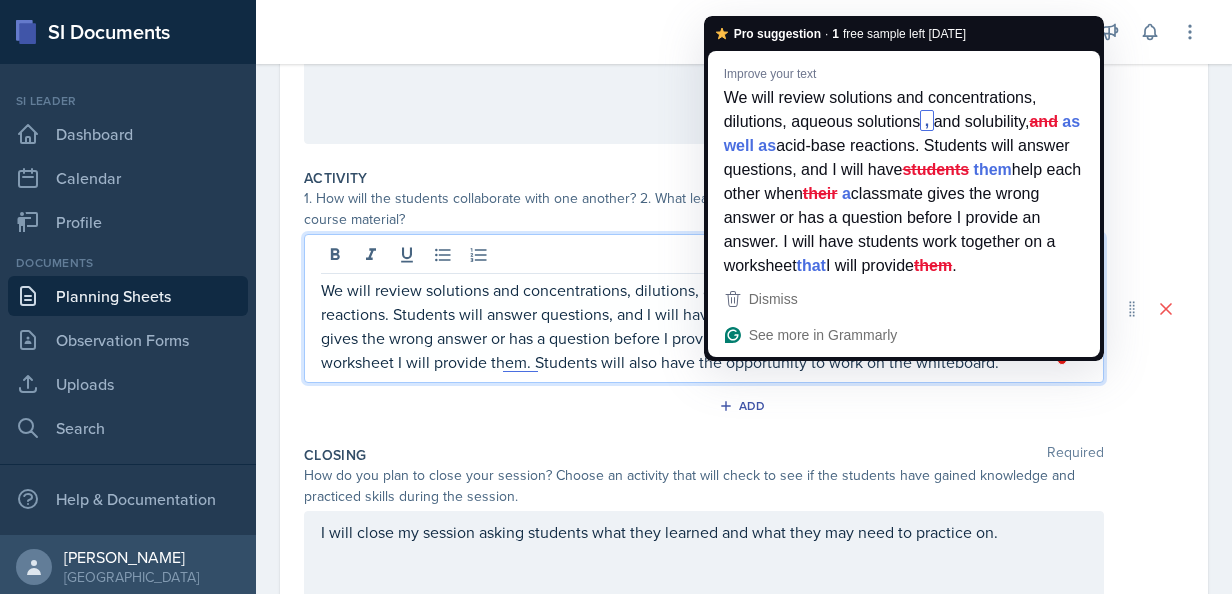 click on "We will review solutions and concentrations, dilutions, aqueous solutions and solubility, and acid-base reactions. Students will answer questions, and I will have students help each other when their classmate gives the wrong answer or has a question before I provide an answer. I will have students work together on a worksheet I will provide them. Students will also have the opportunity to work on the whiteboard." at bounding box center (704, 326) 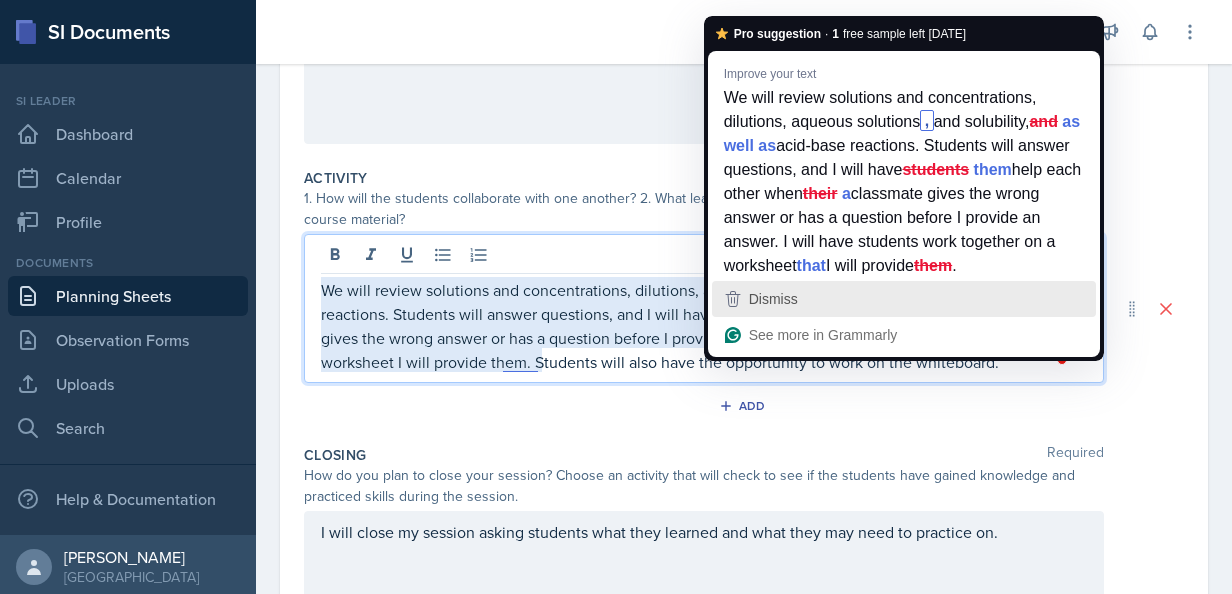 click on "Dismiss" at bounding box center [904, 299] 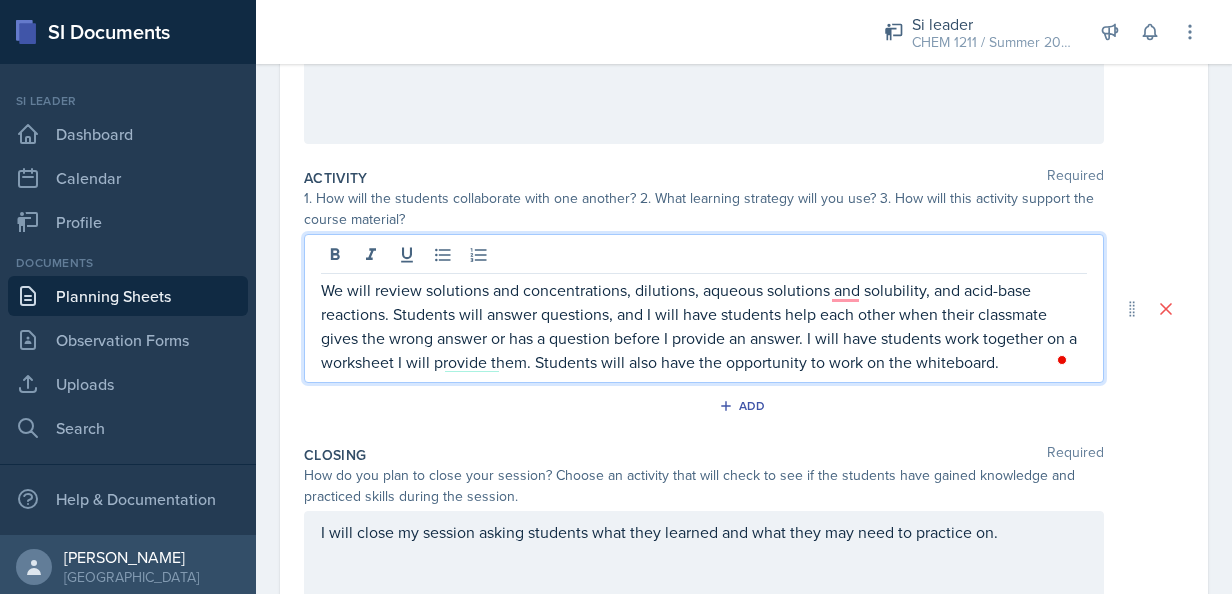 click on "We will review solutions and concentrations, dilutions, aqueous solutions and solubility, and acid-base reactions. Students will answer questions, and I will have students help each other when their classmate gives the wrong answer or has a question before I provide an answer. I will have students work together on a worksheet I will provide them. Students will also have the opportunity to work on the whiteboard." at bounding box center (704, 326) 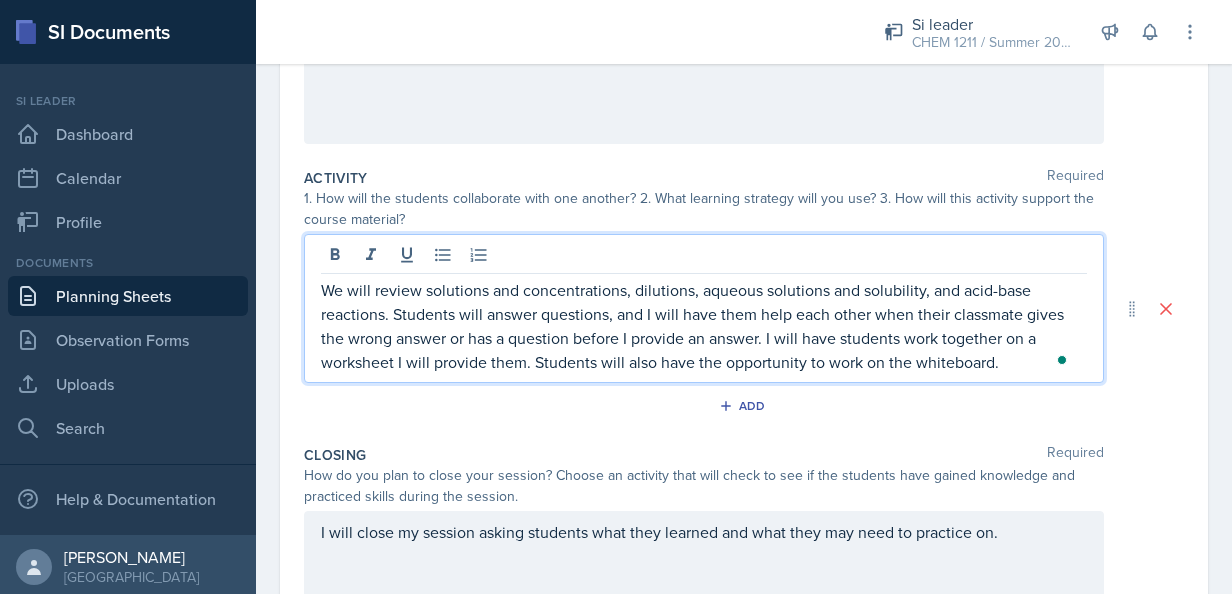 click on "We will review solutions and concentrations, dilutions, aqueous solutions and solubility, and acid-base reactions. Students will answer questions, and I will have them help each other when their classmate gives the wrong answer or has a question before I provide an answer. I will have students work together on a worksheet I will provide them. Students will also have the opportunity to work on the whiteboard." at bounding box center [704, 326] 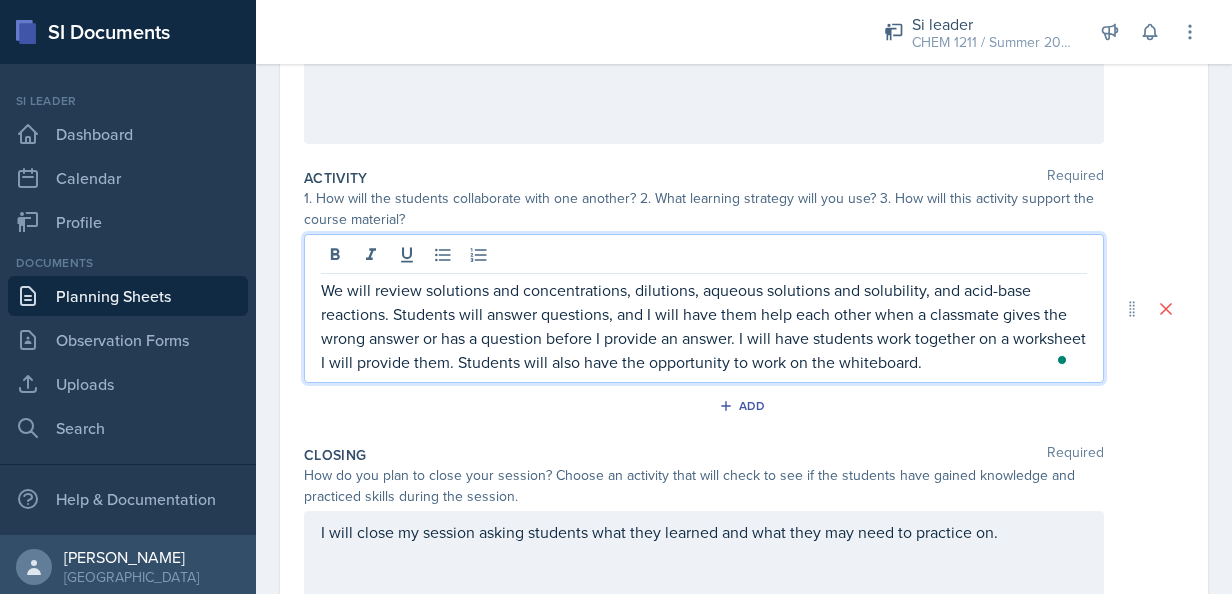 click on "We will review solutions and concentrations, dilutions, aqueous solutions and solubility, and acid-base reactions. Students will answer questions, and I will have them help each other when a classmate gives the wrong answer or has a question before I provide an answer. I will have students work together on a worksheet I will provide them. Students will also have the opportunity to work on the whiteboard." at bounding box center [704, 326] 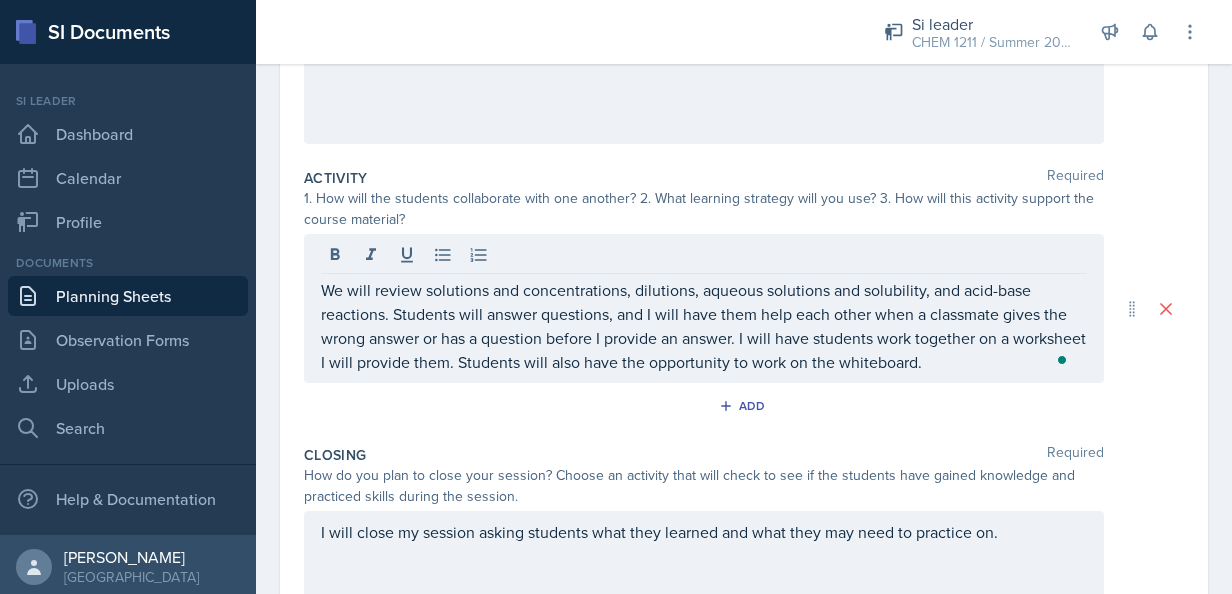 scroll, scrollTop: 444, scrollLeft: 0, axis: vertical 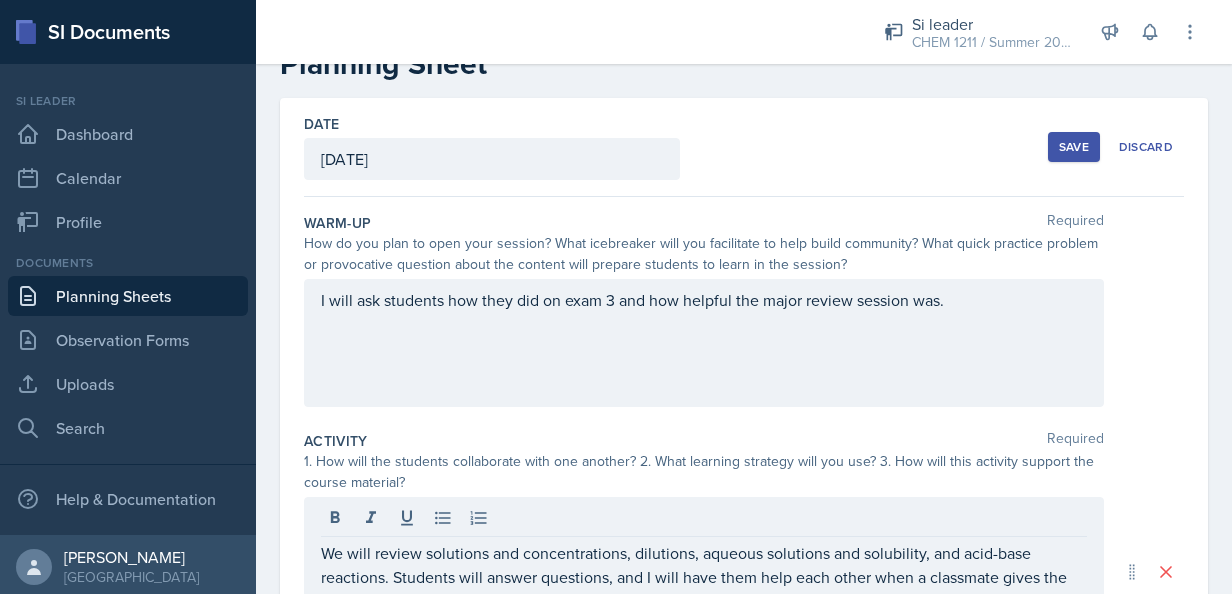 click on "Save" at bounding box center (1074, 147) 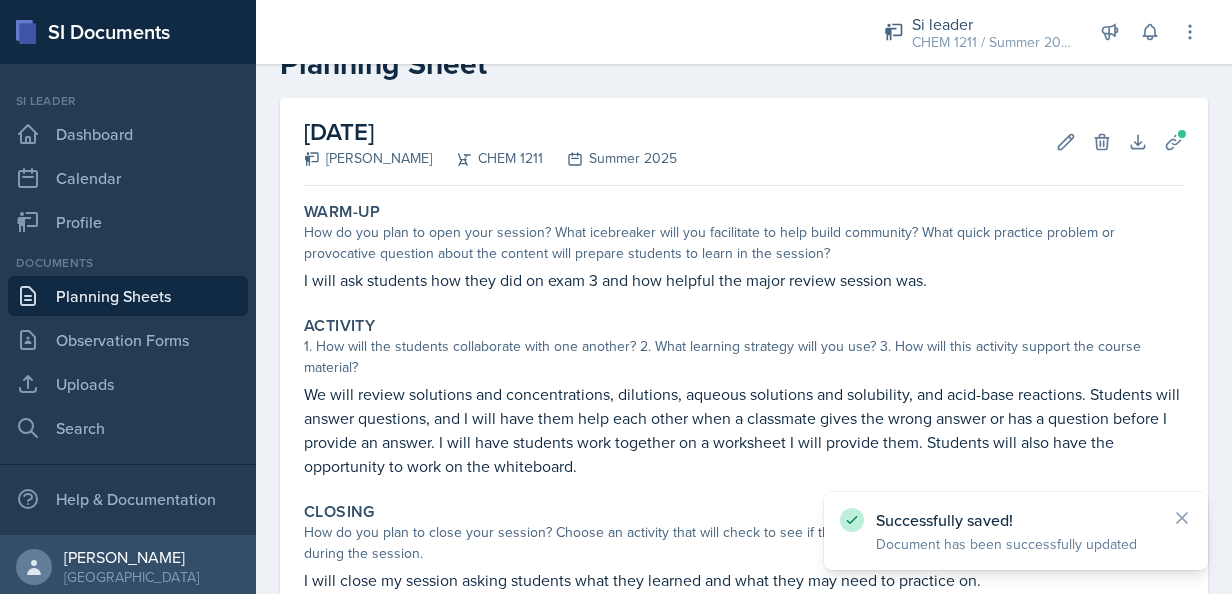scroll, scrollTop: 194, scrollLeft: 0, axis: vertical 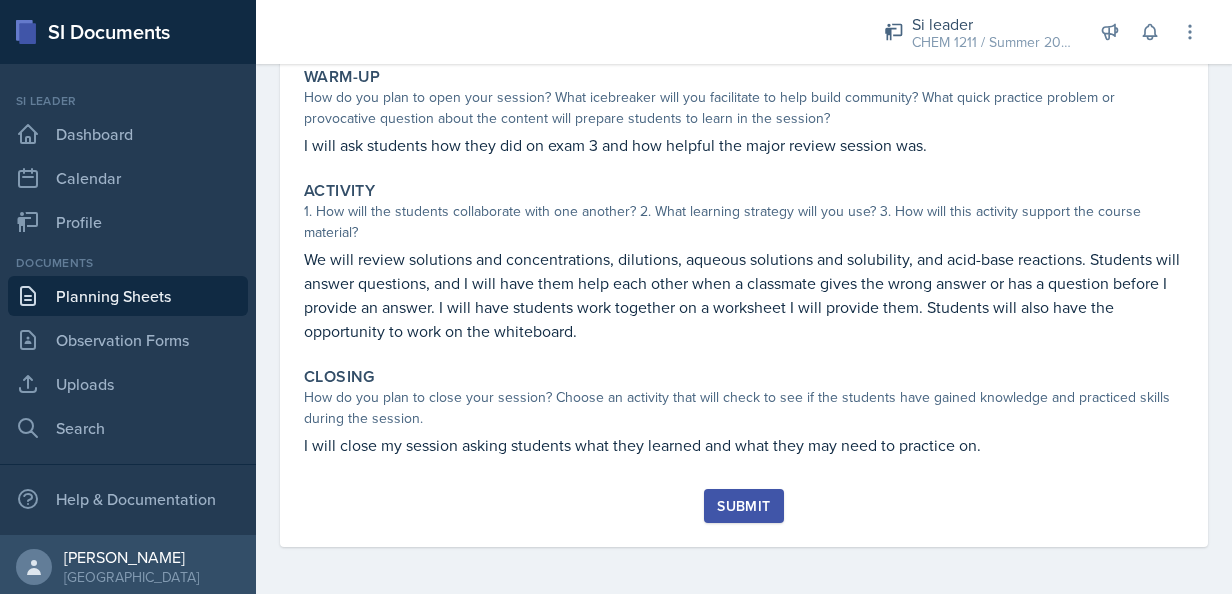 click on "Submit" at bounding box center (743, 506) 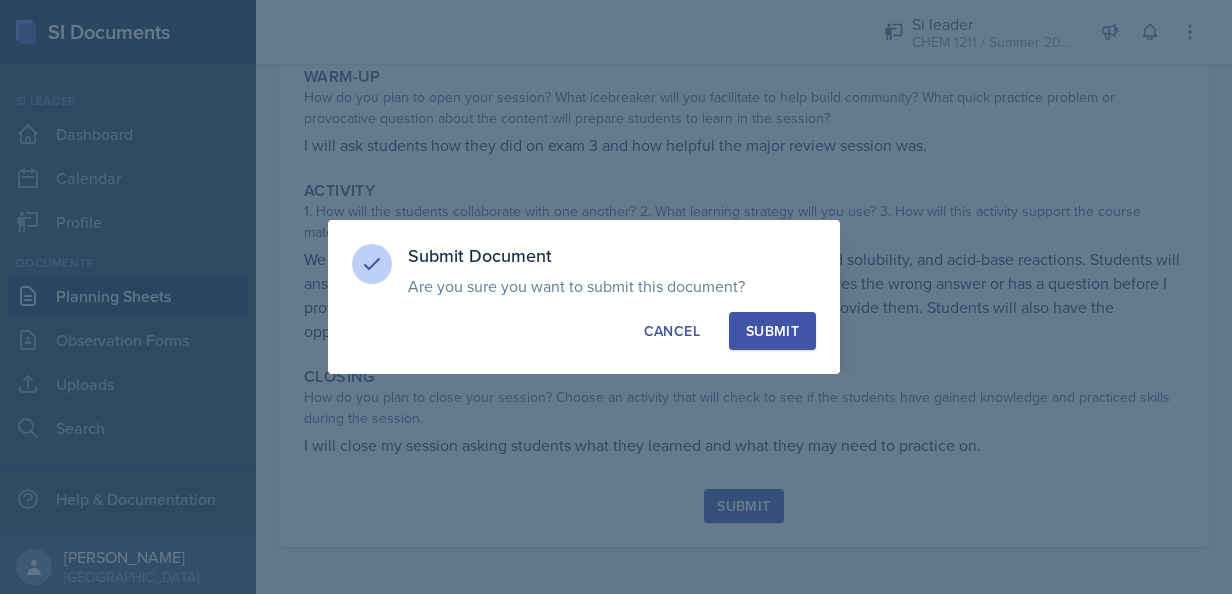 click on "Submit" at bounding box center (772, 331) 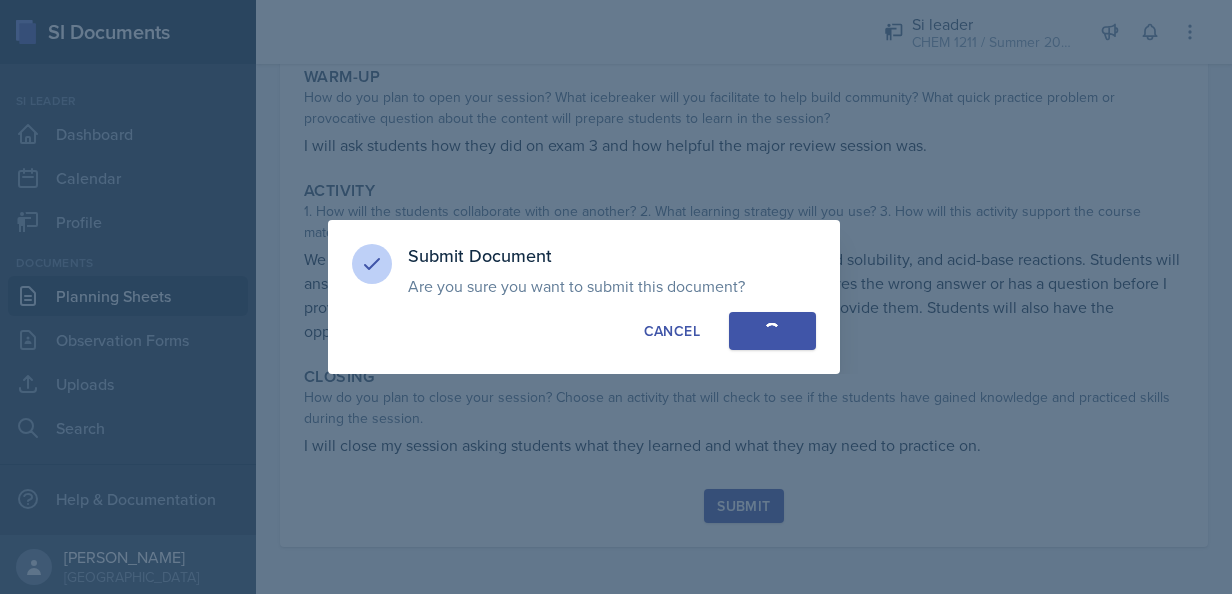 scroll, scrollTop: 136, scrollLeft: 0, axis: vertical 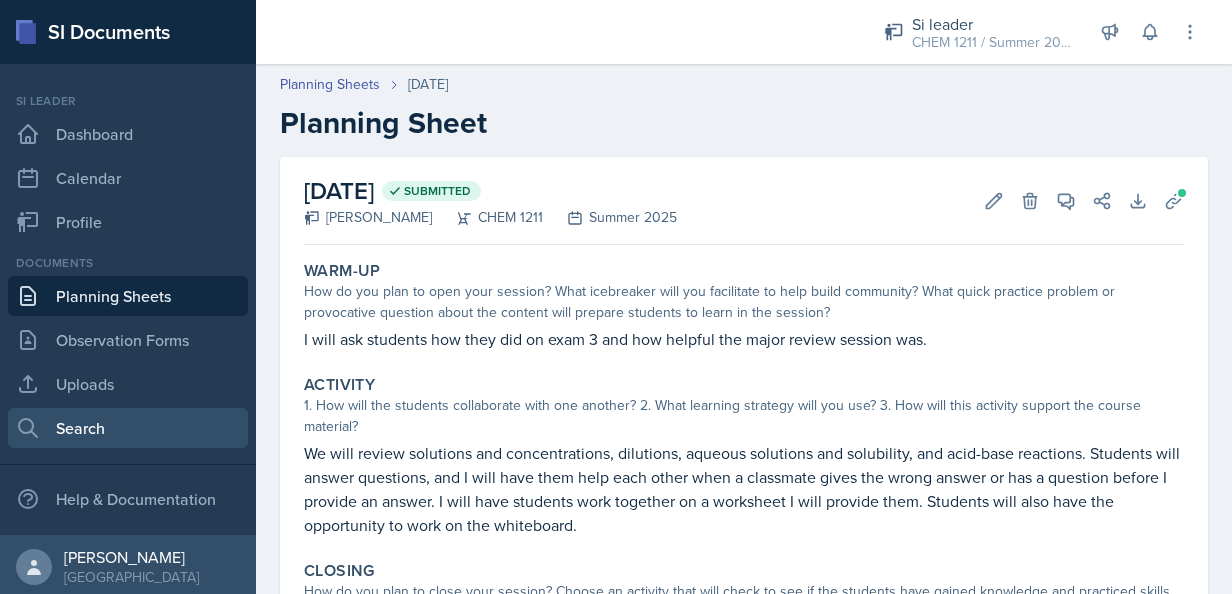 click on "Search" at bounding box center (128, 428) 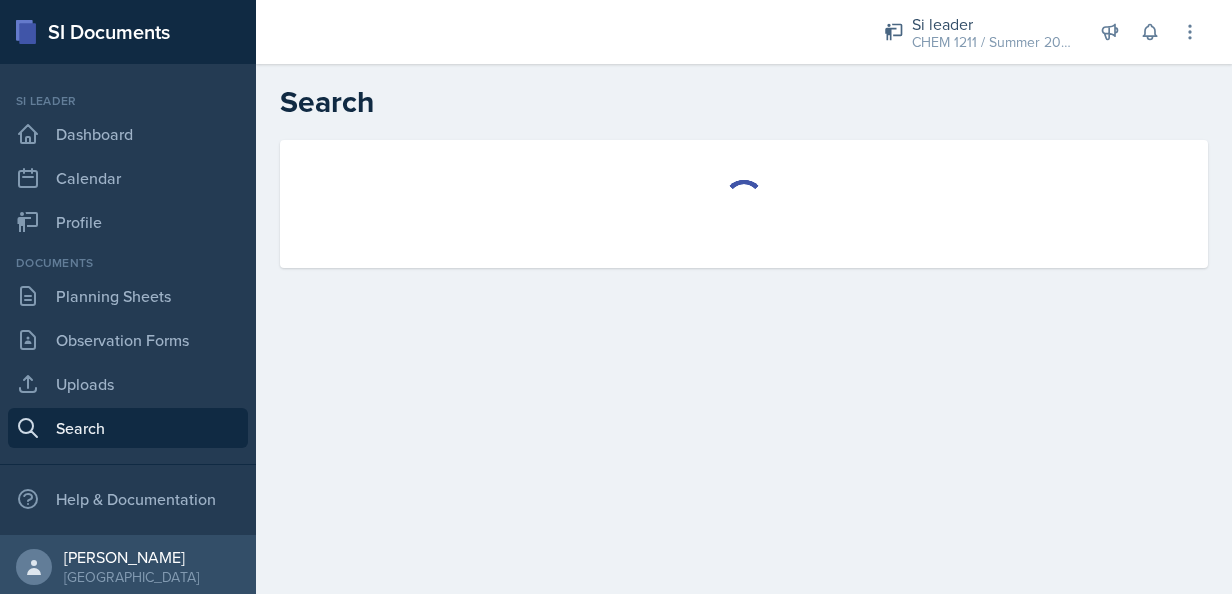 select on "all" 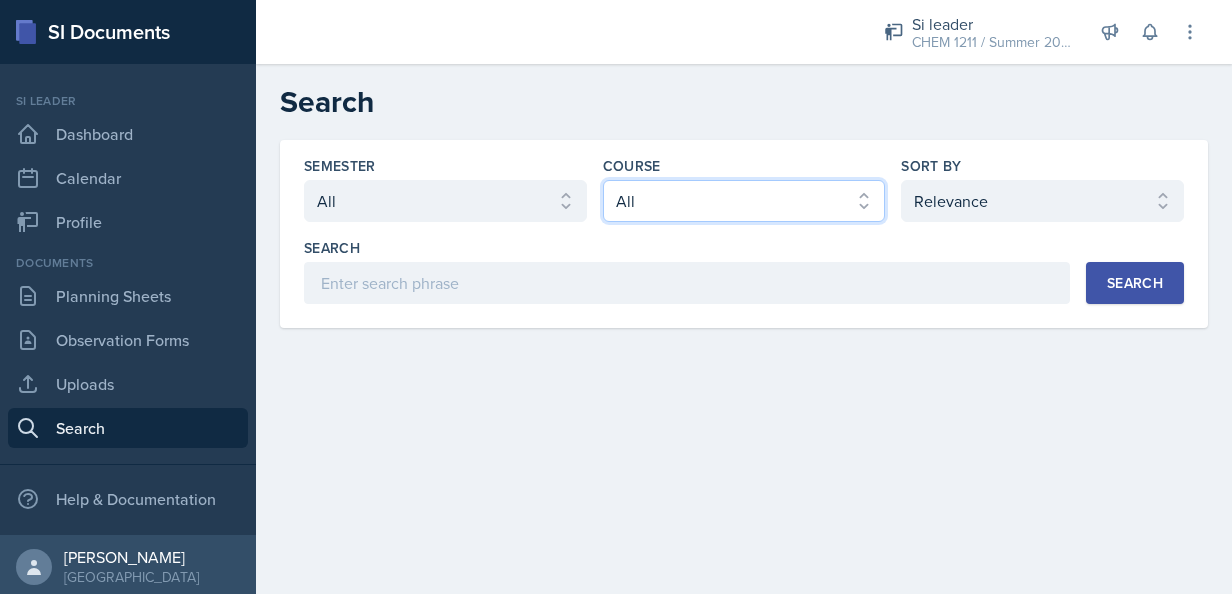 click on "Select course   All ACCT 2101 ACCT 2102 ACCT 4050 ANTH 1102 ANTH 3301 ARCH 1000 ARCH 1000 ARCH 1241 ARCH 2111 ARCH 2211 ARCH 2242 ARCH 3211 ARCH 3212 ARCH 3212 ART 1107 BIOL 1107 BIOL 1107L BIOL 1108 BIOL 1108/BIOL 1108L BIOL 2221 BIOL 2221Lab BIOL 2222 BIOL 2222/BIOL 2222L BIOL 2222Lab BIOL 2251 BIOL 2251L BIOL 2252 BIOL 2252L BIOL 3300 BIOL 3340 BLAW 2200 CHEM 1151 CHEM 1152 CHEM 1211 CHEM 1212 CHEM 2800 CHEM 3361 CHEM 3362 CHEM 3500 CHEM 3601 COM 2135 COMM 2135 DANC 1107 DATA 1501 ECON 2300 ECON 3300 EE 2301 ENGL 1101 ENGL 1102 ENGR 2214 ENGR 3122 ENGR 3131 ENGR 3343 FIN 4220 FIN 4360 FREN 1002 FREN 1002 GEOG 1101 GEOG 1112 HIST 1111 HIST 1112 HIST 2111 HIST 2112 IS 2200 IS 3260 LDRS 2300 MATH 1001 MATH 1111 MATH 1113 MATH 1160 MATH 1179 MATH 1190 MATH 2202 MATH 2203 MATH 2306 MATH 2345 MATH 2390 MATH 3260 MGT 3200 MUSI 1107 PHIL 2010 PHYS 1111 PHYS 1112 PHYS 2211 PHYS 2212 POLS 1101 POLS 2401 PSYC 1101 PSYC 2000 PSYC 2210 PSYC 2500 PSYC 3000 PSYC 3425 PSYC 4100 PSYC 4345 PSYC 4410 SI 1101 SI 1101 SM 2300" at bounding box center (744, 201) 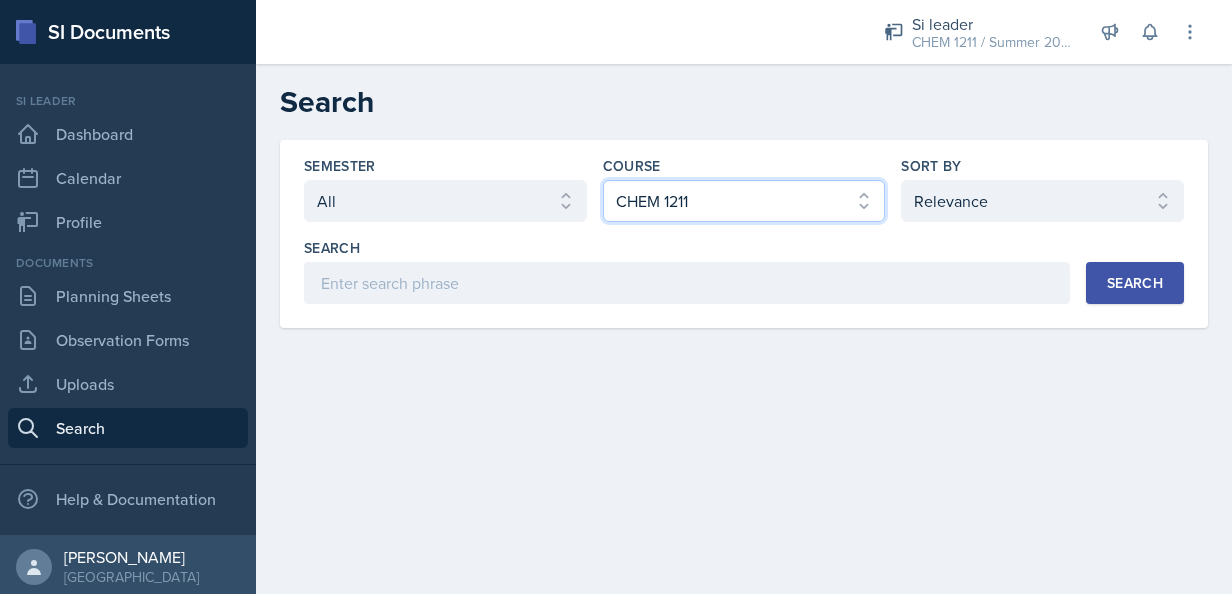click on "Select course   All ACCT 2101 ACCT 2102 ACCT 4050 ANTH 1102 ANTH 3301 ARCH 1000 ARCH 1000 ARCH 1241 ARCH 2111 ARCH 2211 ARCH 2242 ARCH 3211 ARCH 3212 ARCH 3212 ART 1107 BIOL 1107 BIOL 1107L BIOL 1108 BIOL 1108/BIOL 1108L BIOL 2221 BIOL 2221Lab BIOL 2222 BIOL 2222/BIOL 2222L BIOL 2222Lab BIOL 2251 BIOL 2251L BIOL 2252 BIOL 2252L BIOL 3300 BIOL 3340 BLAW 2200 CHEM 1151 CHEM 1152 CHEM 1211 CHEM 1212 CHEM 2800 CHEM 3361 CHEM 3362 CHEM 3500 CHEM 3601 COM 2135 COMM 2135 DANC 1107 DATA 1501 ECON 2300 ECON 3300 EE 2301 ENGL 1101 ENGL 1102 ENGR 2214 ENGR 3122 ENGR 3131 ENGR 3343 FIN 4220 FIN 4360 FREN 1002 FREN 1002 GEOG 1101 GEOG 1112 HIST 1111 HIST 1112 HIST 2111 HIST 2112 IS 2200 IS 3260 LDRS 2300 MATH 1001 MATH 1111 MATH 1113 MATH 1160 MATH 1179 MATH 1190 MATH 2202 MATH 2203 MATH 2306 MATH 2345 MATH 2390 MATH 3260 MGT 3200 MUSI 1107 PHIL 2010 PHYS 1111 PHYS 1112 PHYS 2211 PHYS 2212 POLS 1101 POLS 2401 PSYC 1101 PSYC 2000 PSYC 2210 PSYC 2500 PSYC 3000 PSYC 3425 PSYC 4100 PSYC 4345 PSYC 4410 SI 1101 SI 1101 SM 2300" at bounding box center [744, 201] 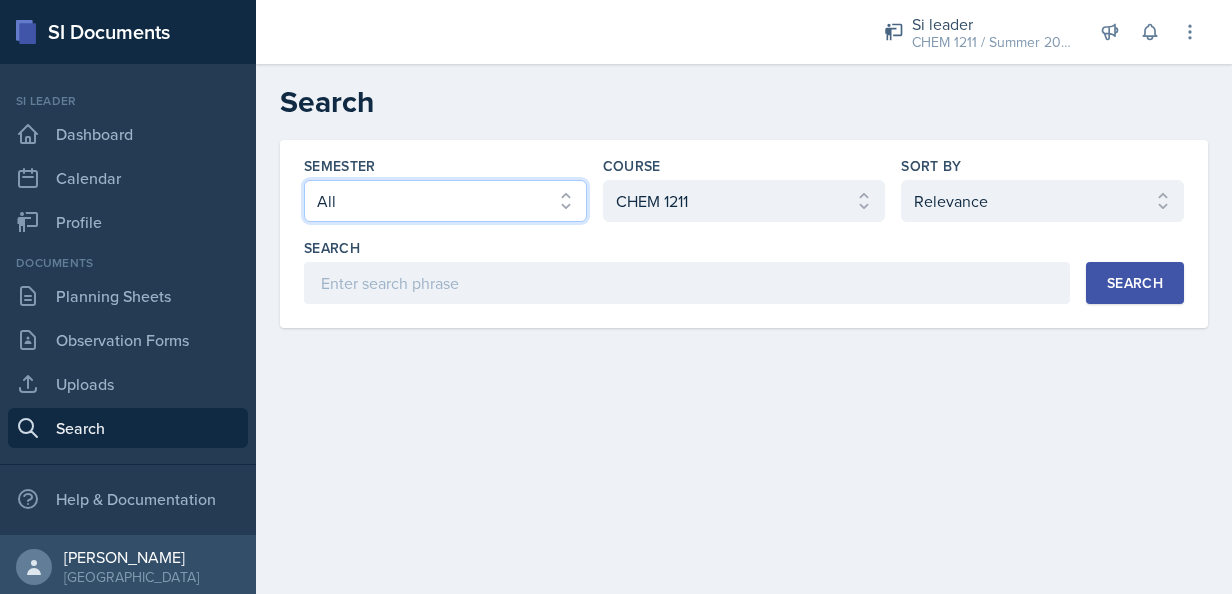 click on "Select semester   All Fall 2025 Summer 2025 Spring 2025 Fall 2024 Summer 2024 Spring 2024 Fall 2023 Summer 2023 Spring 2023 Fall 2022 Summer 2022 Spring 2022 Fall 2021 Summer 2021 Spring 2021 Fall 2020" at bounding box center [445, 201] 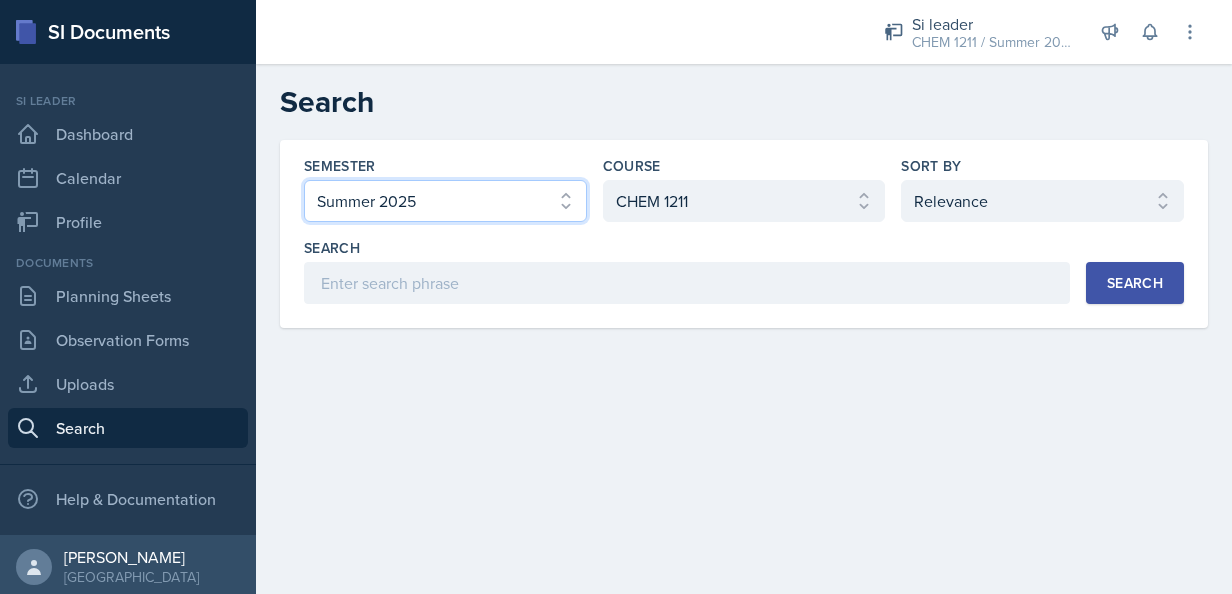 click on "Select semester   All Fall 2025 Summer 2025 Spring 2025 Fall 2024 Summer 2024 Spring 2024 Fall 2023 Summer 2023 Spring 2023 Fall 2022 Summer 2022 Spring 2022 Fall 2021 Summer 2021 Spring 2021 Fall 2020" at bounding box center (445, 201) 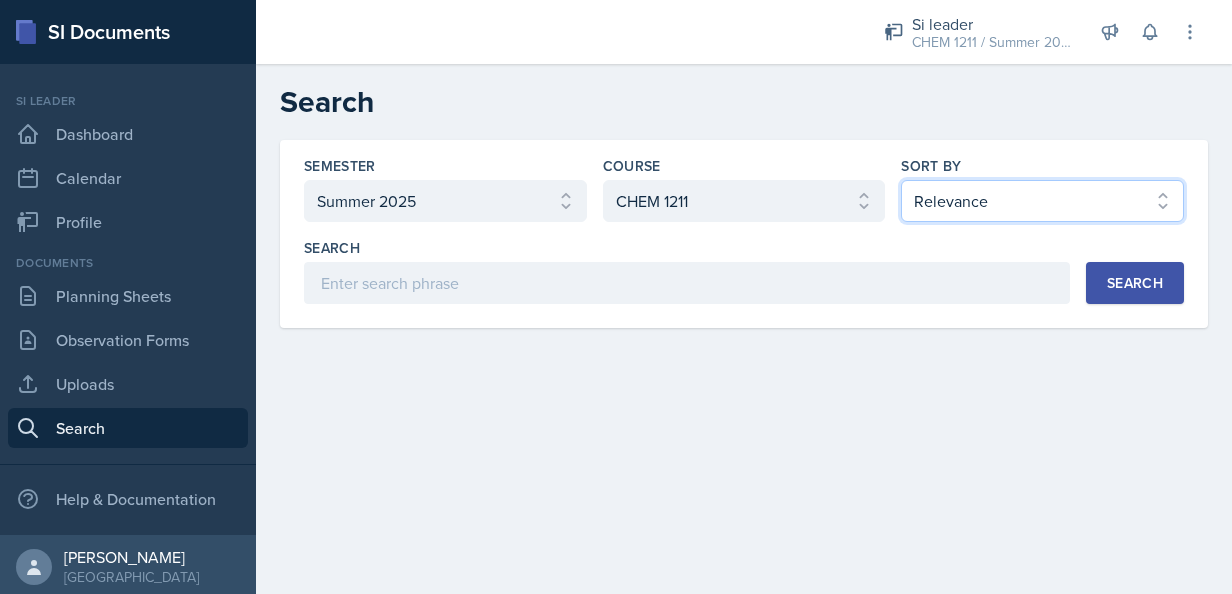 click on "Select sort by   Relevance Document Date (Asc) Document Date (Desc)" at bounding box center [1042, 201] 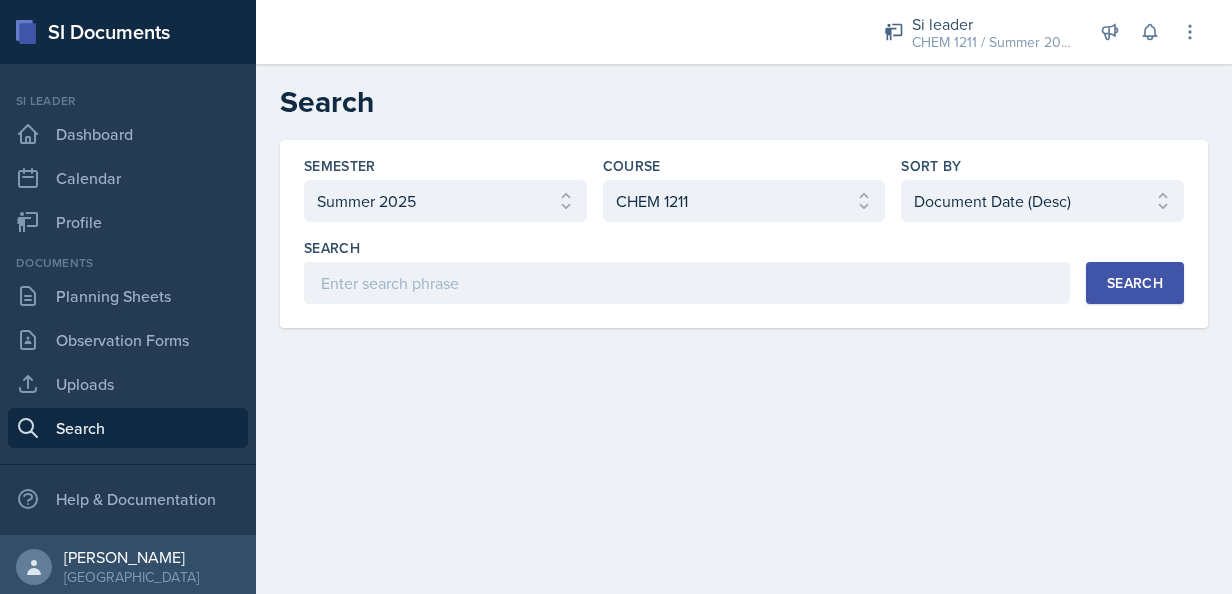 click on "Search" at bounding box center (1135, 283) 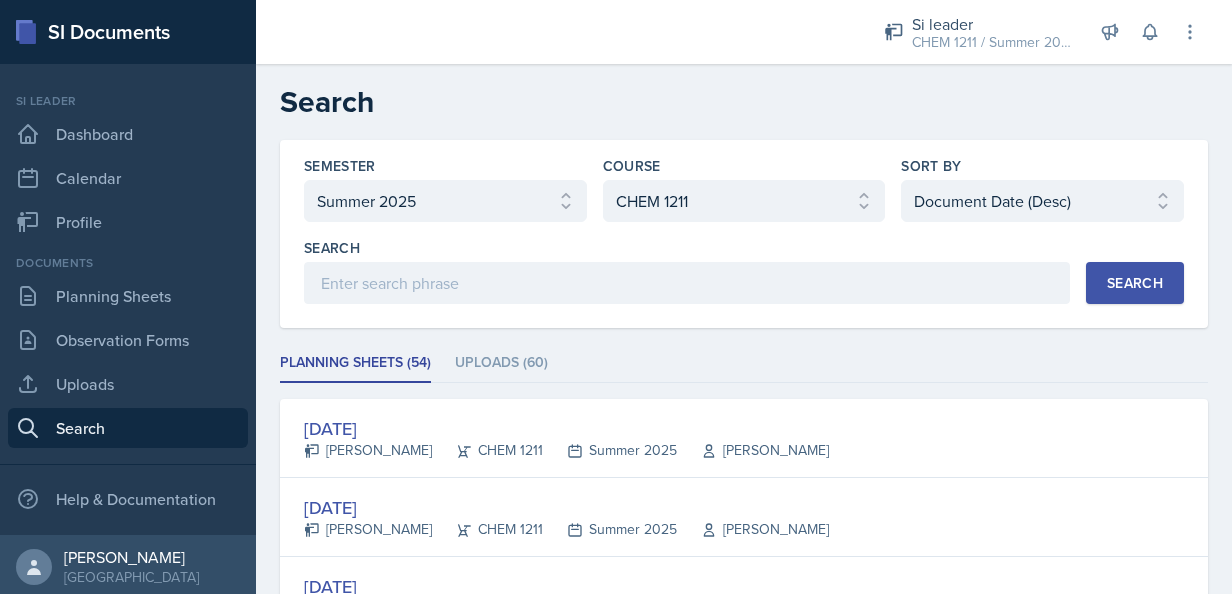 click on "Semester     Select semester   All Fall 2025 Summer 2025 Spring 2025 Fall 2024 Summer 2024 Spring 2024 Fall 2023 Summer 2023 Spring 2023 Fall 2022 Summer 2022 Spring 2022 Fall 2021 Summer 2021 Spring 2021 Fall 2020     Course     Select course   All ACCT 2101 ACCT 2102 ACCT 4050 ANTH 1102 ANTH 3301 ARCH 1000 ARCH 1000 ARCH 1241 ARCH 2111 ARCH 2211 ARCH 2242 ARCH 3211 ARCH 3212 ARCH 3212 ART 1107 BIOL 1107 BIOL 1107L BIOL 1108 BIOL 1108/BIOL 1108L BIOL 2221 BIOL 2221Lab BIOL 2222 BIOL 2222/BIOL 2222L BIOL 2222Lab BIOL 2251 BIOL 2251L BIOL 2252 BIOL 2252L BIOL 3300 BIOL 3340 BLAW 2200 CHEM 1151 CHEM 1152 CHEM 1211 CHEM 1212 CHEM 2800 CHEM 3361 CHEM 3362 CHEM 3500 CHEM 3601 COM 2135 COMM 2135 DANC 1107 DATA 1501 ECON 2300 ECON 3300 EE 2301 ENGL 1101 ENGL 1102 ENGR 2214 ENGR 3122 ENGR 3131 ENGR 3343 FIN 4220 FIN 4360 FREN 1002 FREN 1002 GEOG 1101 GEOG 1112 HIST 1111 HIST 1112 HIST 2111 HIST 2112 IS 2200 IS 3260 LDRS 2300 MATH 1001 MATH 1111 MATH 1113 MATH 1160 MATH 1179 MATH 1190 MATH 2202 MATH 2203 MATH 2306" at bounding box center (744, 2283) 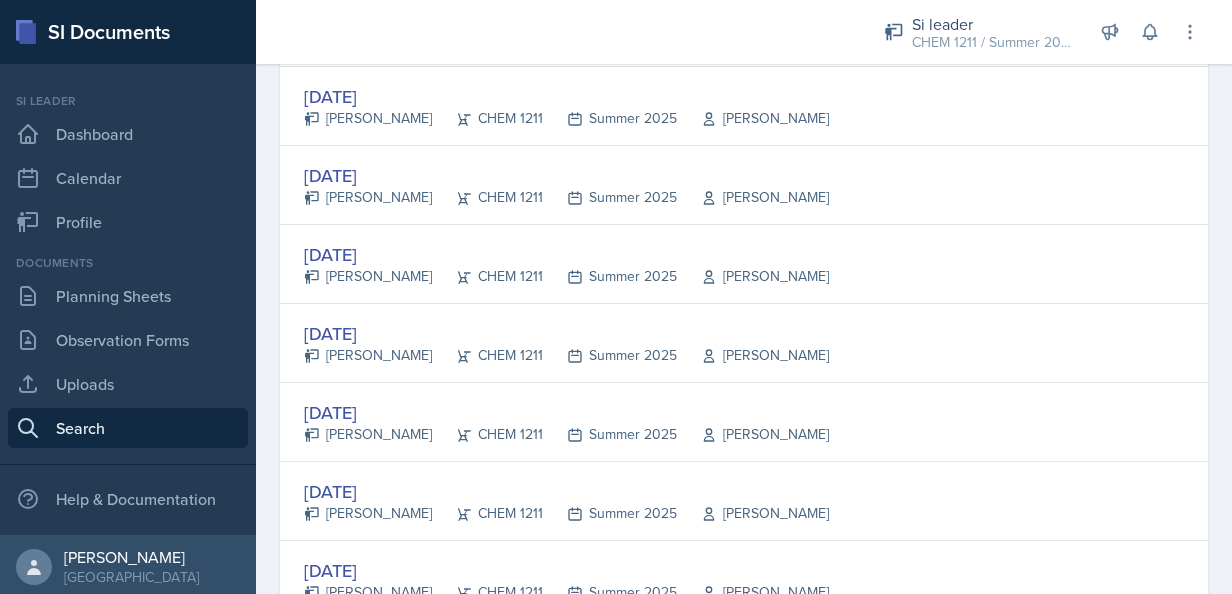 scroll, scrollTop: 1200, scrollLeft: 0, axis: vertical 